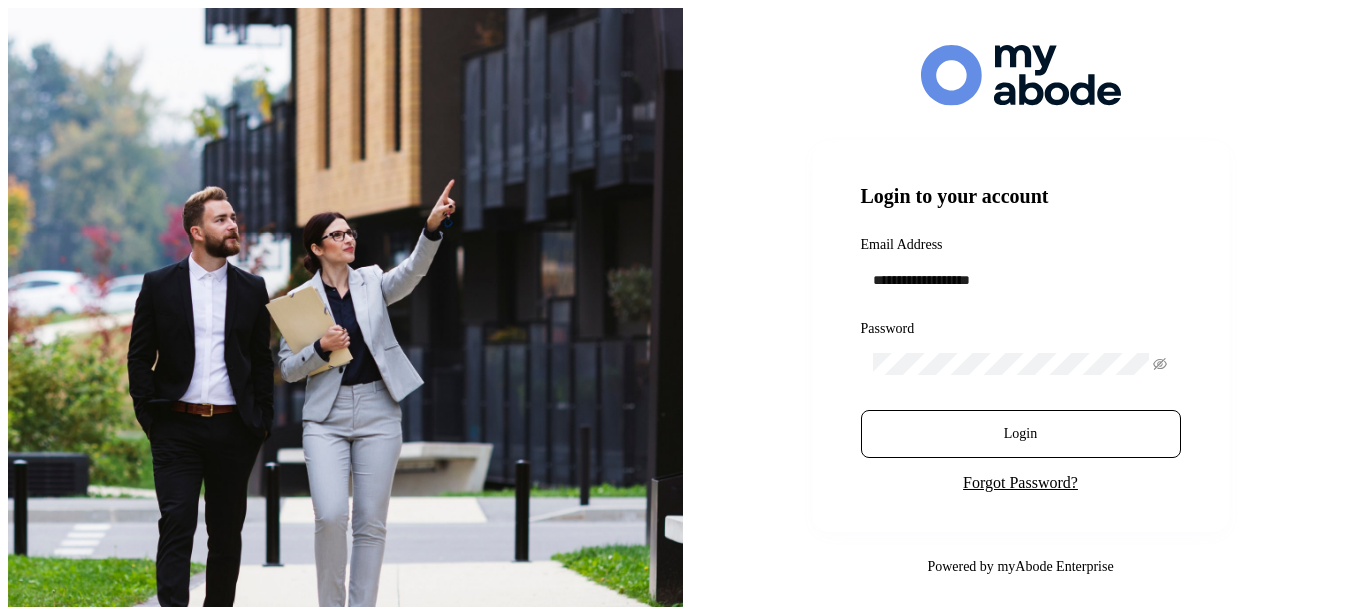scroll, scrollTop: 0, scrollLeft: 0, axis: both 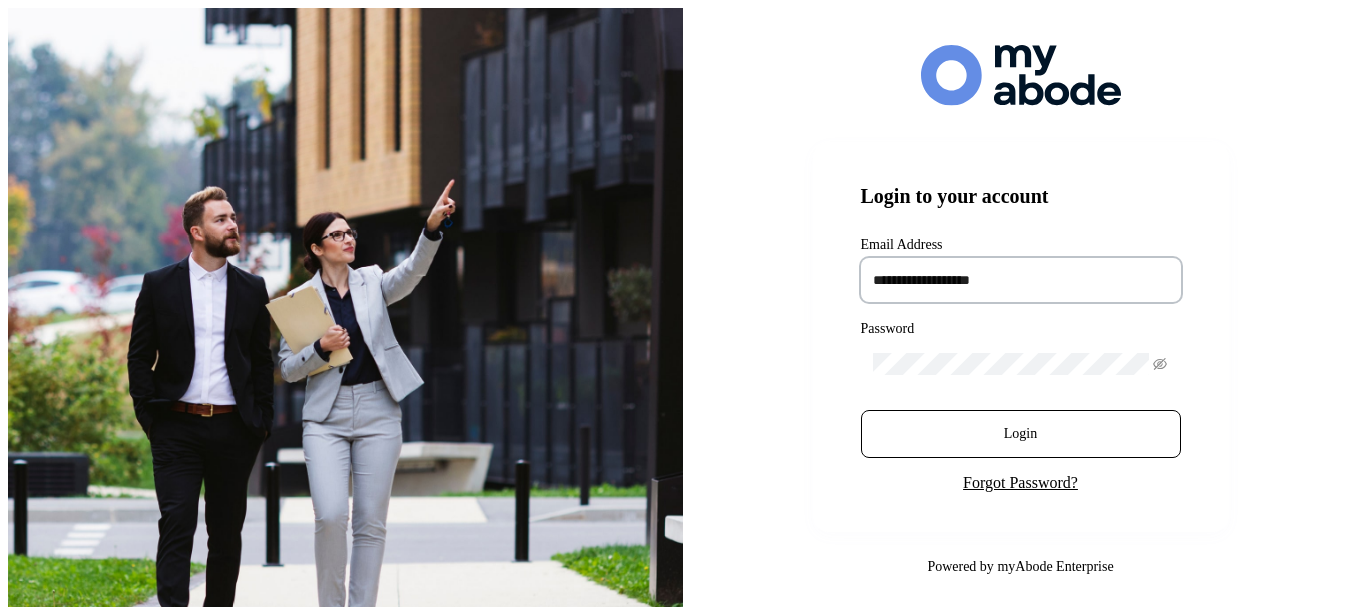 drag, startPoint x: 0, startPoint y: 0, endPoint x: 911, endPoint y: 272, distance: 950.7392 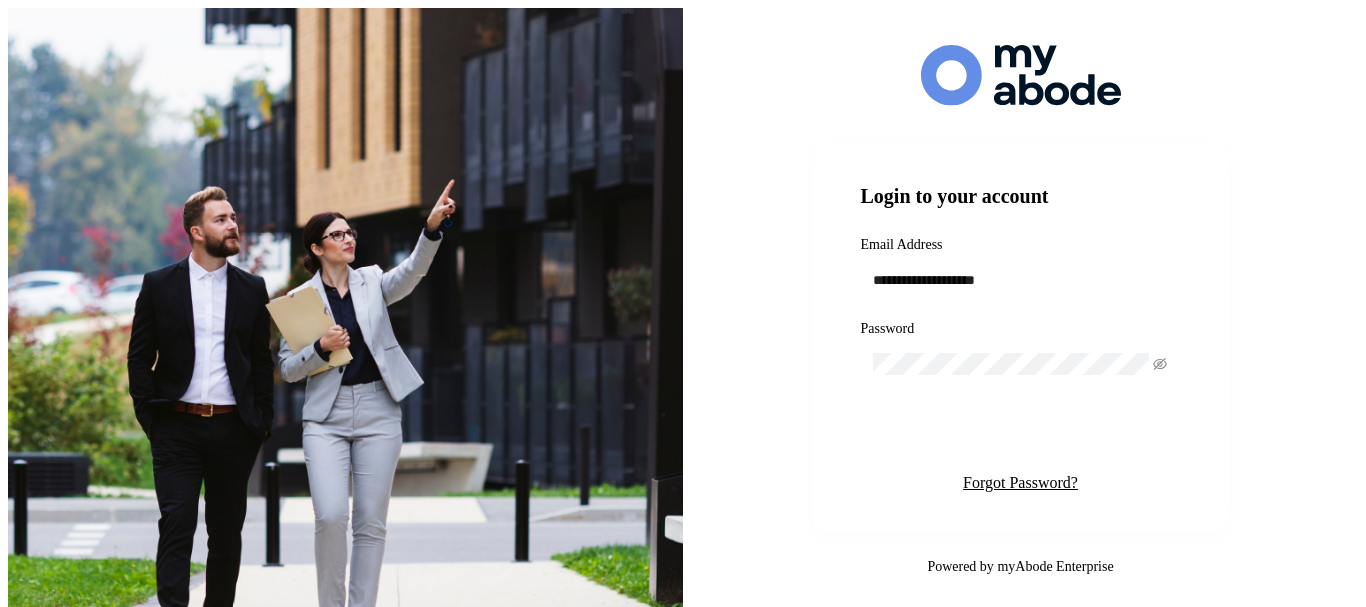 click on "Login" at bounding box center (1021, 434) 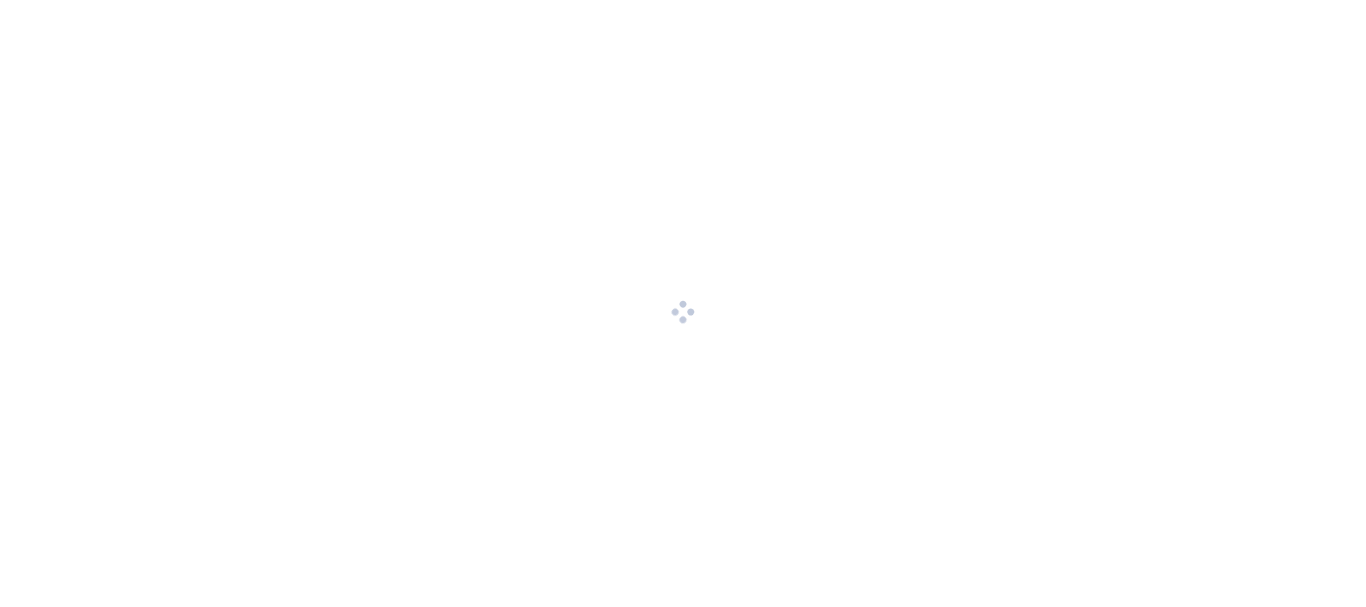 scroll, scrollTop: 0, scrollLeft: 0, axis: both 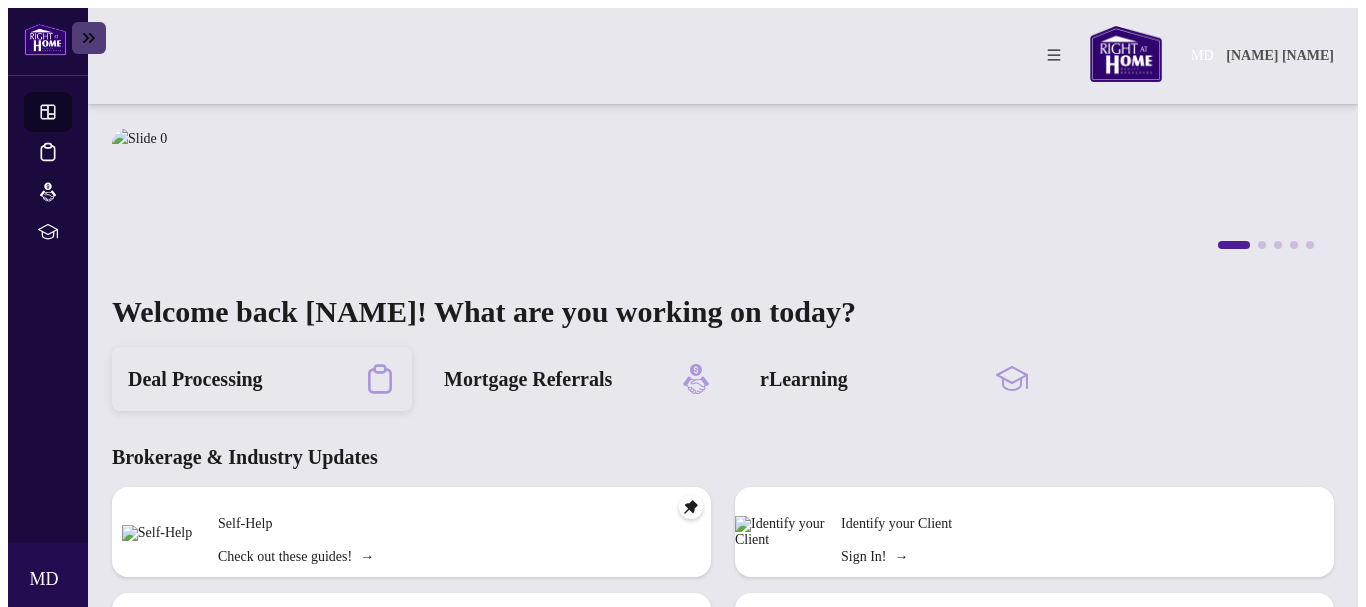 click on "Deal Processing" at bounding box center (195, 379) 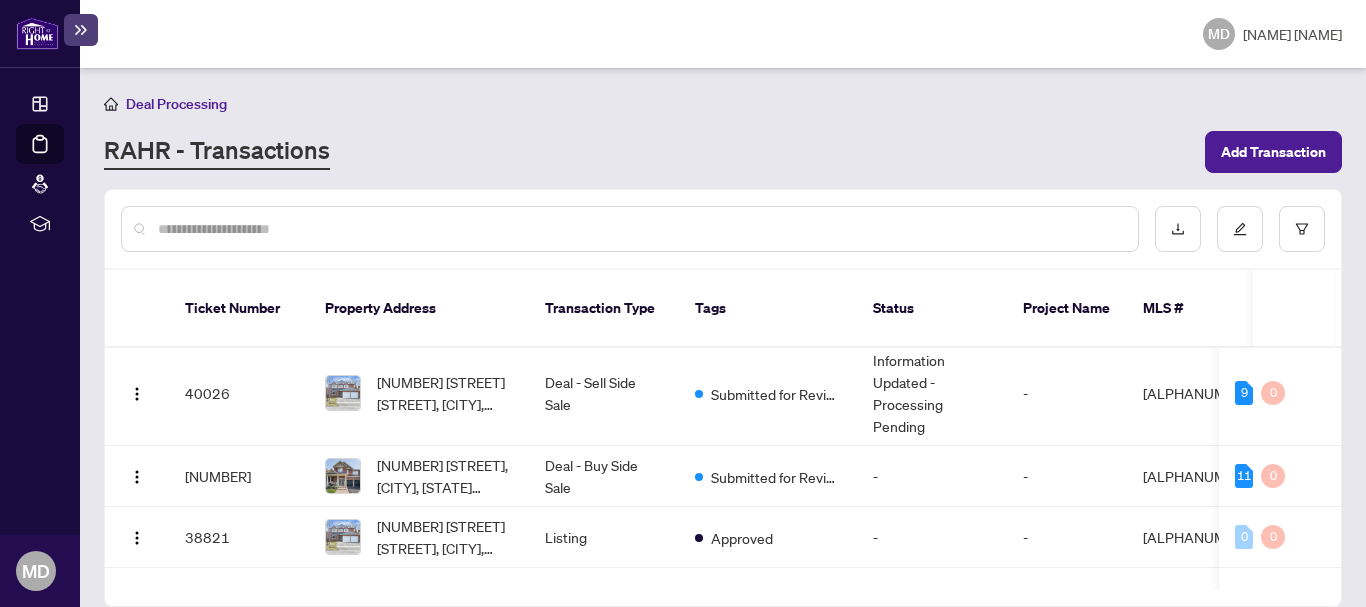 scroll, scrollTop: 101, scrollLeft: 0, axis: vertical 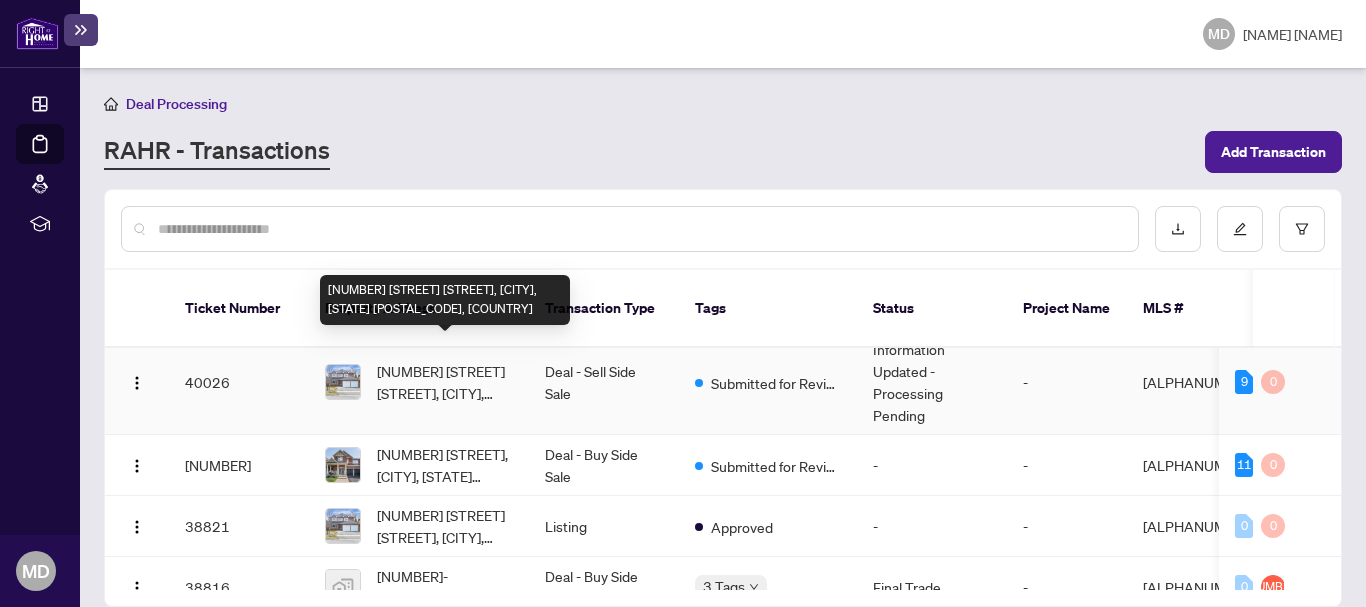 click on "[NUMBER] [STREET] [STREET], [CITY], [STATE] [POSTAL_CODE], [COUNTRY]" at bounding box center [445, 382] 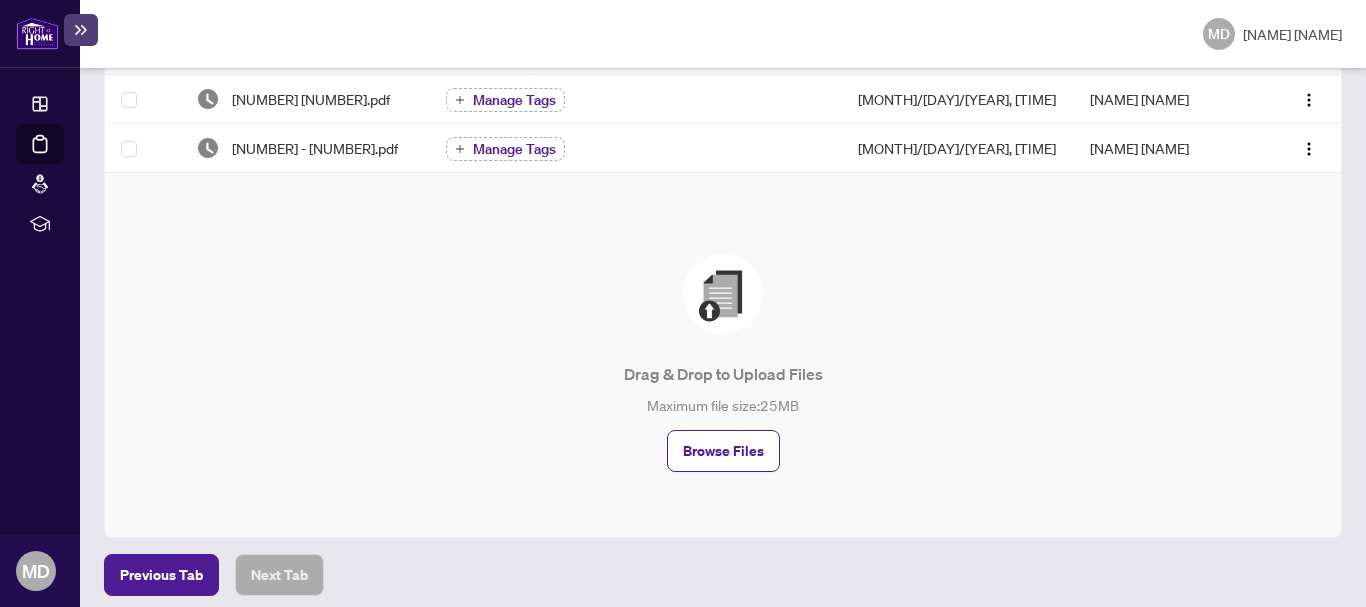 scroll, scrollTop: 789, scrollLeft: 0, axis: vertical 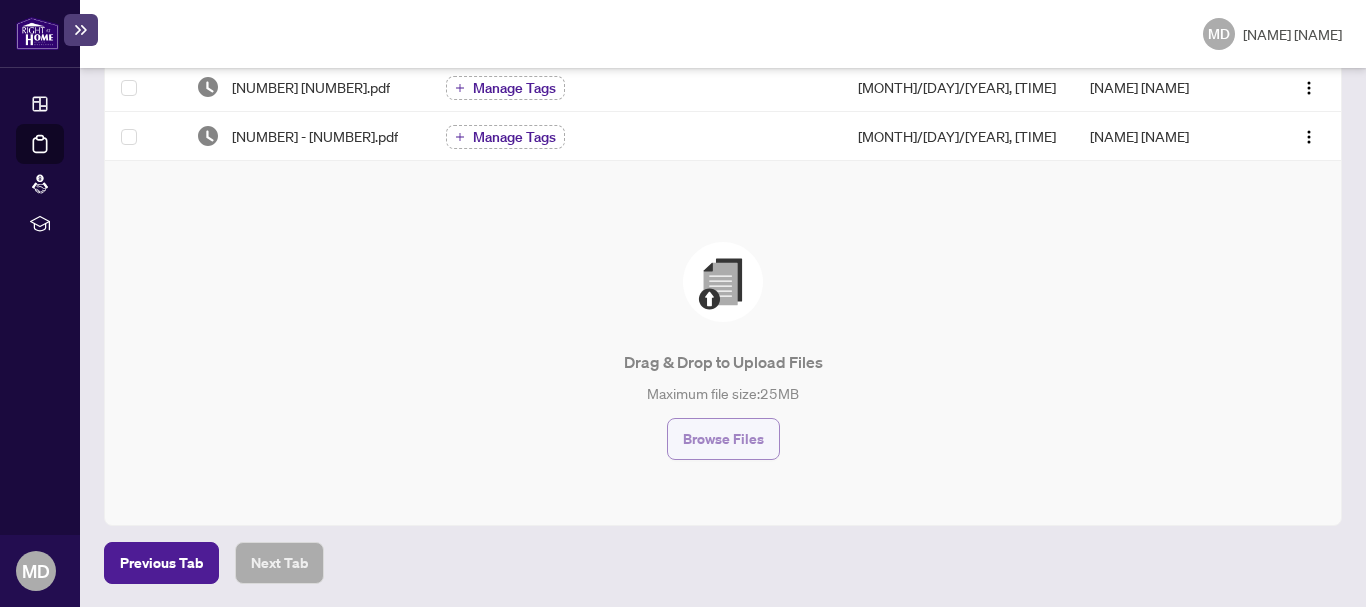 click on "Browse Files" at bounding box center [723, 439] 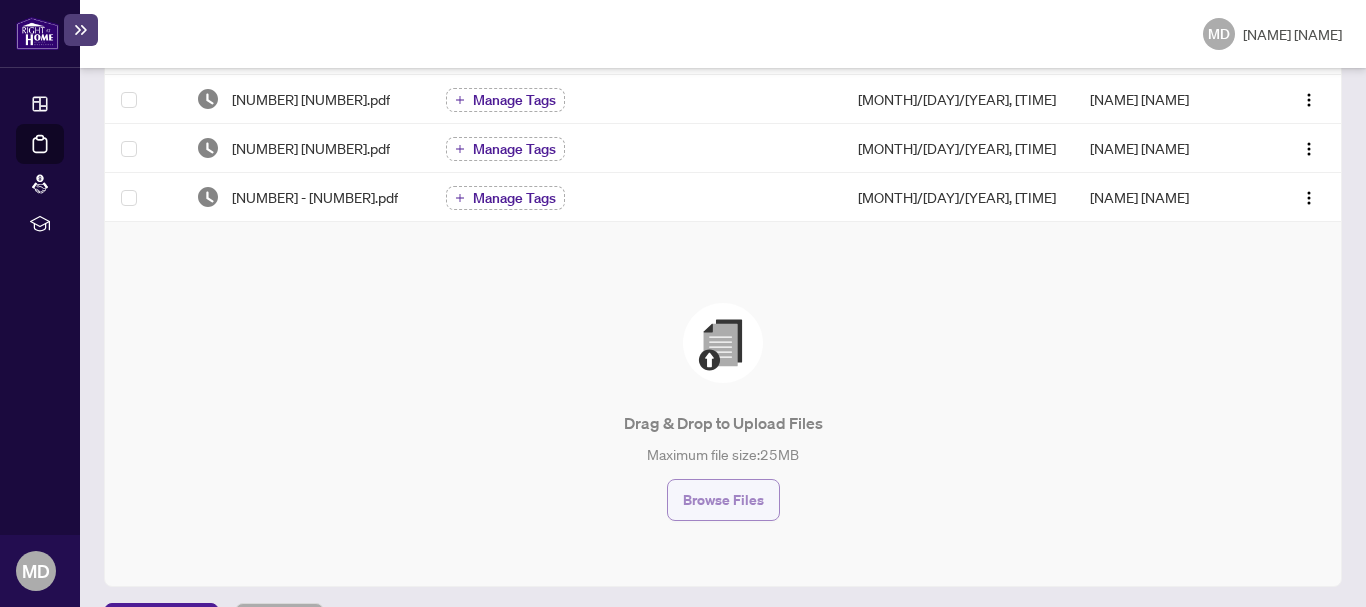 click on "Browse Files" at bounding box center [723, 500] 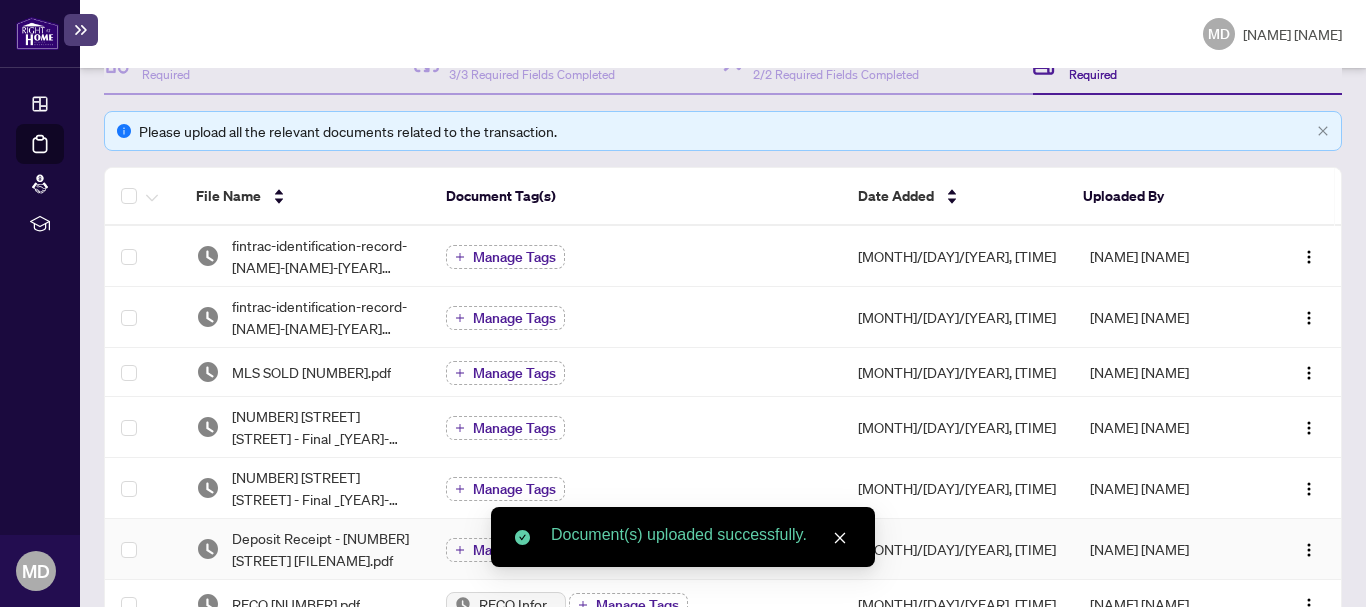 scroll, scrollTop: 0, scrollLeft: 0, axis: both 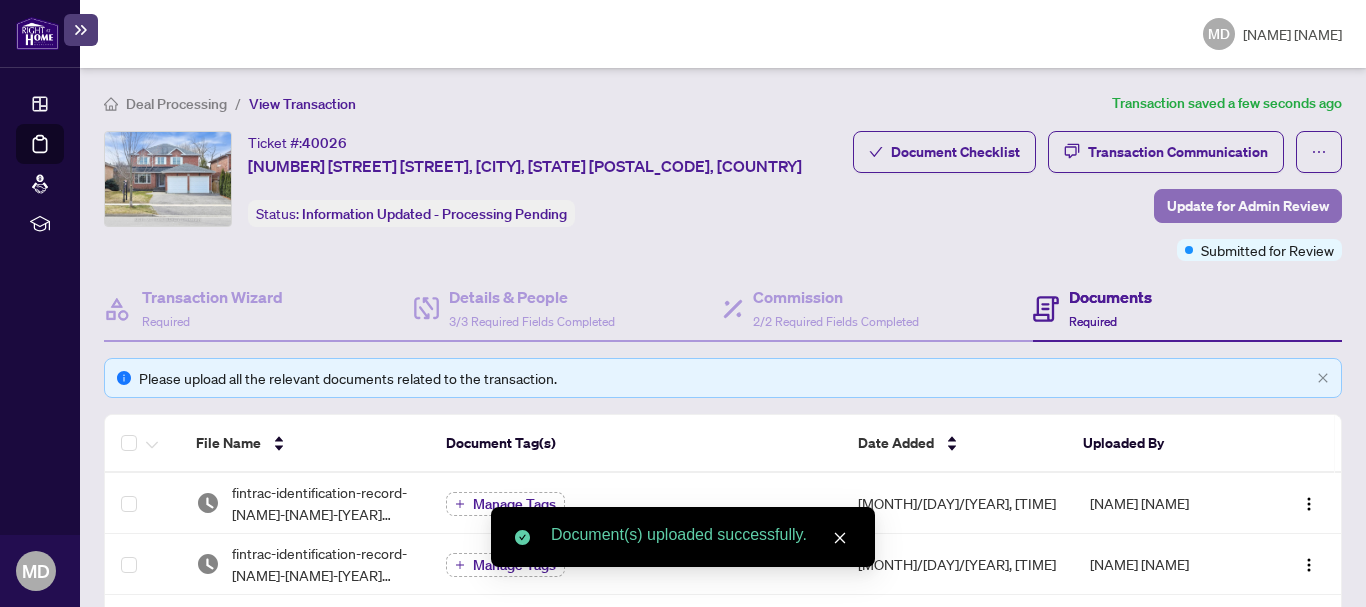 click on "Update for Admin Review" at bounding box center (1248, 206) 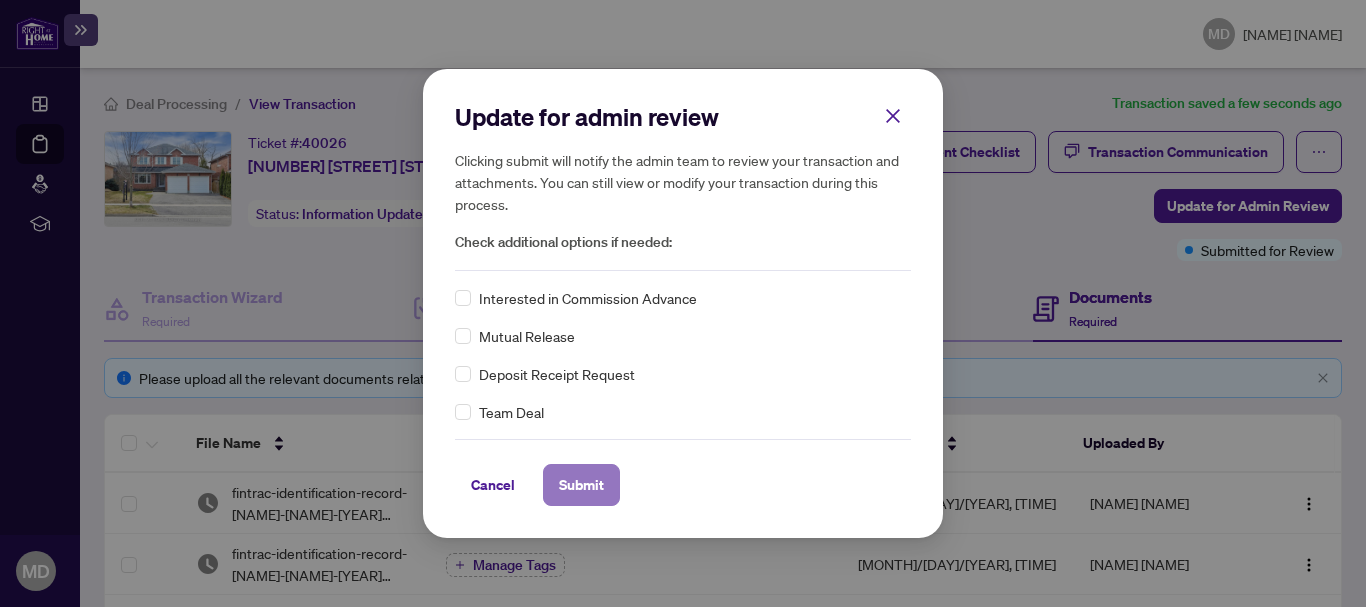 click on "Submit" at bounding box center (581, 485) 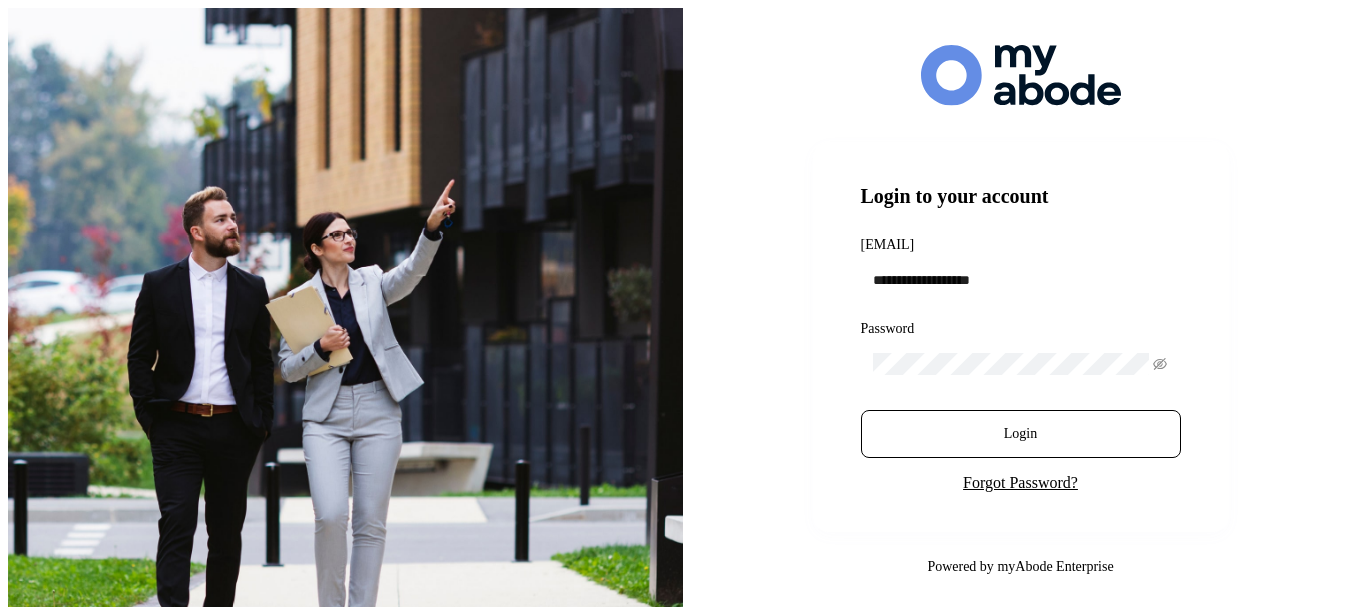scroll, scrollTop: 0, scrollLeft: 0, axis: both 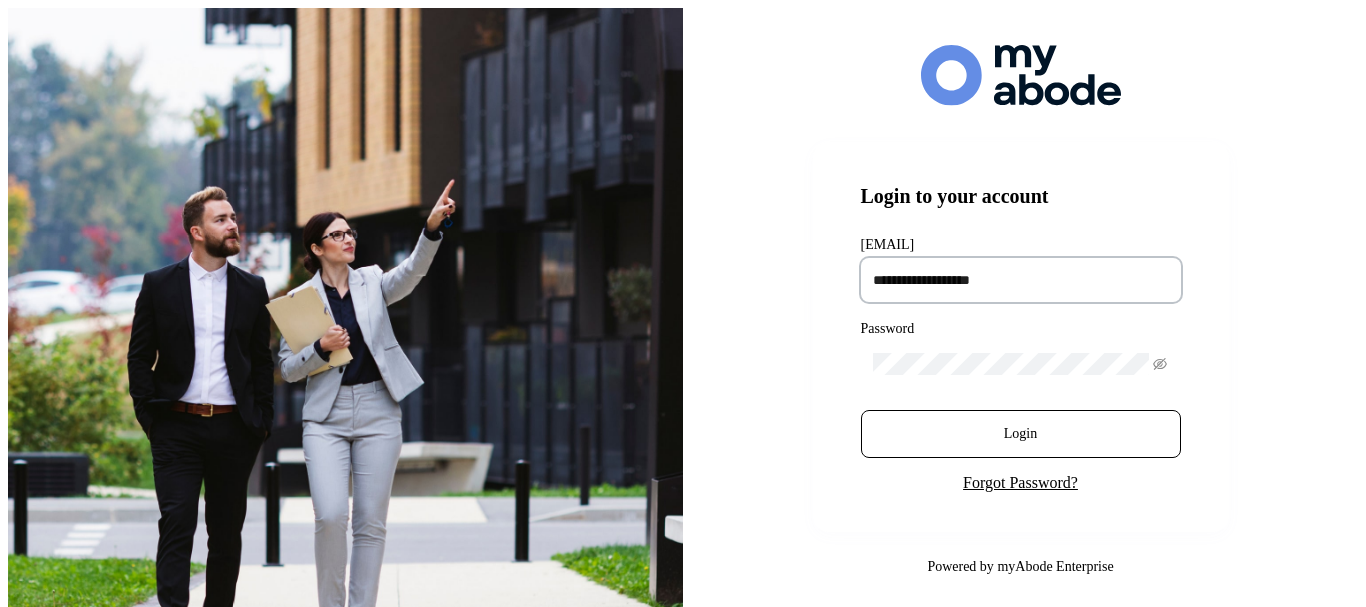 click at bounding box center [1021, 280] 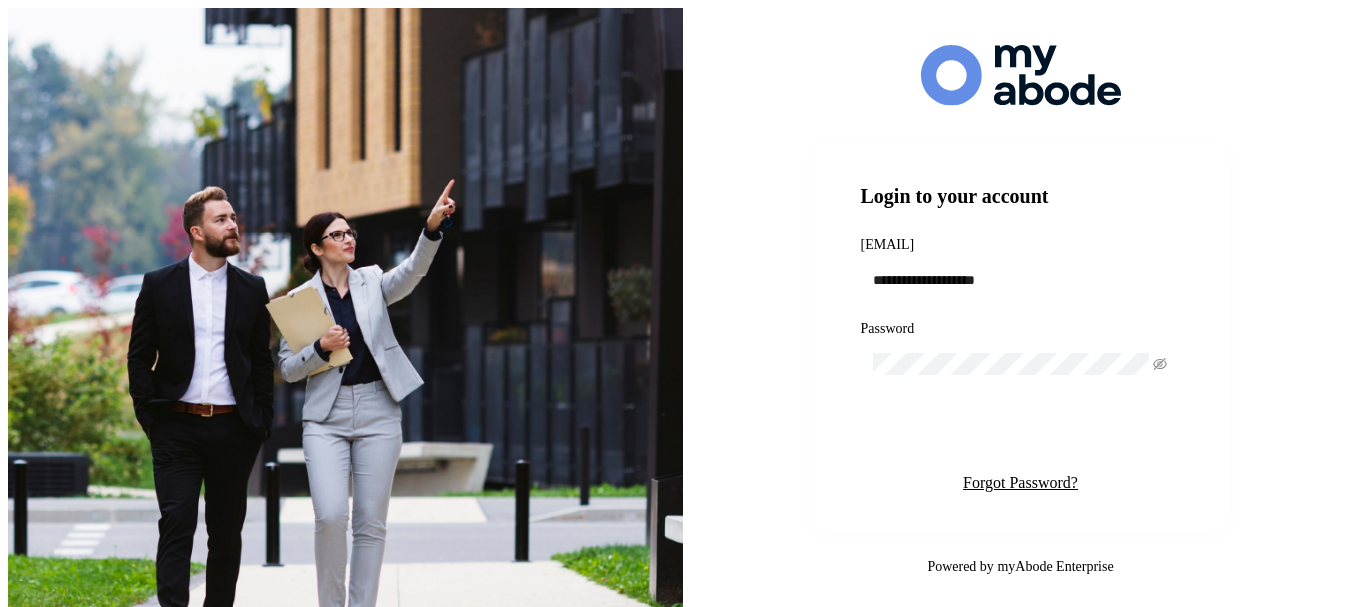 click on "Login" at bounding box center (1020, 434) 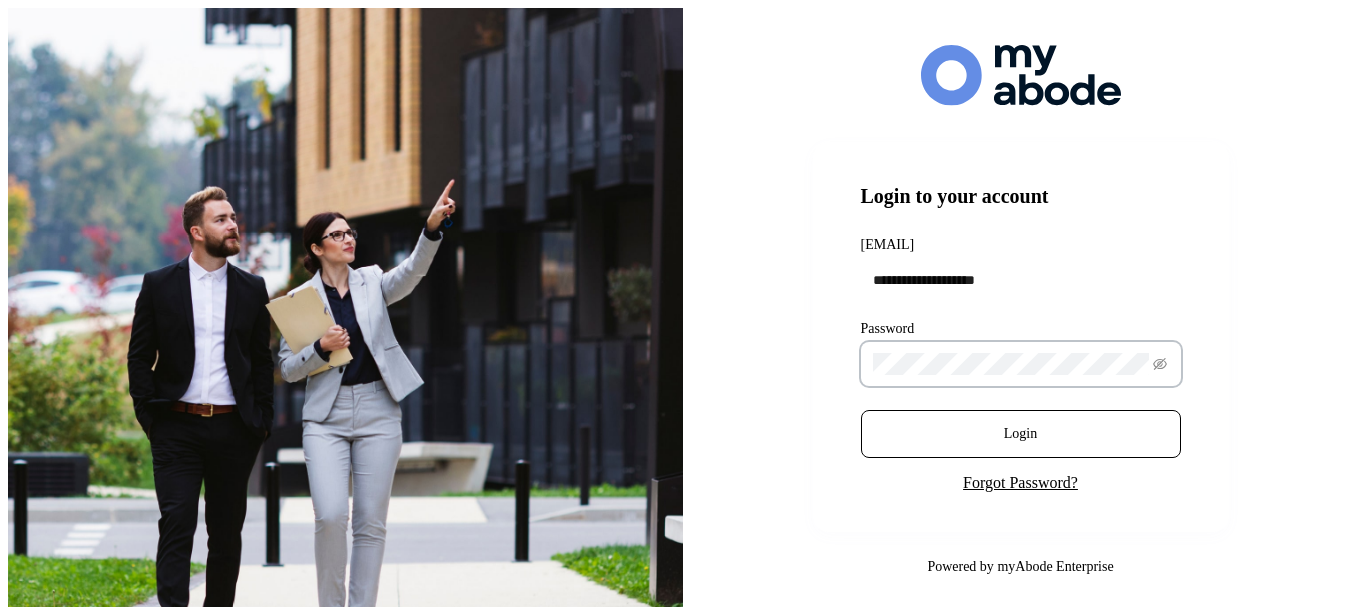 click on "**********" at bounding box center (1021, 337) 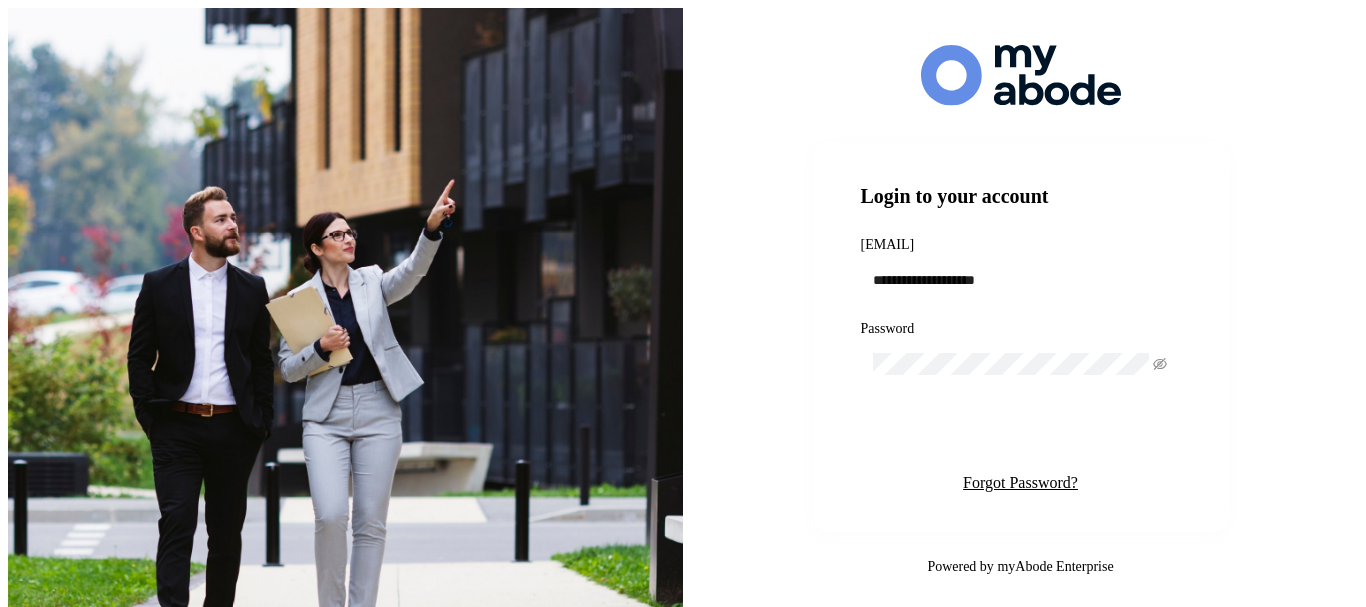 click on "Login" at bounding box center [1021, 434] 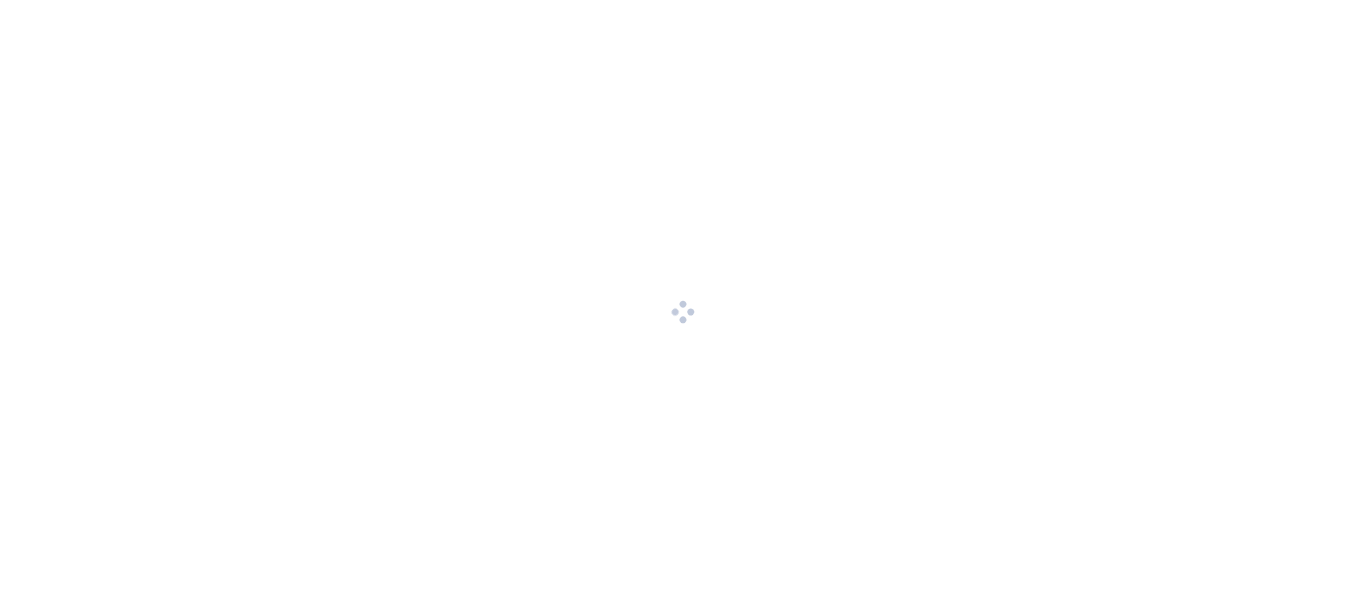 scroll, scrollTop: 0, scrollLeft: 0, axis: both 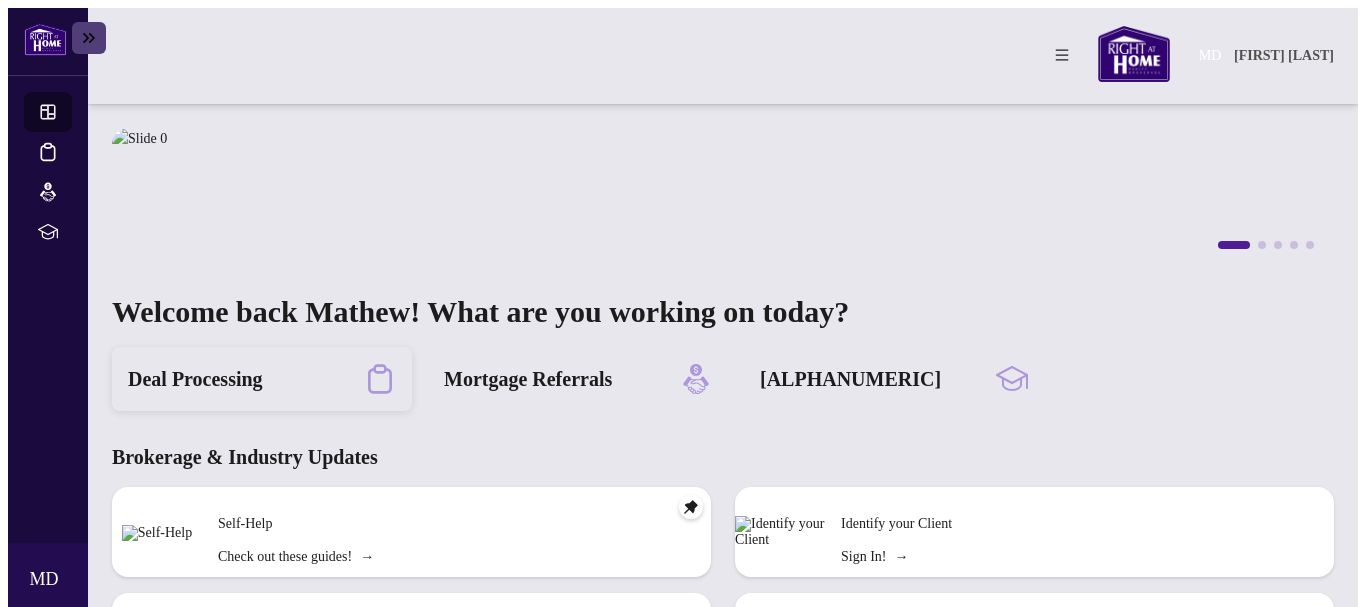 click on "Deal Processing" at bounding box center [195, 379] 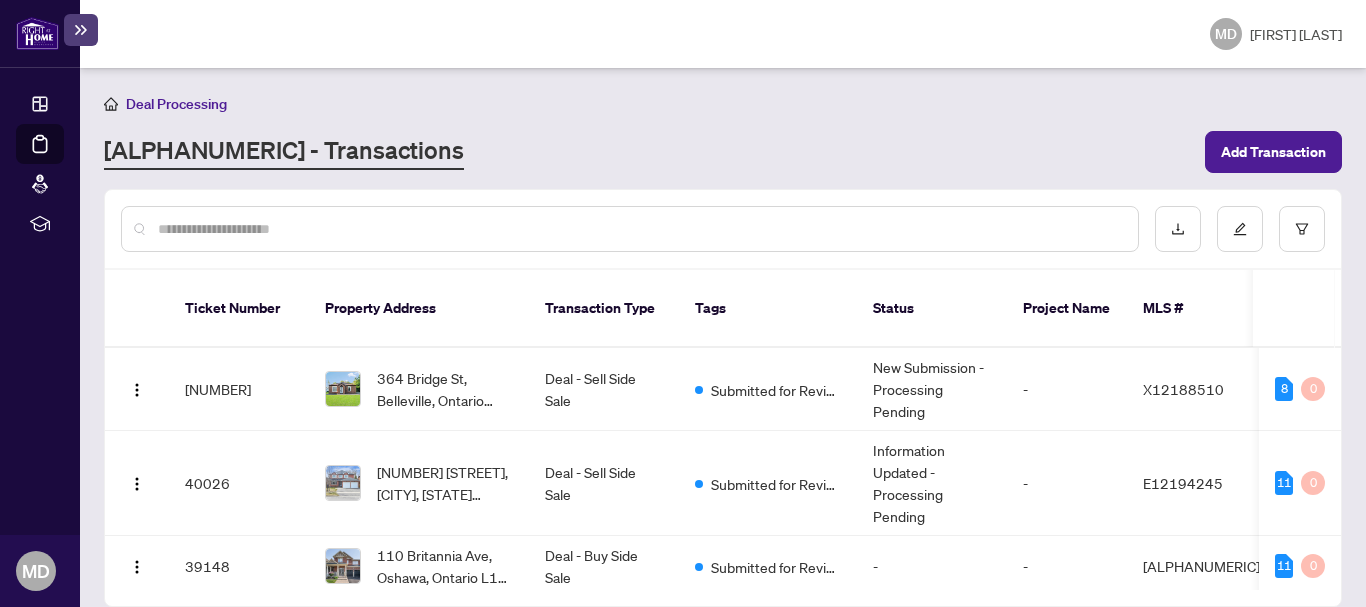 scroll, scrollTop: 1, scrollLeft: 0, axis: vertical 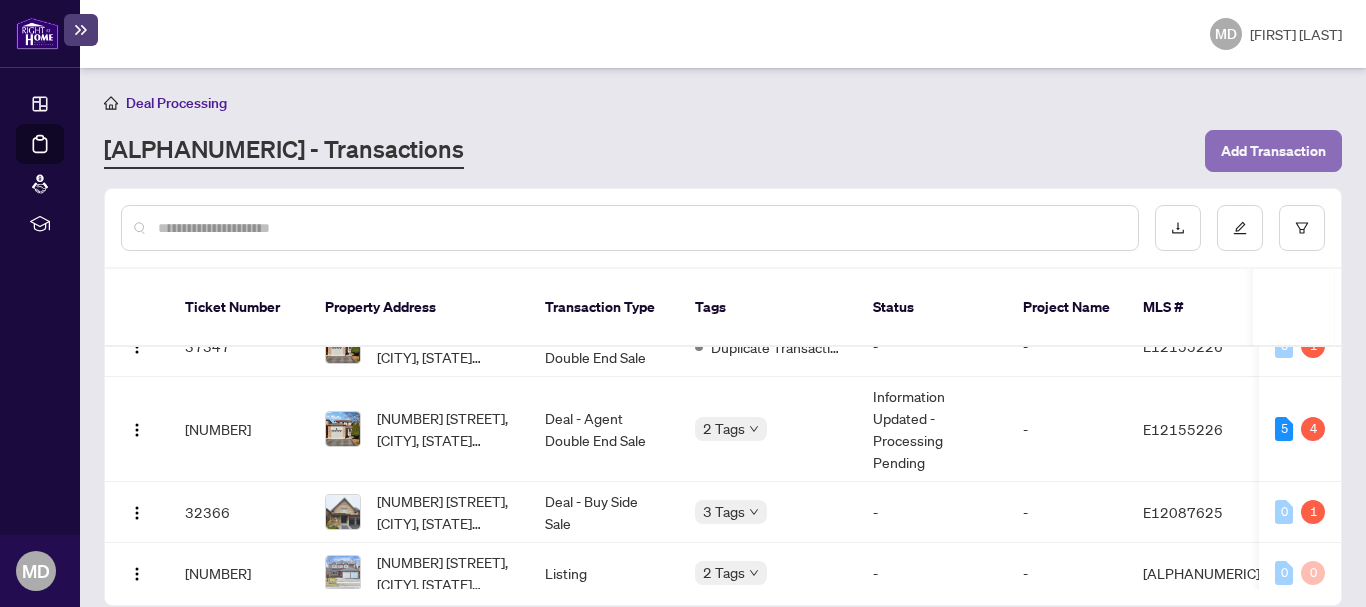 click on "Add Transaction" at bounding box center (1273, 151) 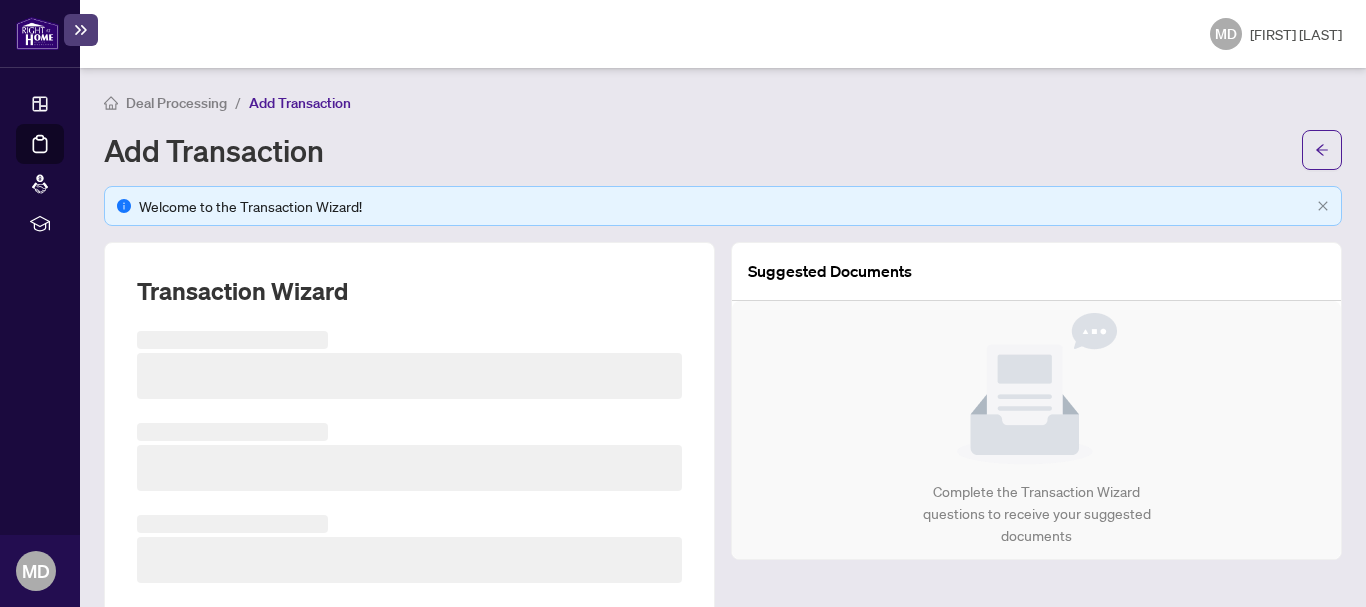 scroll, scrollTop: 0, scrollLeft: 0, axis: both 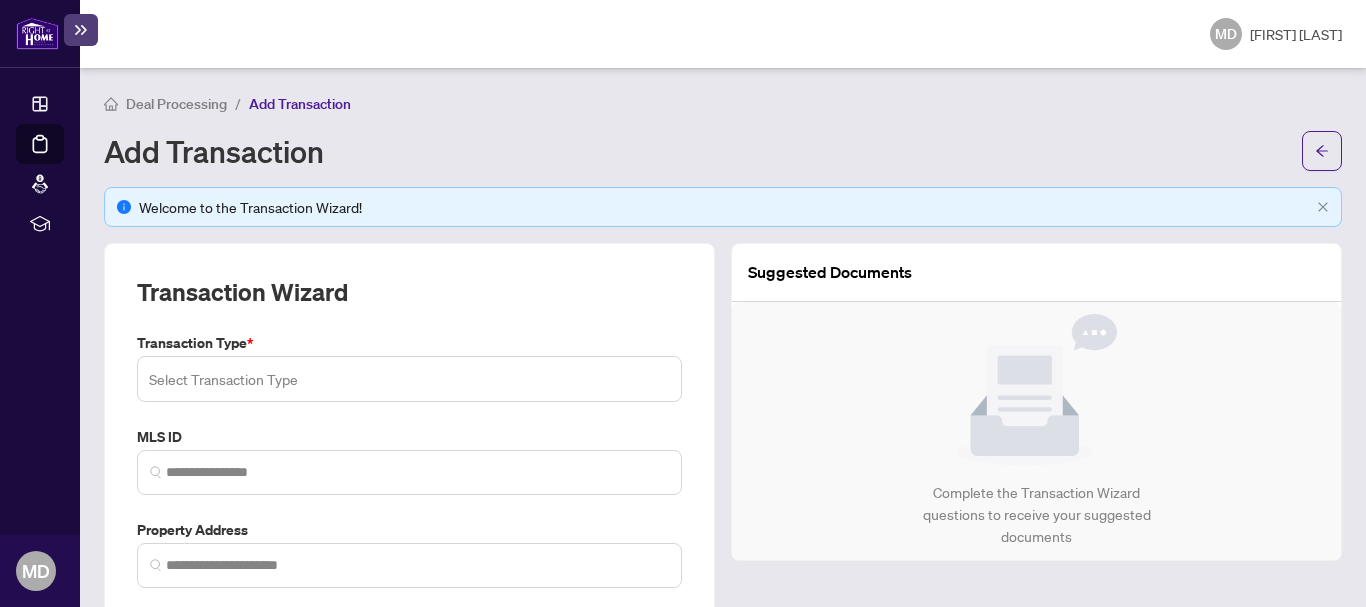 click at bounding box center (409, 379) 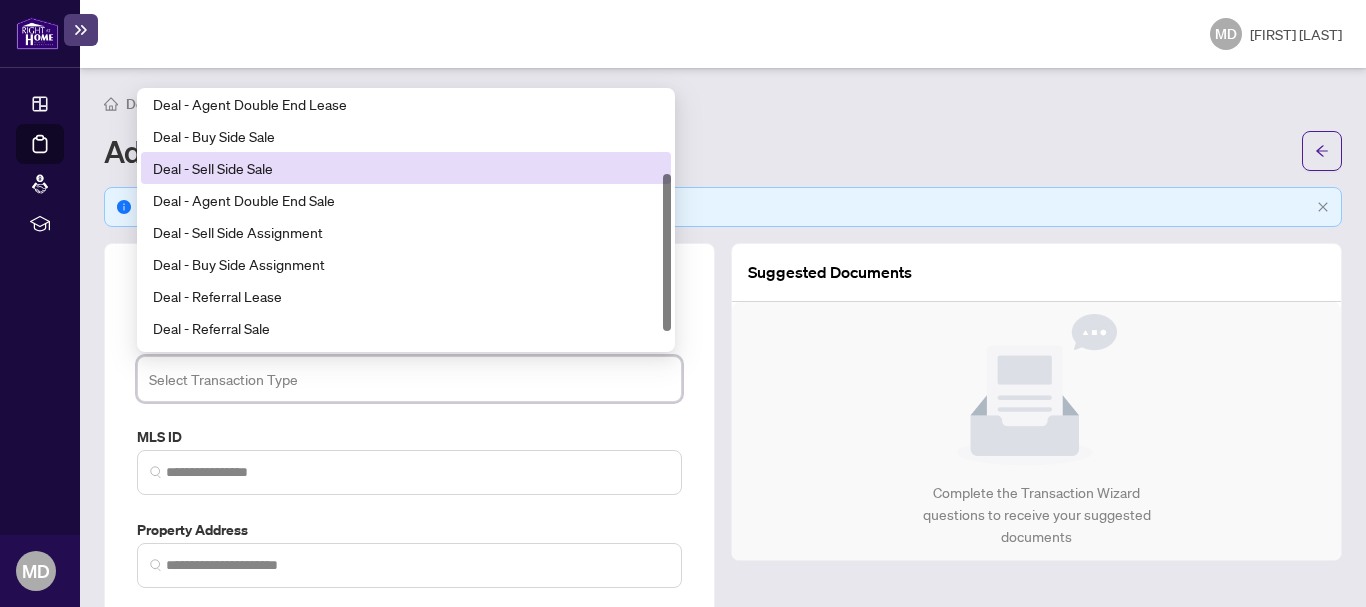 scroll, scrollTop: 160, scrollLeft: 0, axis: vertical 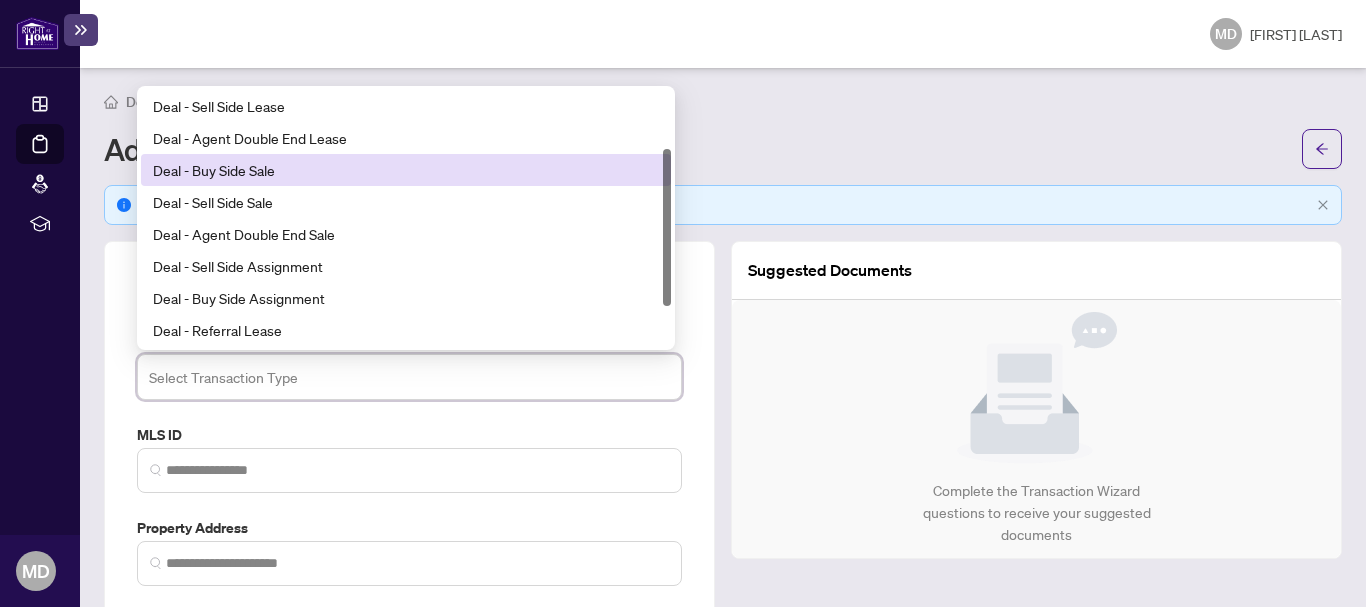 click on "Deal - Buy Side Sale" at bounding box center [406, 170] 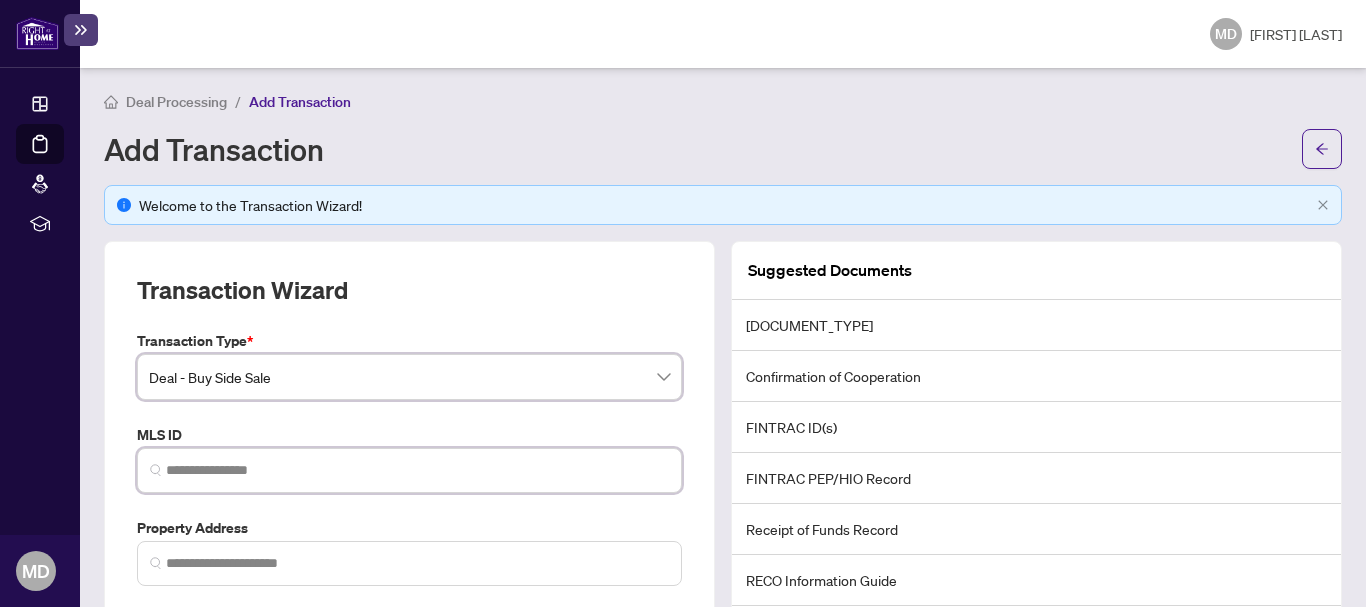 click at bounding box center [417, 470] 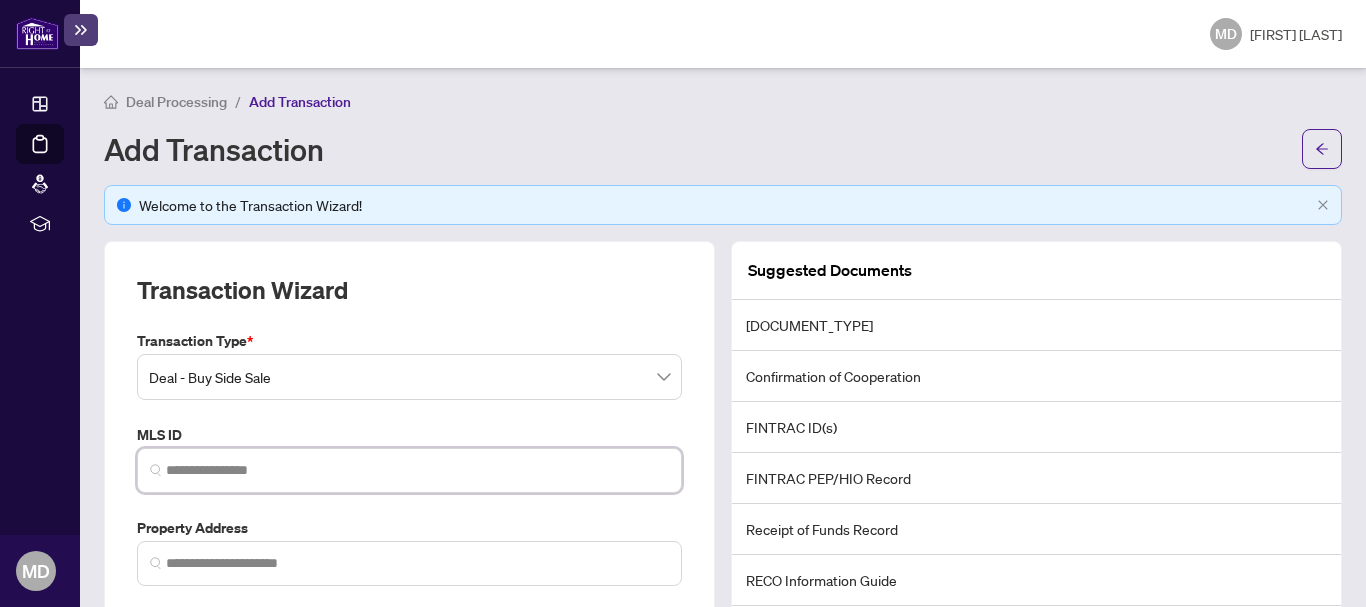 paste on "*********" 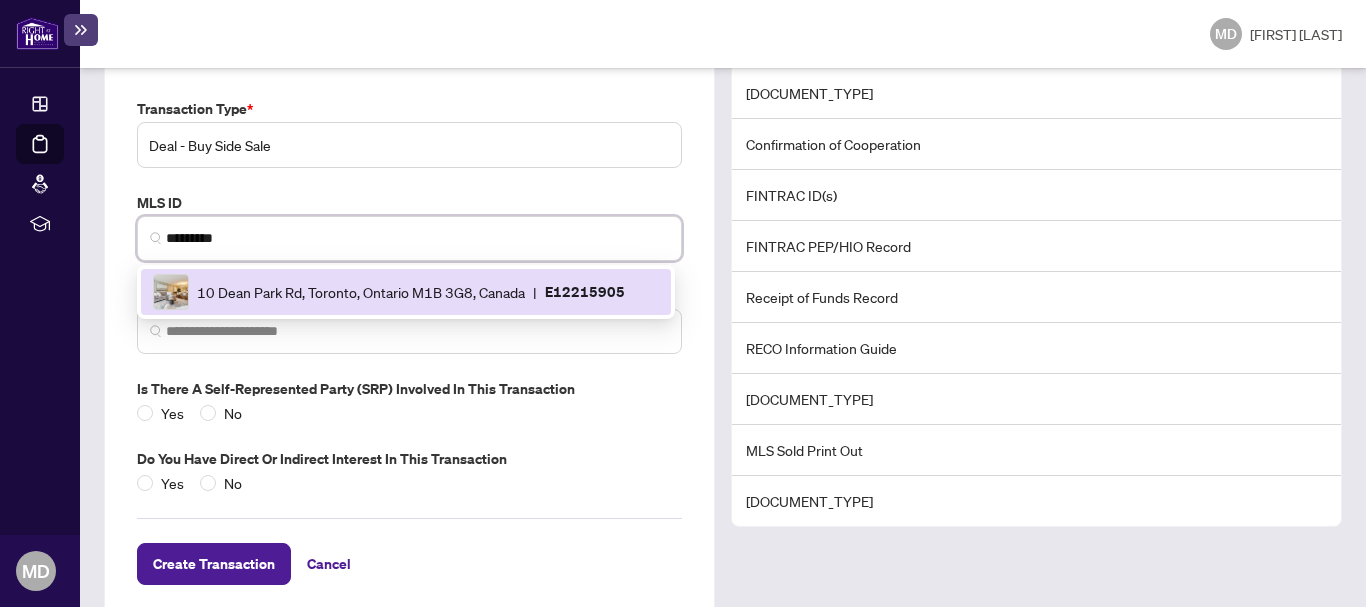 scroll, scrollTop: 268, scrollLeft: 0, axis: vertical 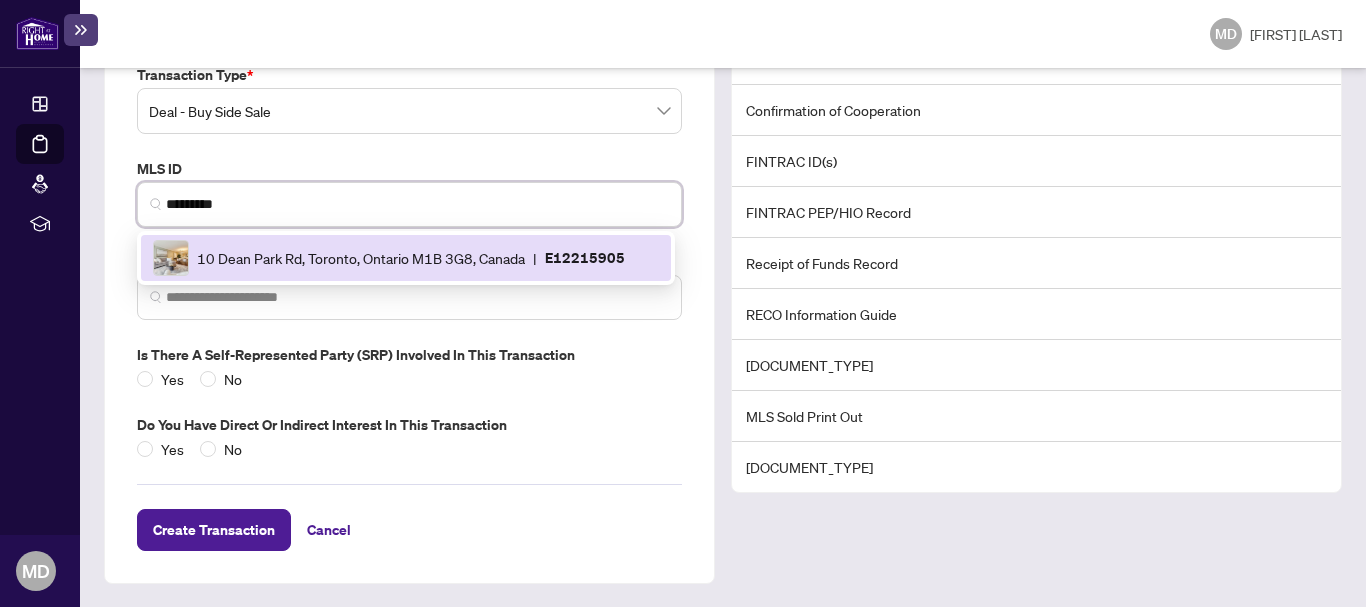 type on "*********" 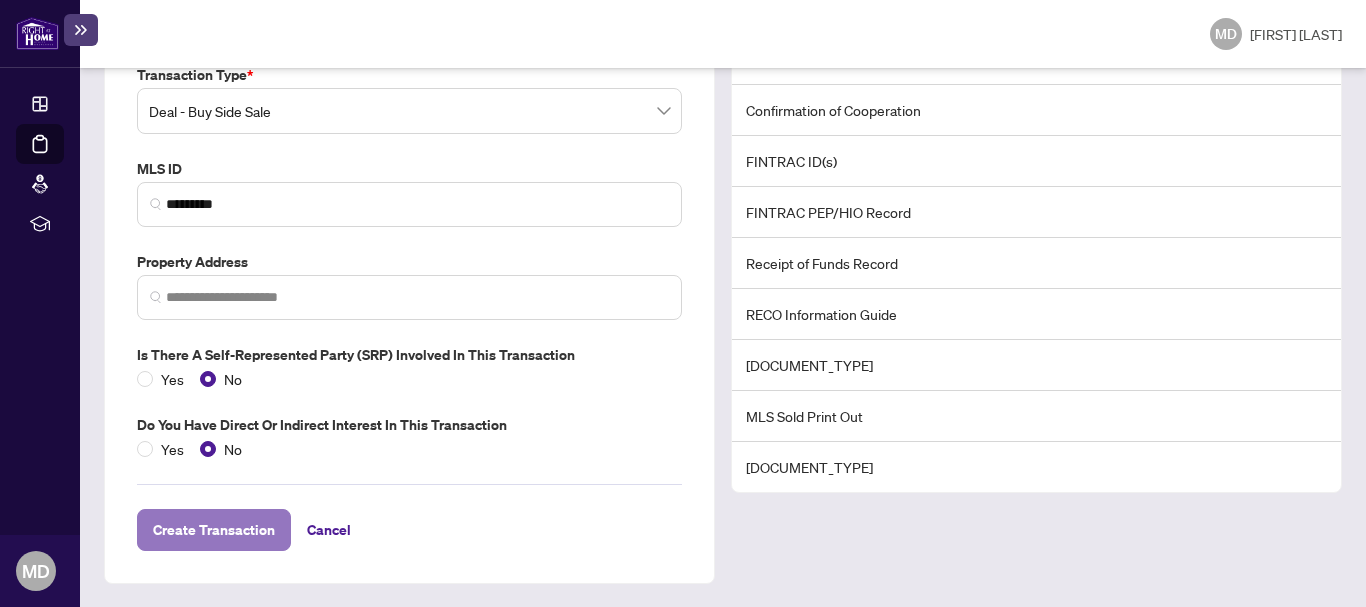 click on "Create Transaction" at bounding box center [214, 530] 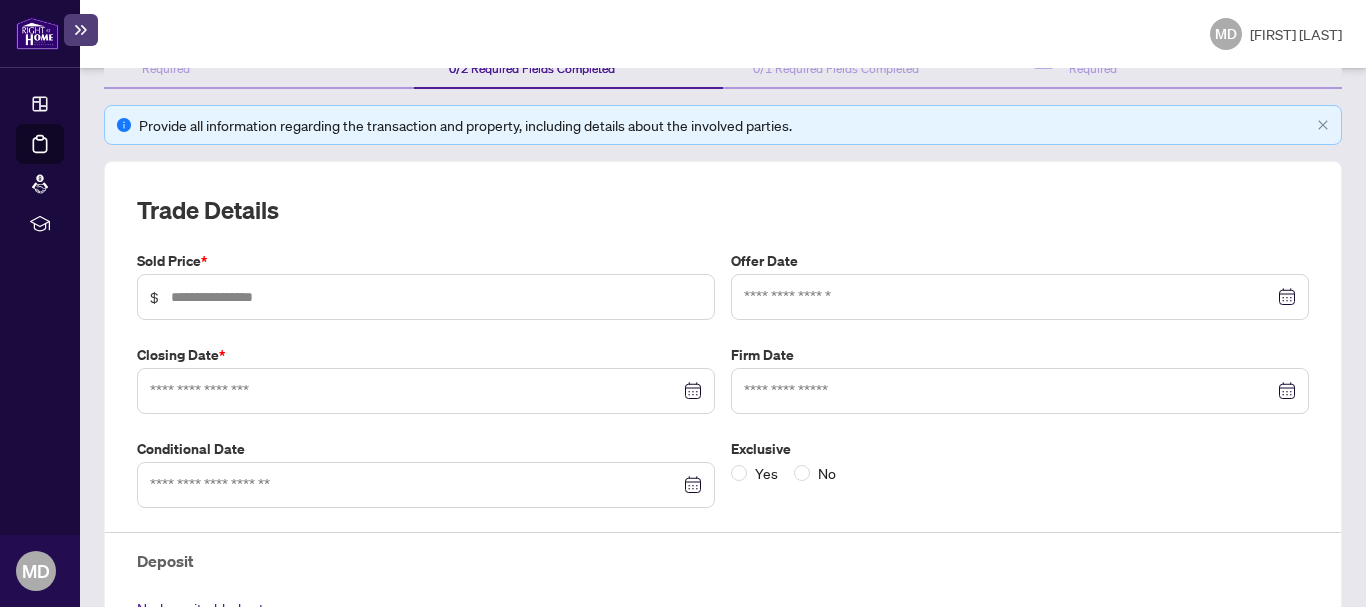 scroll, scrollTop: 298, scrollLeft: 0, axis: vertical 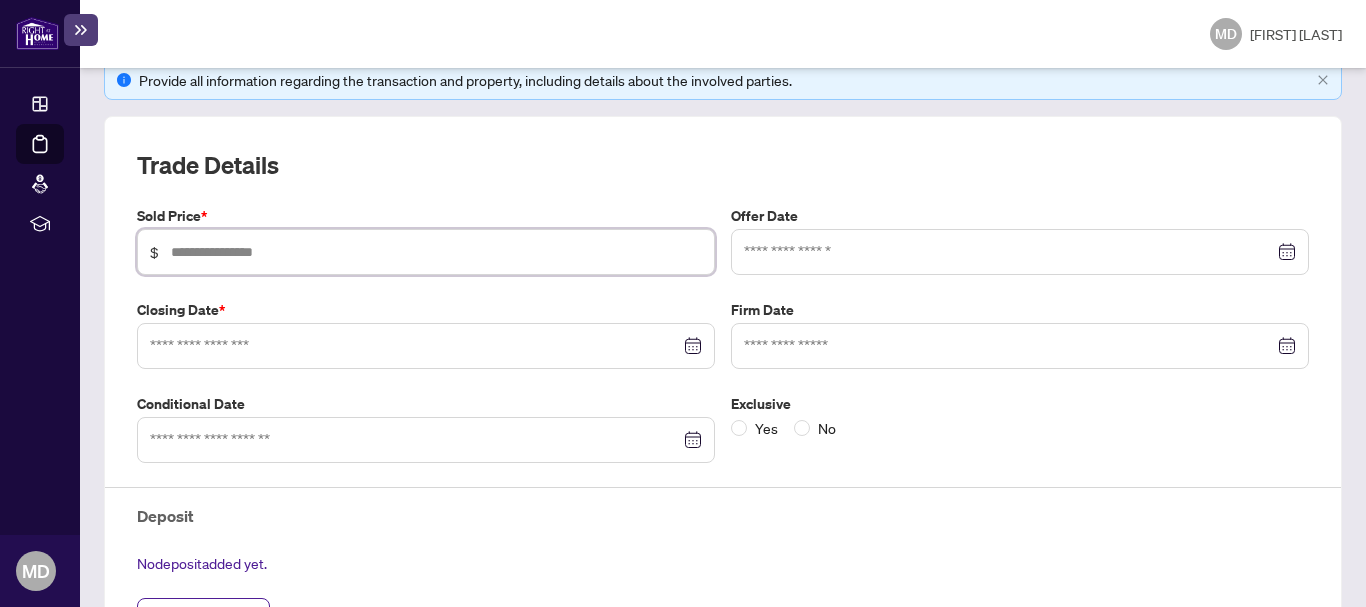 click at bounding box center [436, 252] 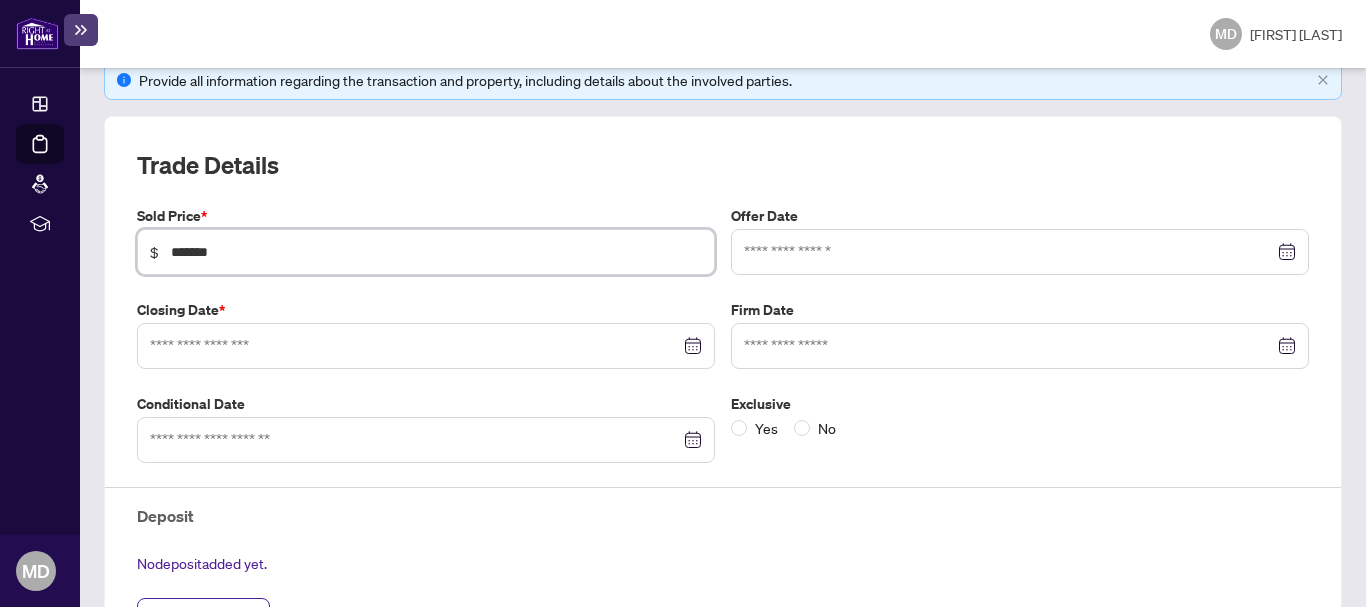type on "*******" 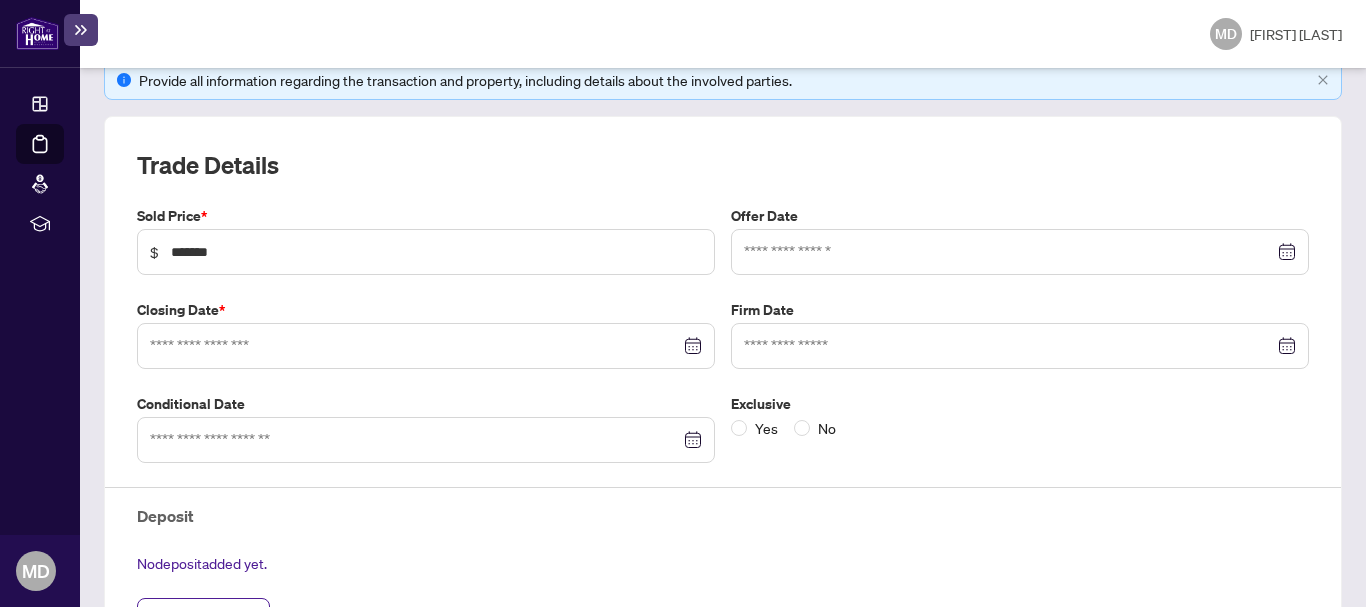 click on "Trade Details" at bounding box center [723, 165] 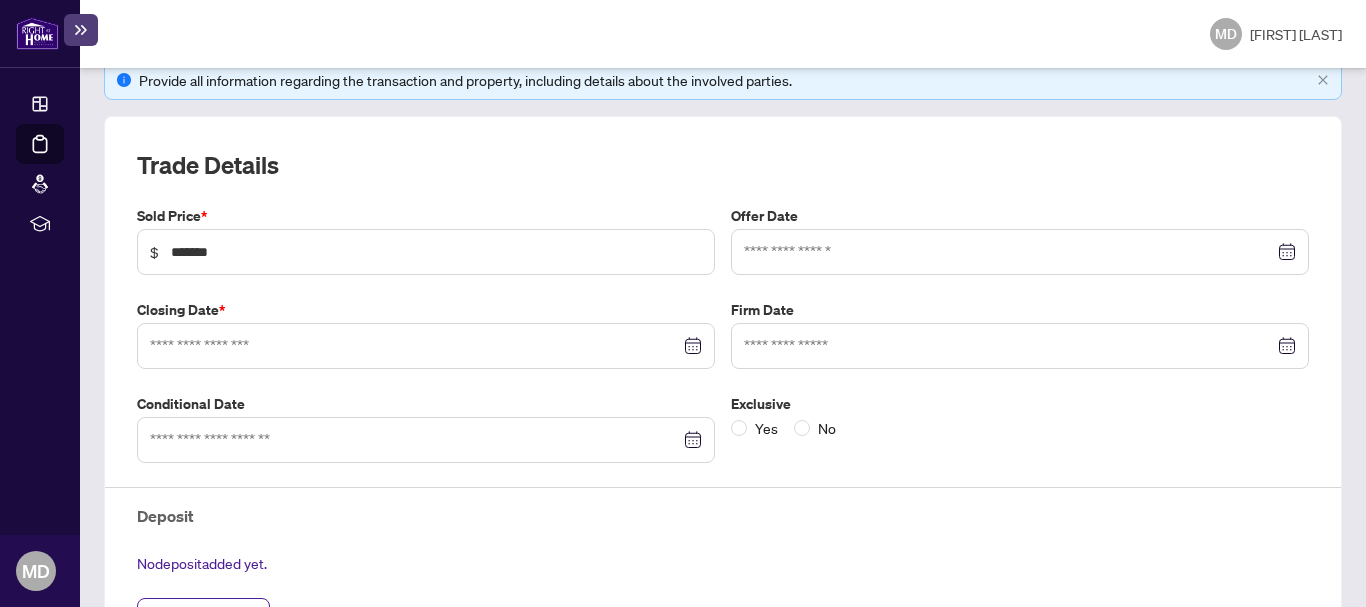 click at bounding box center [1020, 252] 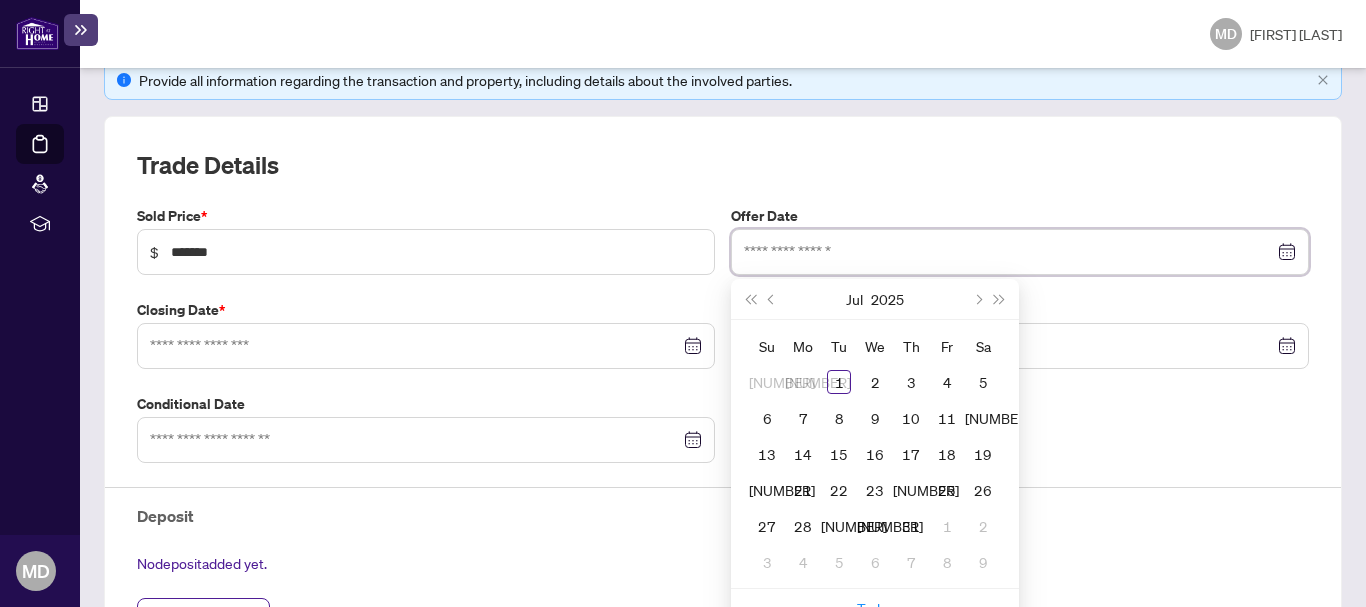 click at bounding box center [1020, 252] 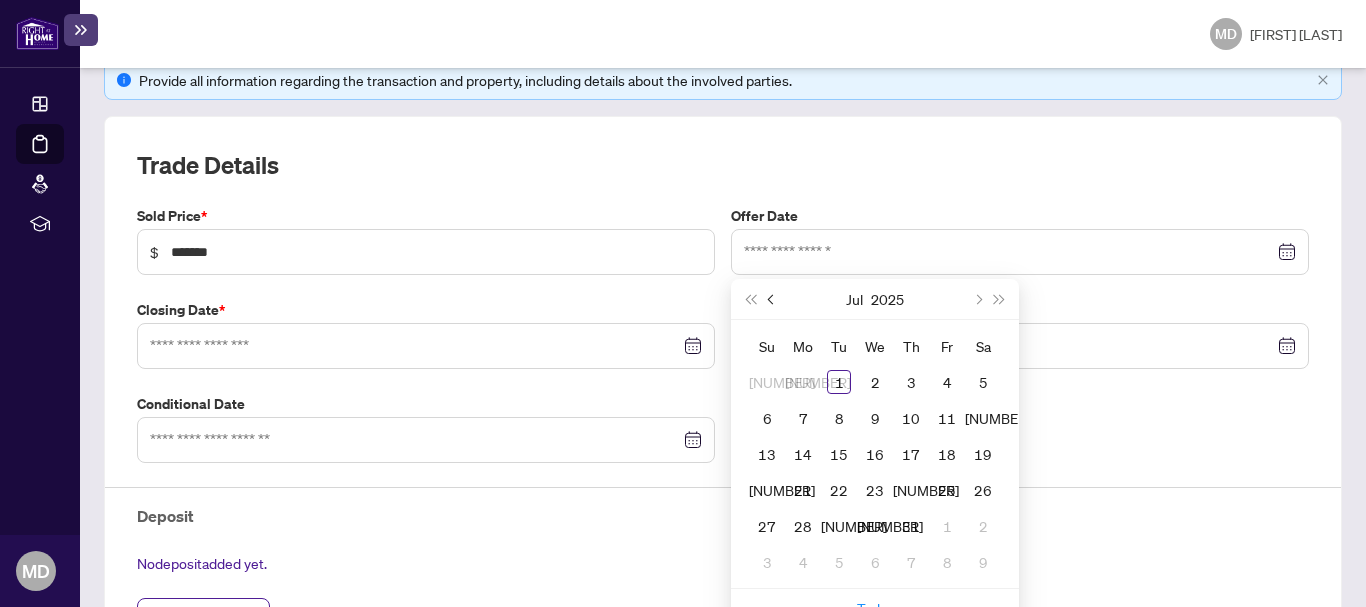 click at bounding box center [772, 299] 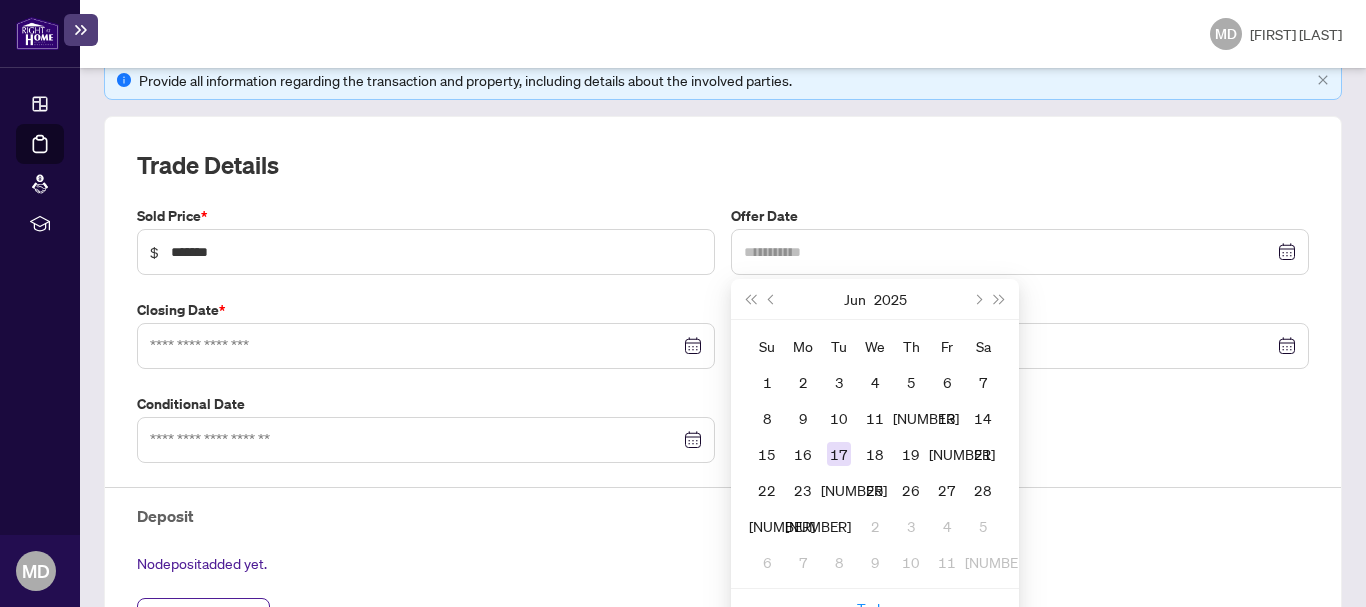 click on "17" at bounding box center (839, 454) 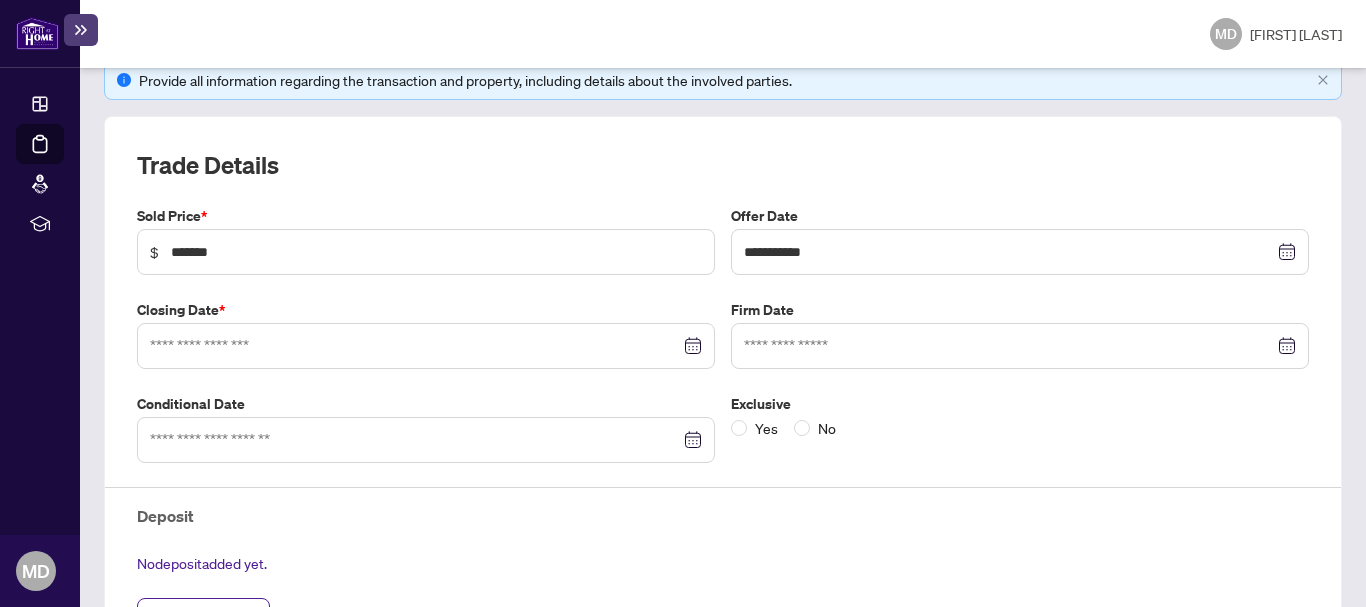 click at bounding box center [1020, 252] 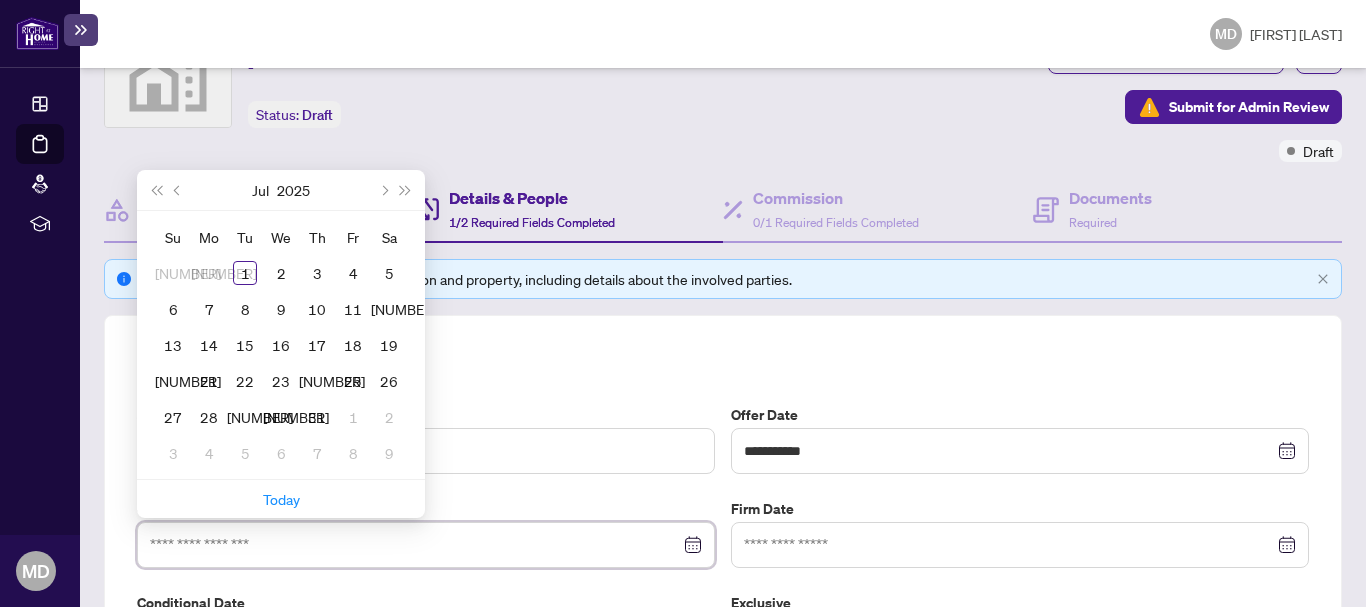 scroll, scrollTop: 100, scrollLeft: 0, axis: vertical 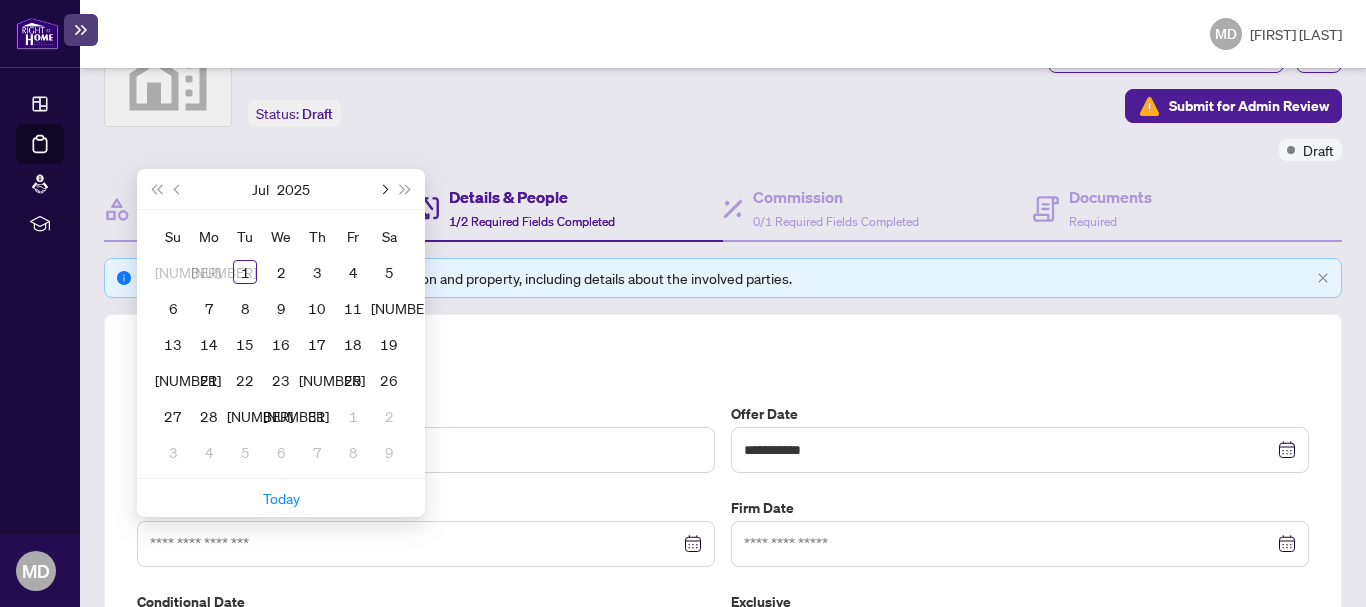 click at bounding box center [383, 189] 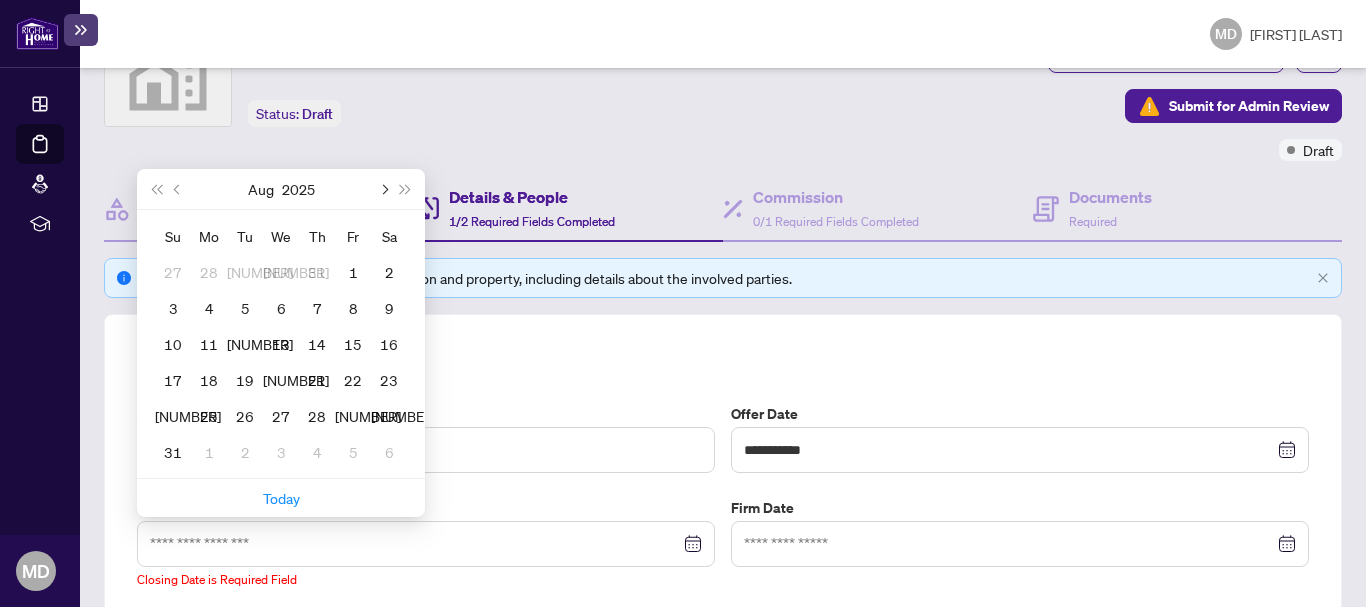 click at bounding box center [383, 189] 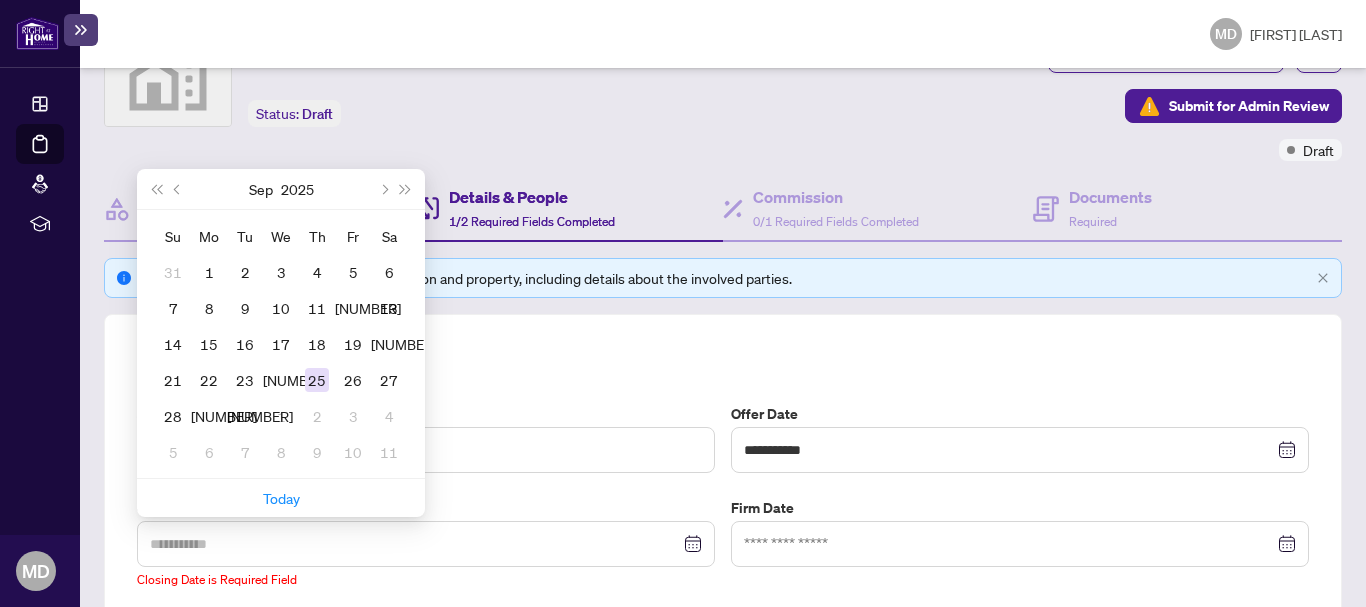 click on "25" at bounding box center (317, 380) 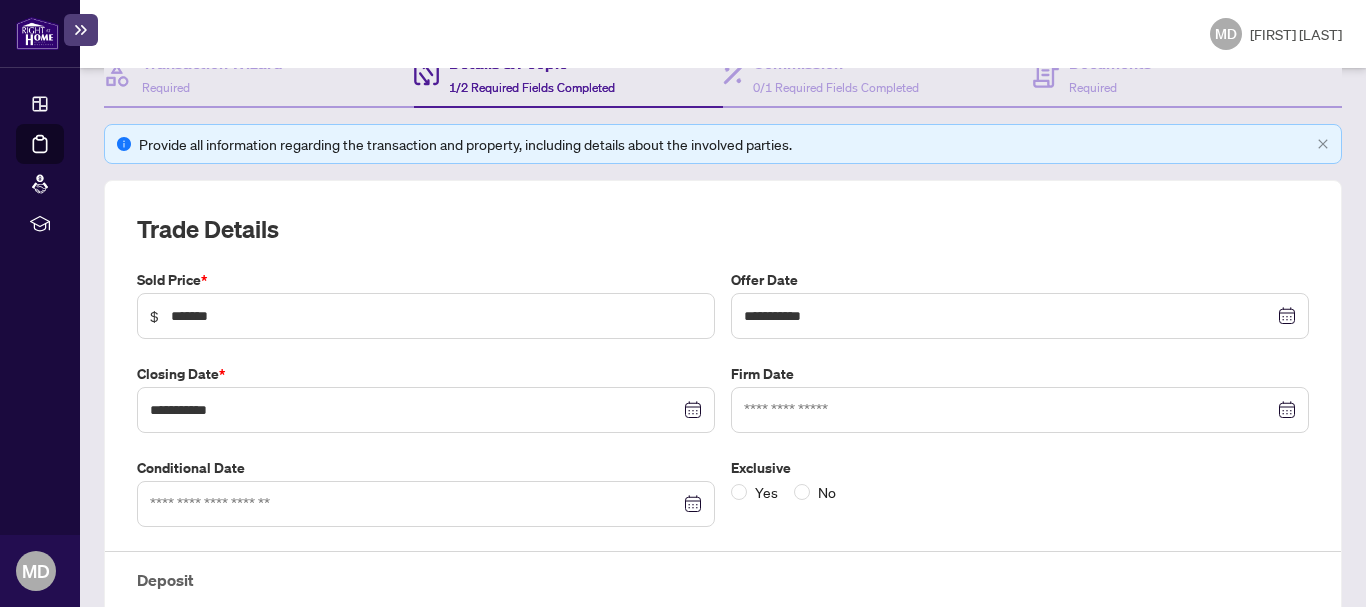 scroll, scrollTop: 235, scrollLeft: 0, axis: vertical 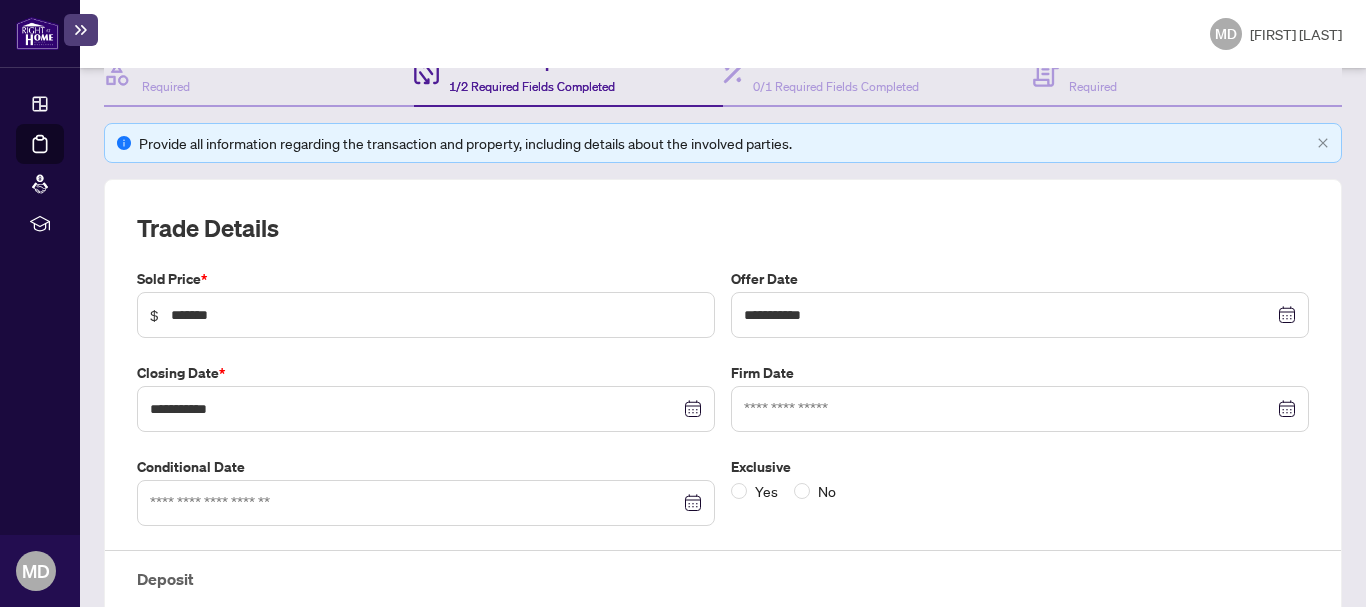 click at bounding box center (1020, 315) 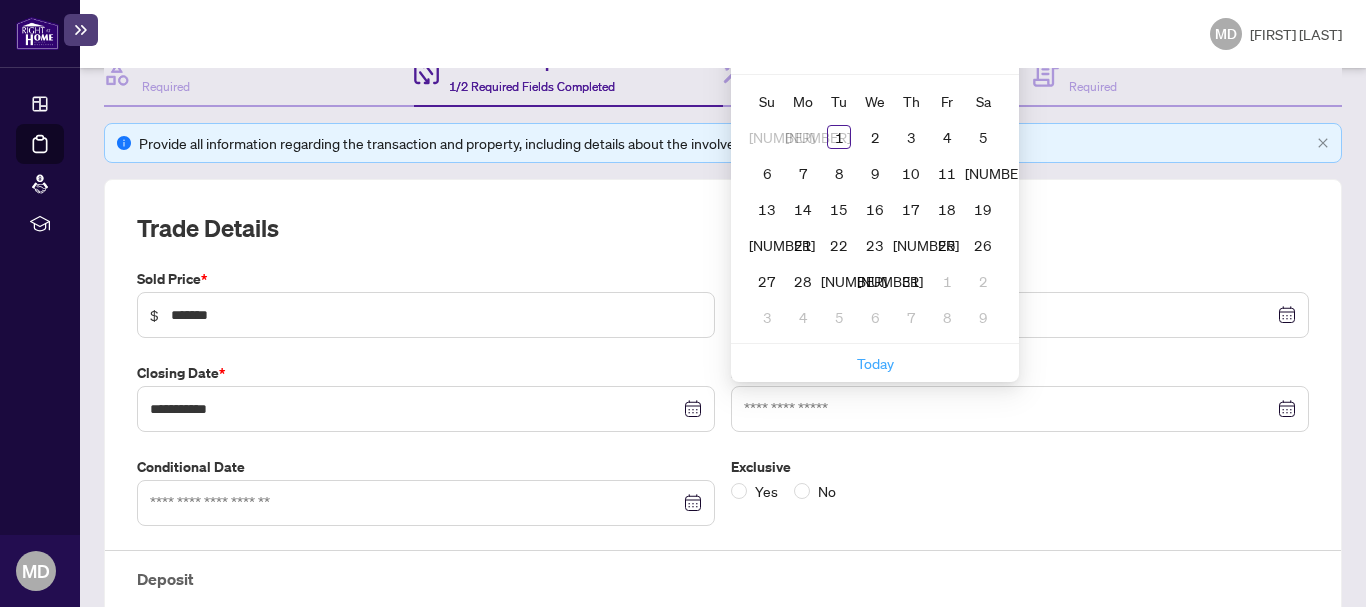 click on "Today" at bounding box center [0, 0] 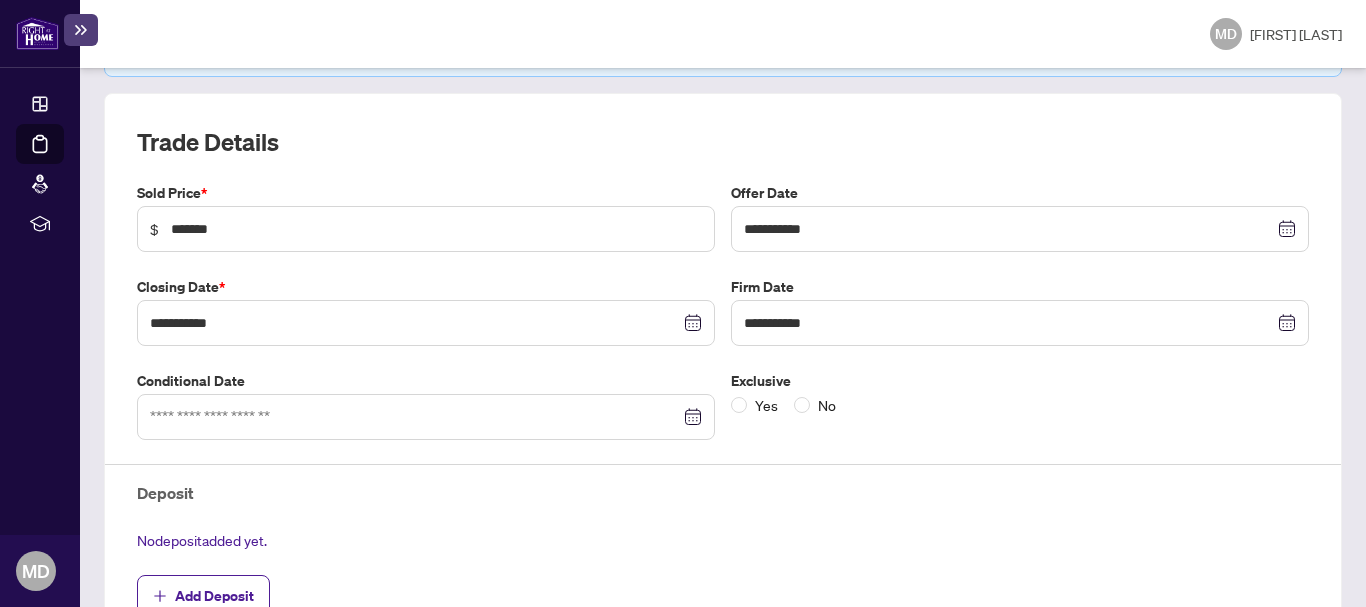 scroll, scrollTop: 332, scrollLeft: 0, axis: vertical 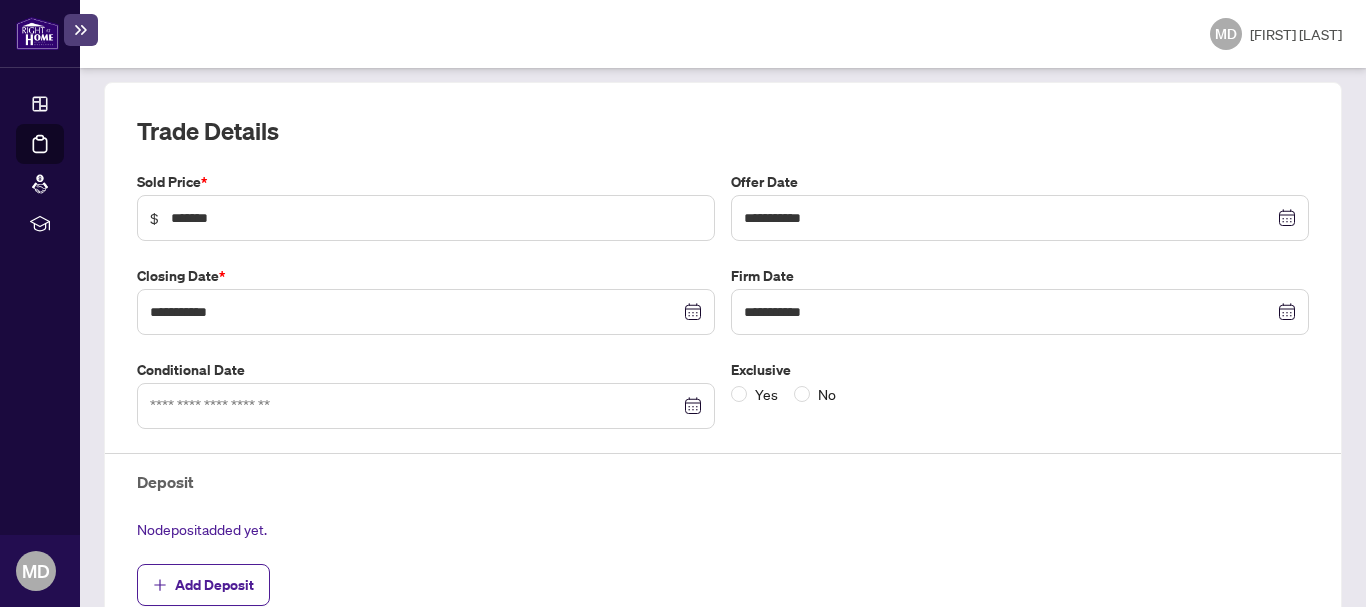 click at bounding box center [1020, 218] 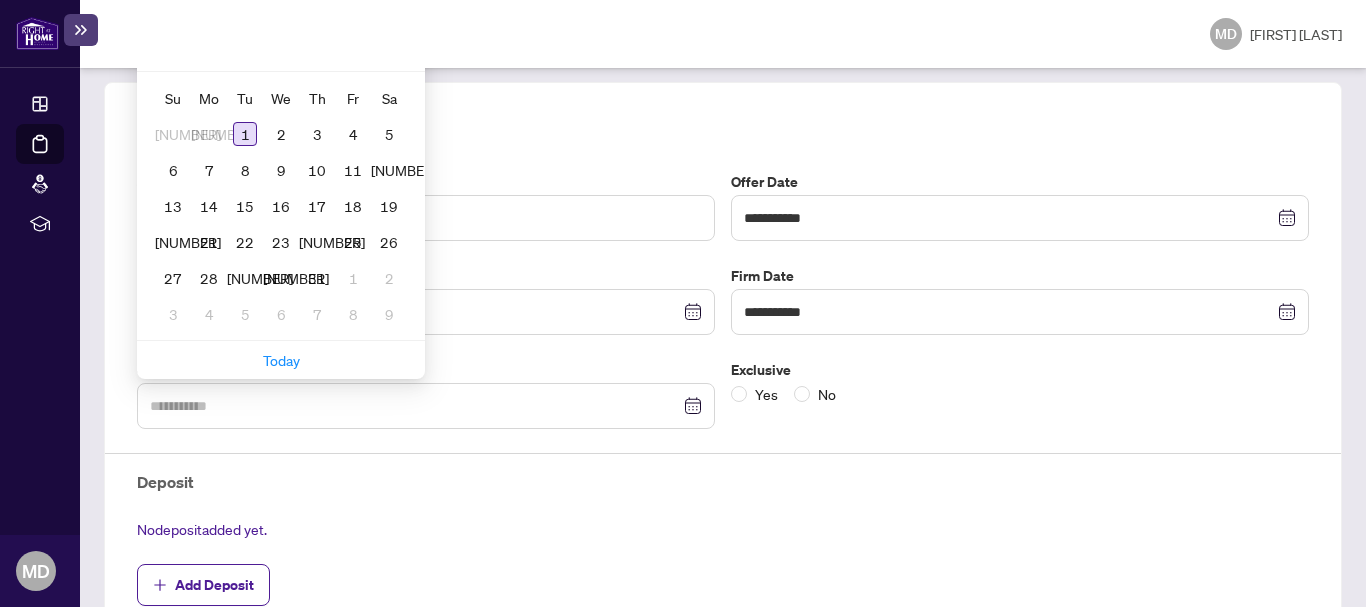 click on "1" at bounding box center [245, 134] 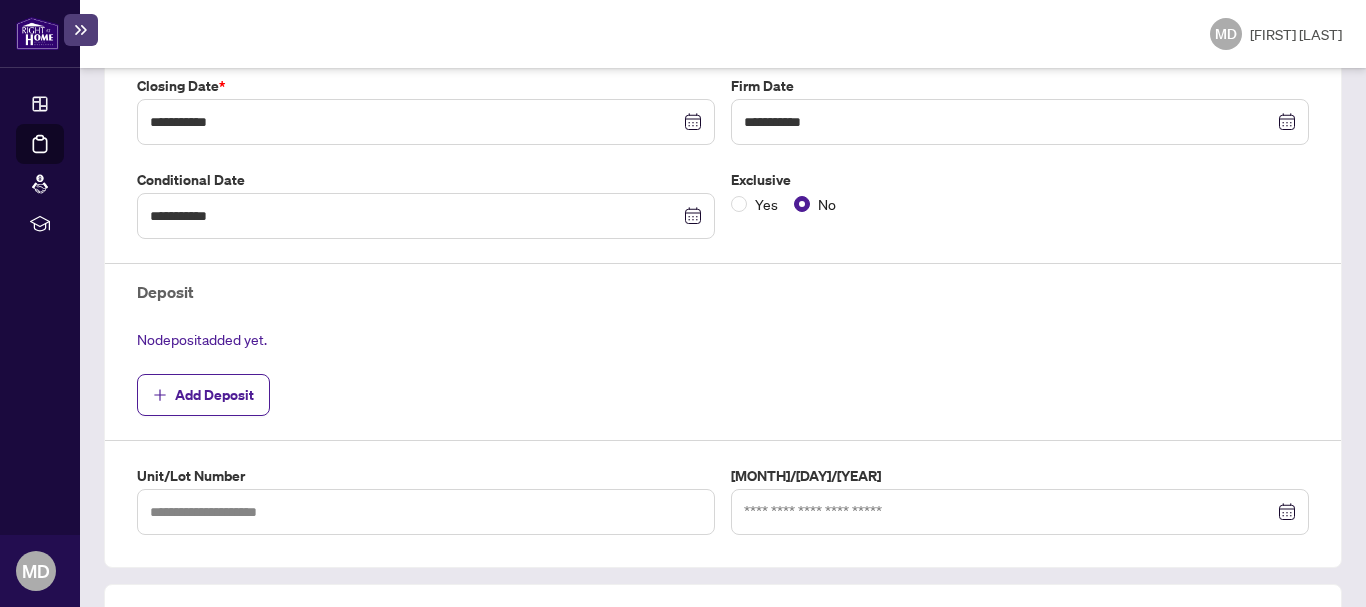 scroll, scrollTop: 545, scrollLeft: 0, axis: vertical 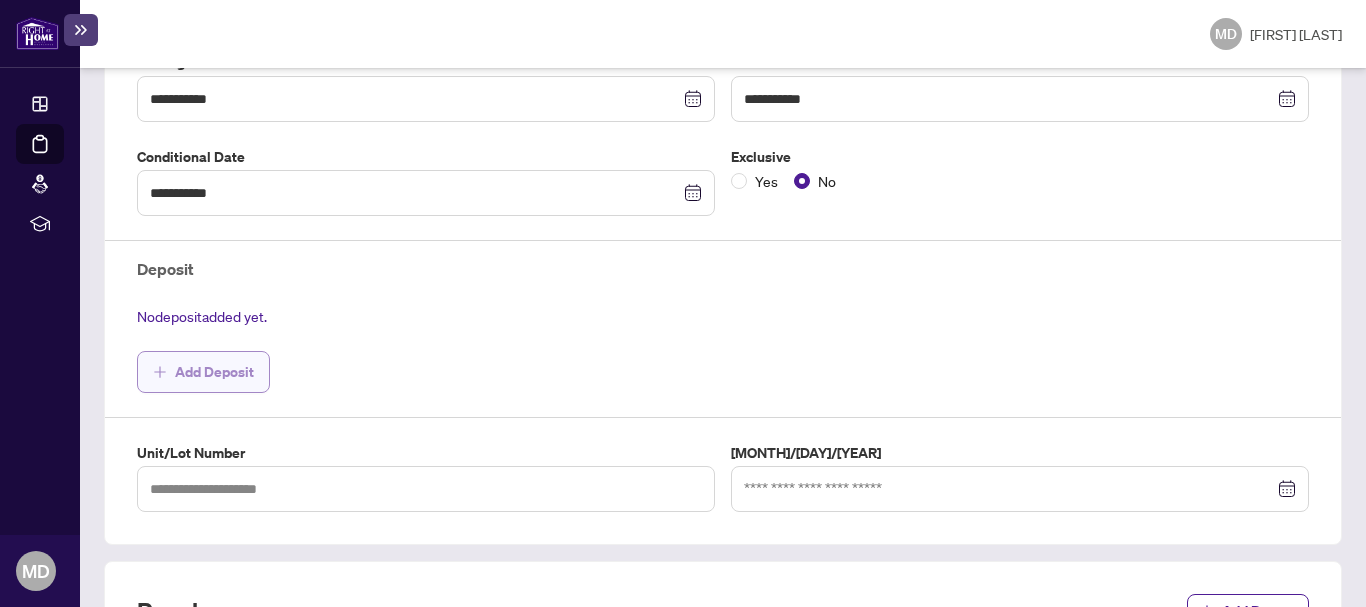 click on "Add Deposit" at bounding box center [214, 372] 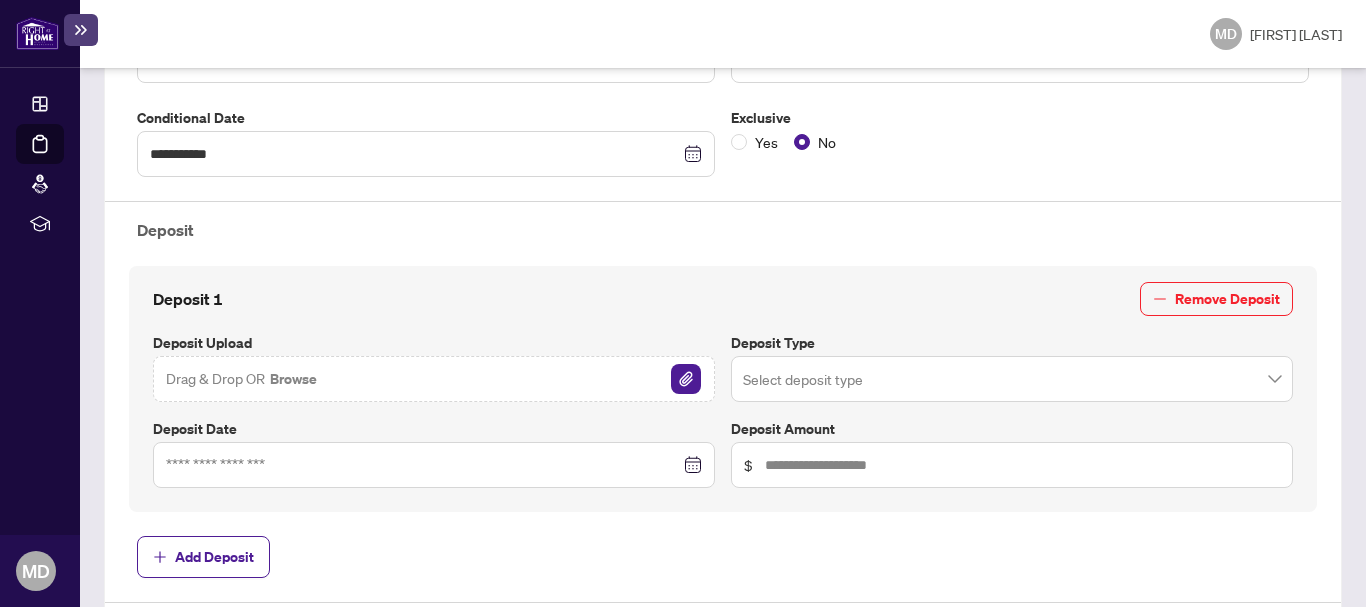 scroll, scrollTop: 588, scrollLeft: 0, axis: vertical 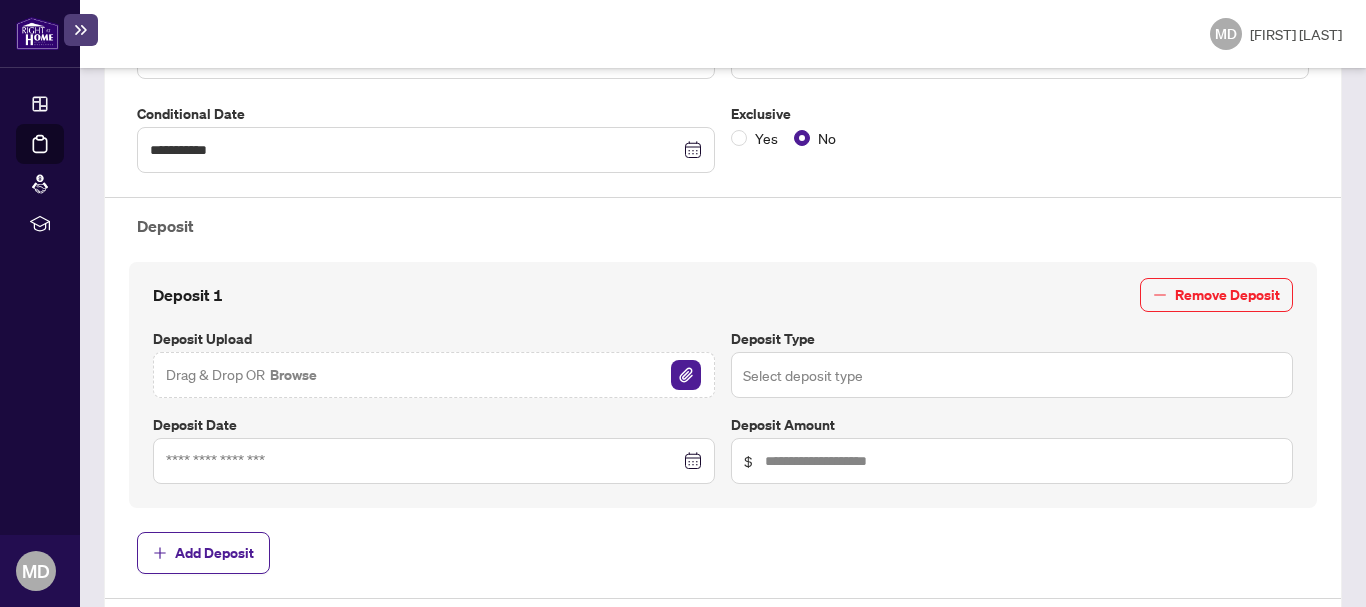 click at bounding box center (1012, 375) 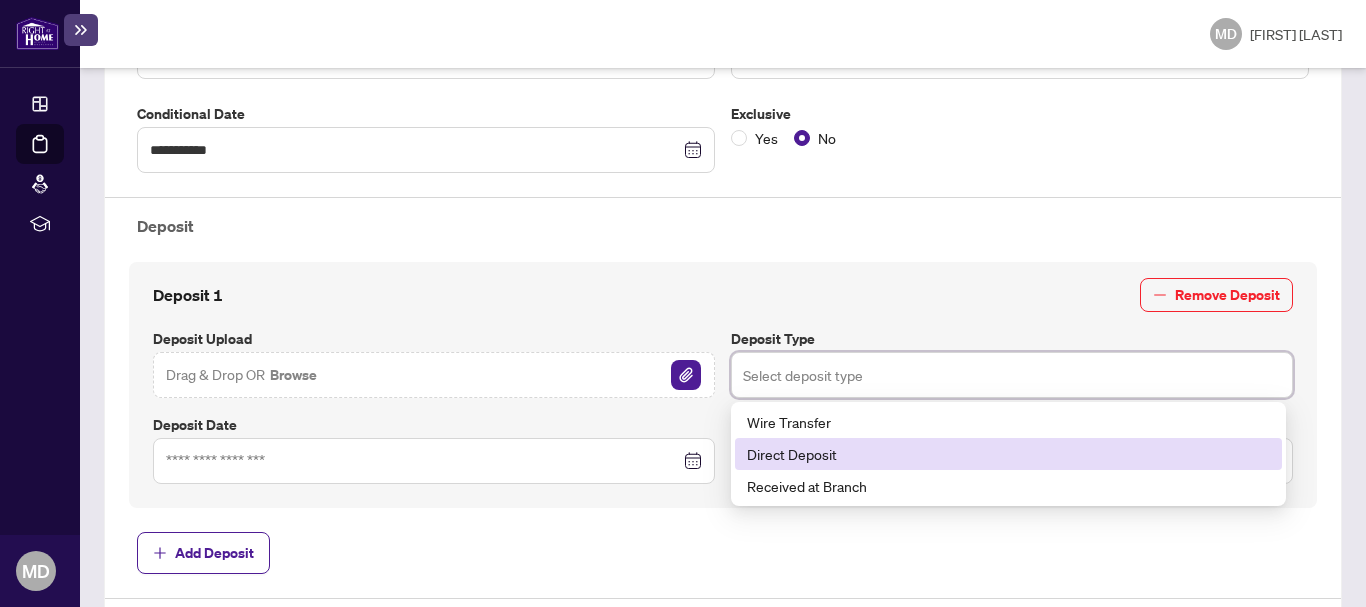 click on "Direct Deposit" at bounding box center [1008, 454] 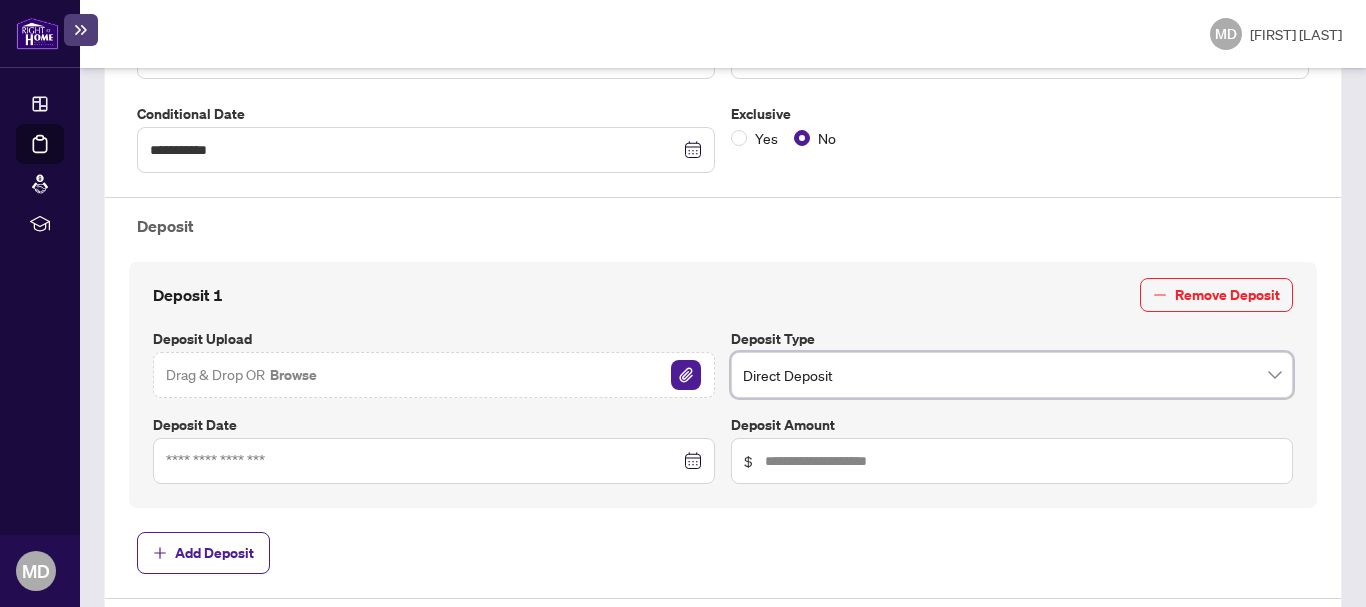 click at bounding box center [434, 461] 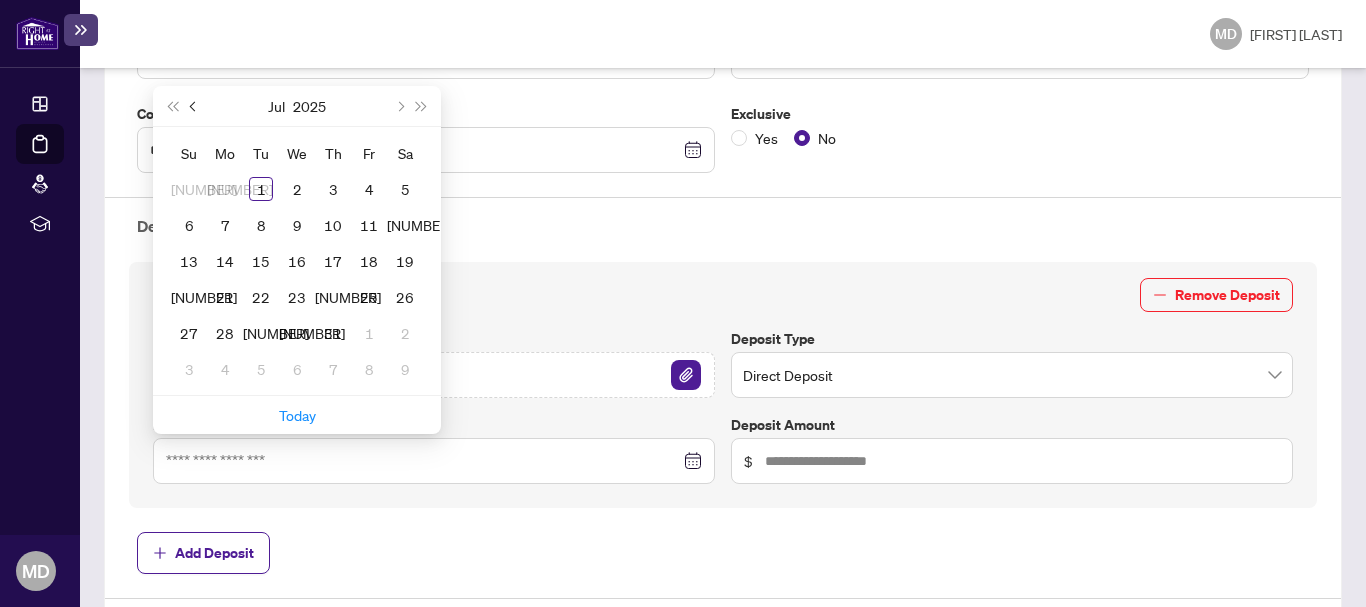 click at bounding box center [195, 106] 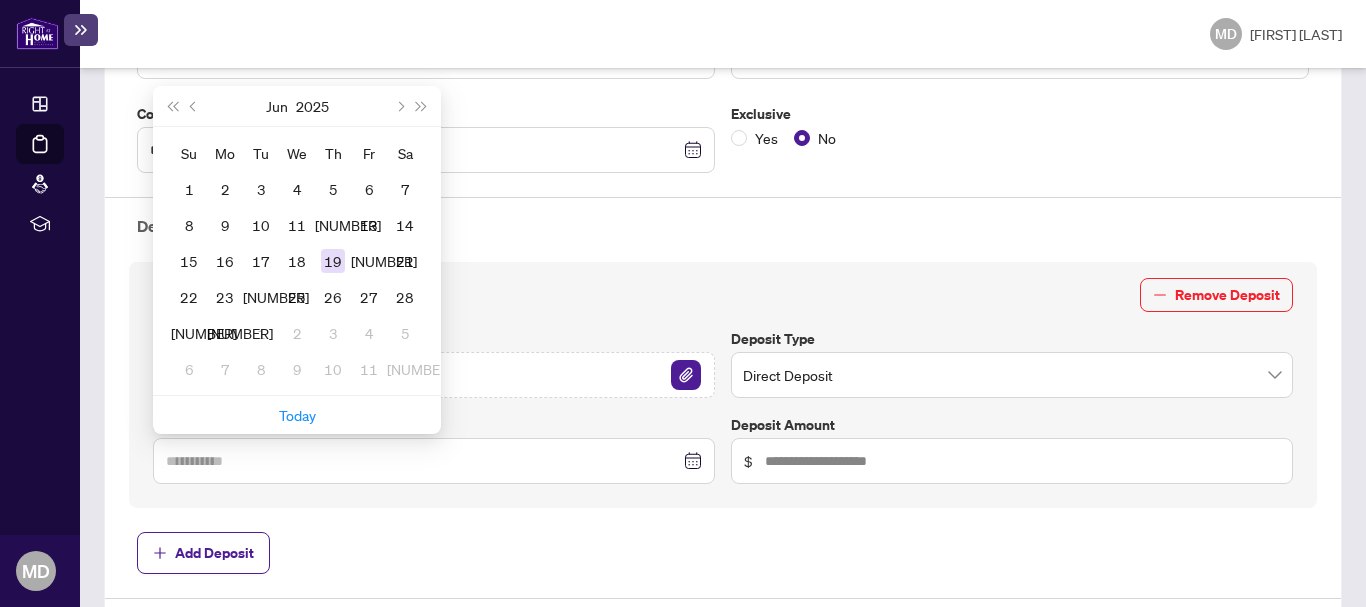 click on "19" at bounding box center (333, 261) 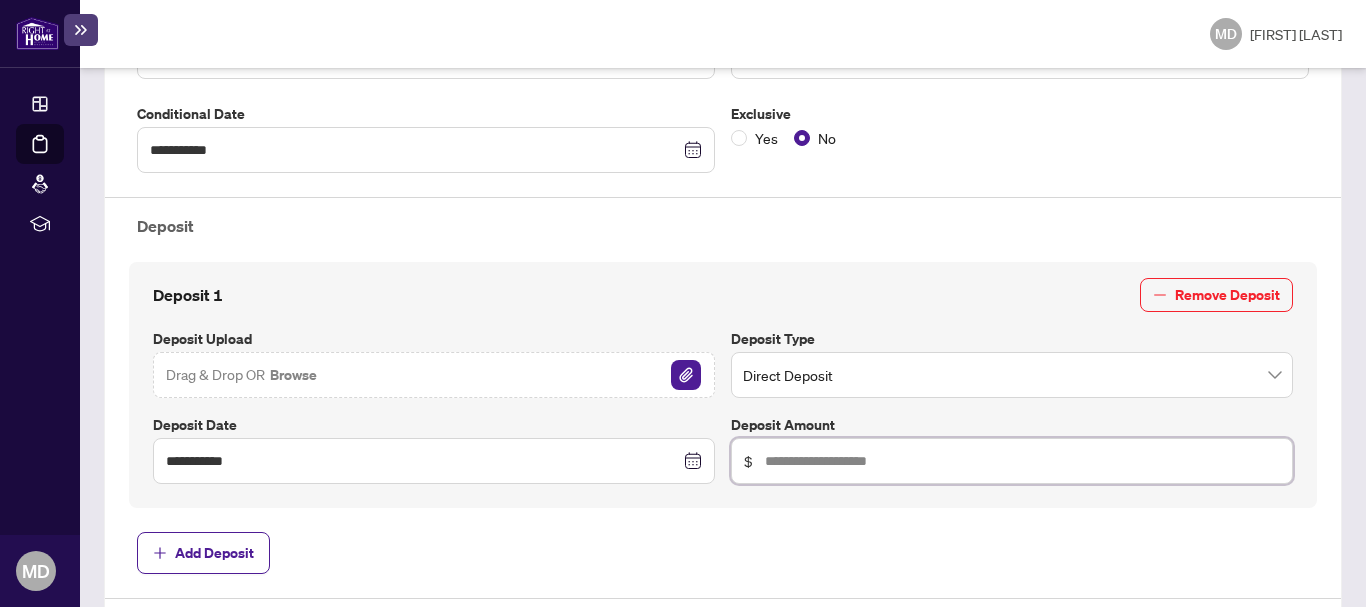 click at bounding box center (1022, 461) 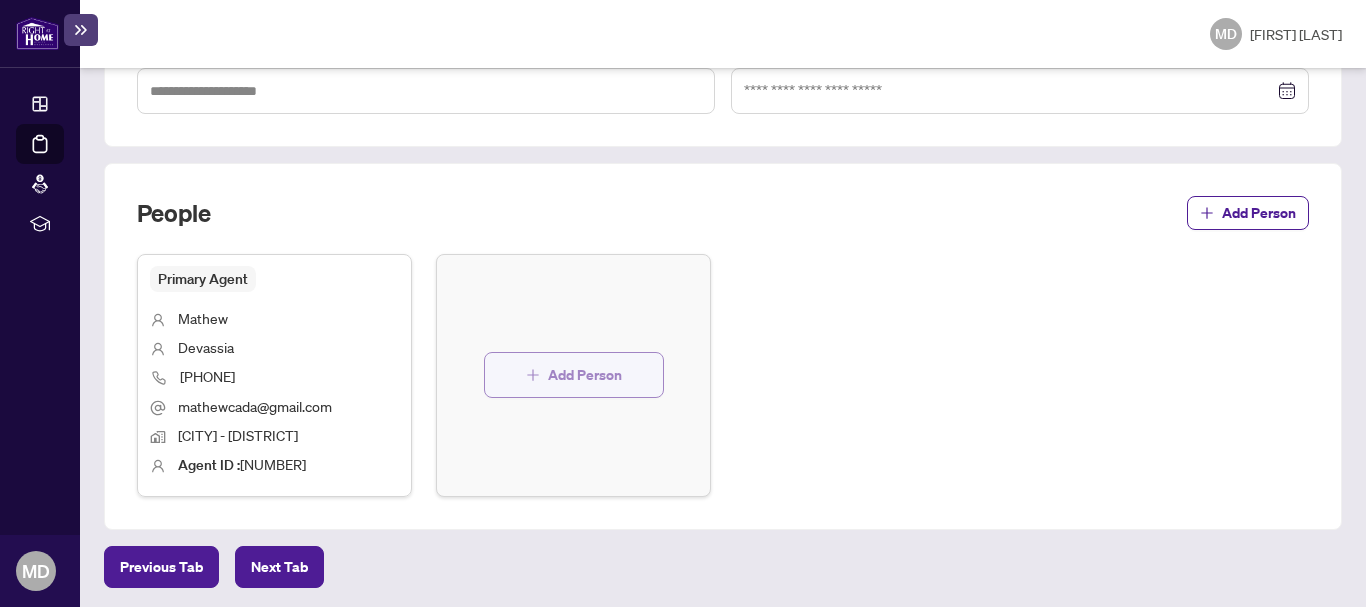 scroll, scrollTop: 1170, scrollLeft: 0, axis: vertical 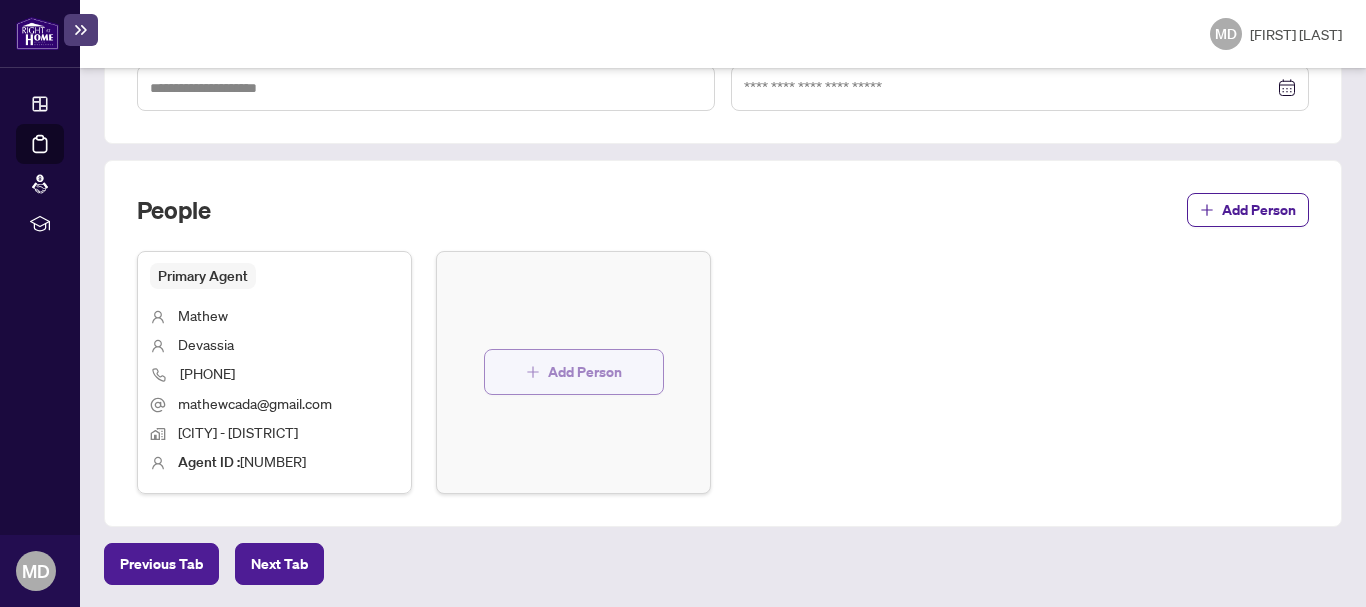 type on "******" 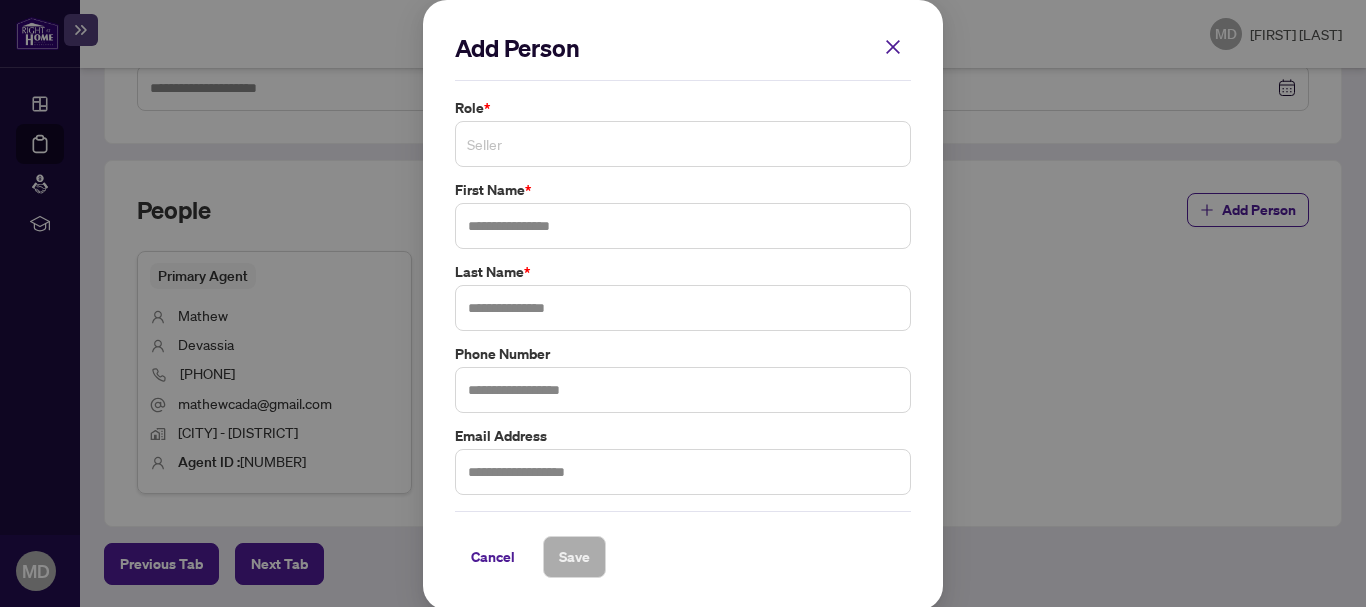 click on "Seller" at bounding box center [683, 144] 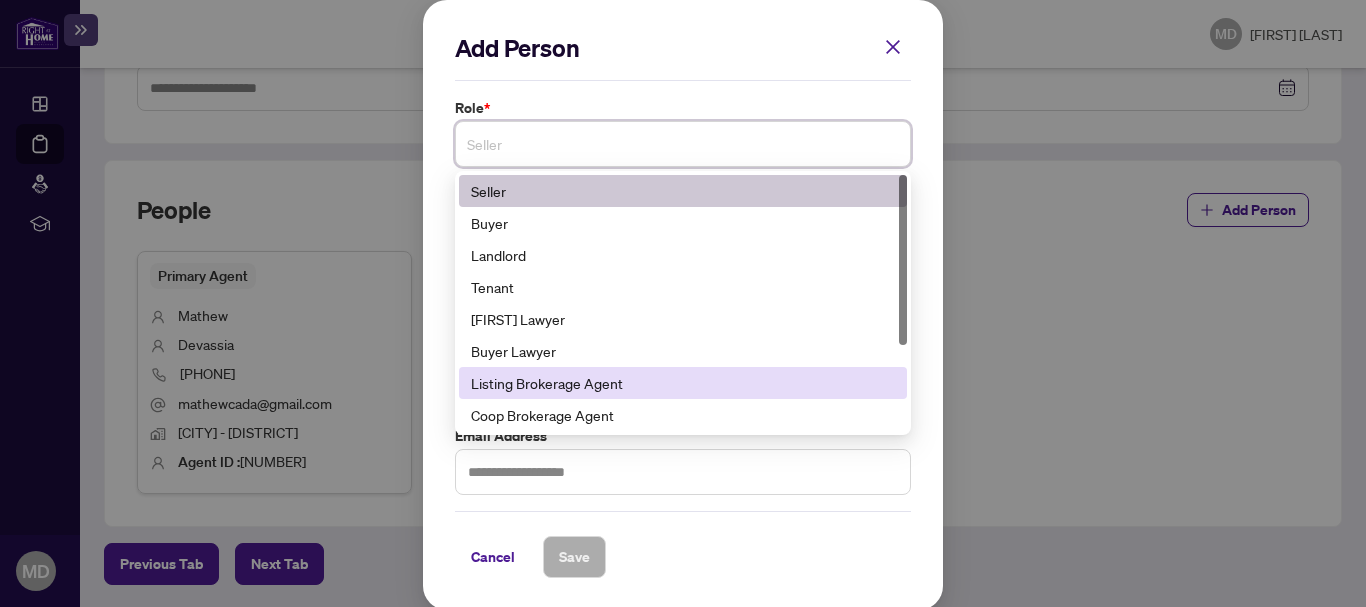 click on "Listing Brokerage Agent" at bounding box center [683, 383] 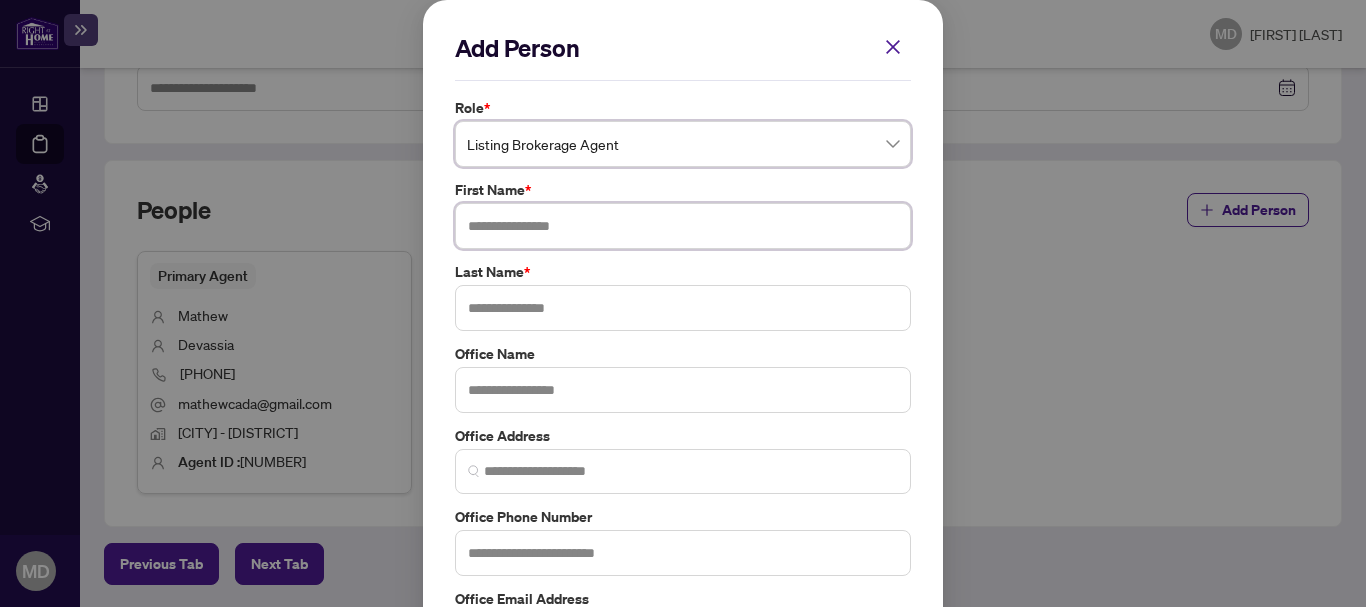 click at bounding box center (683, 226) 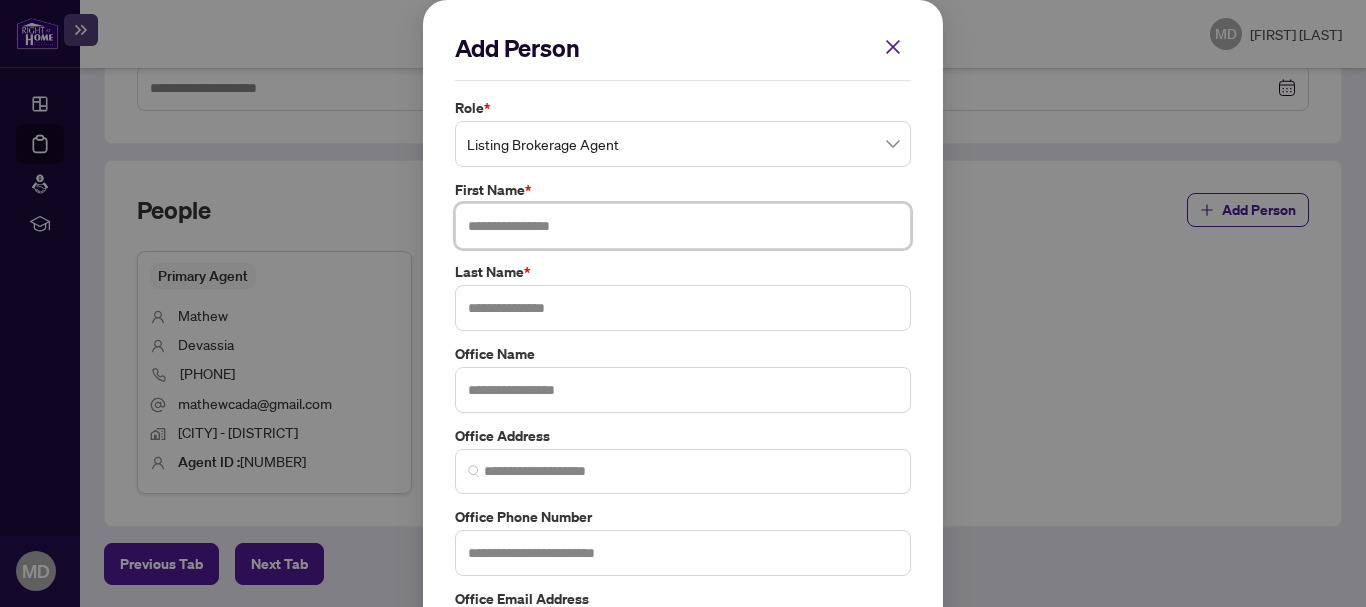 paste on "**********" 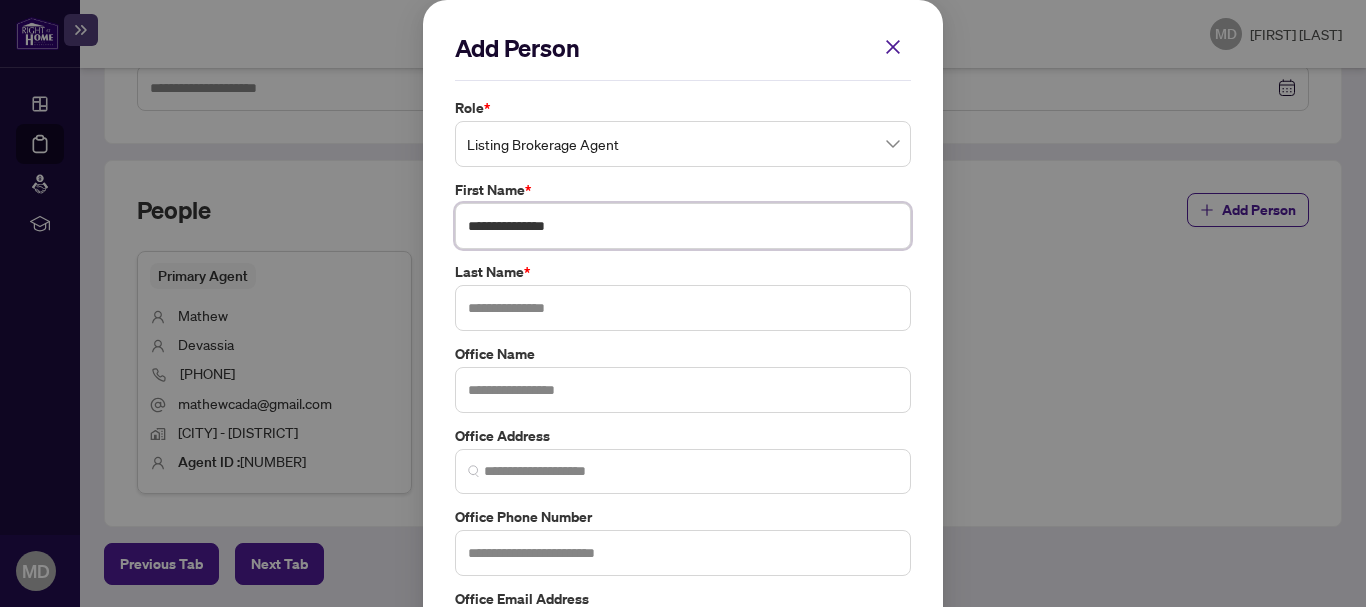 type on "**********" 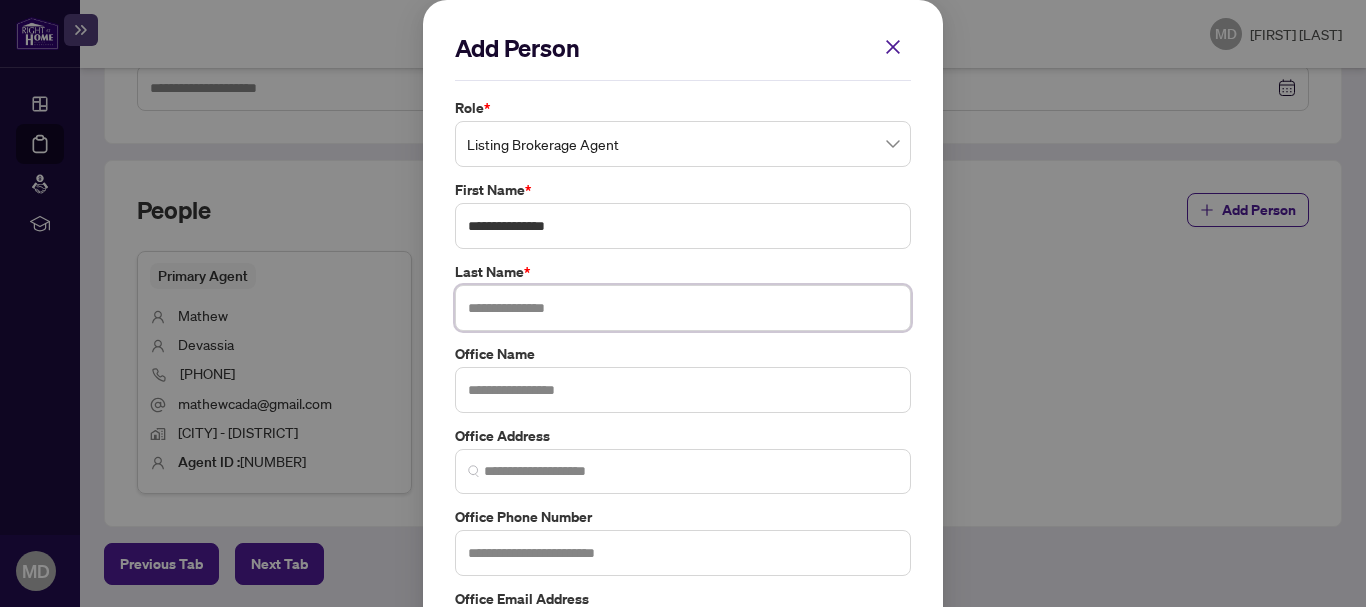 click at bounding box center [683, 308] 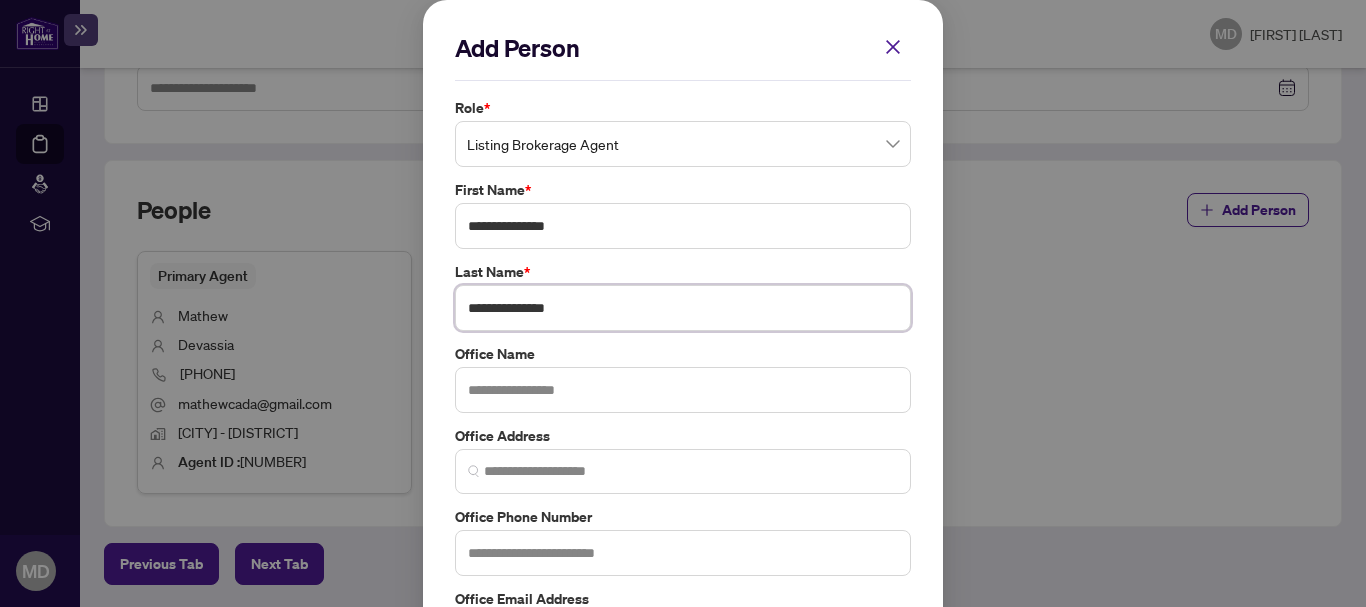 type on "**********" 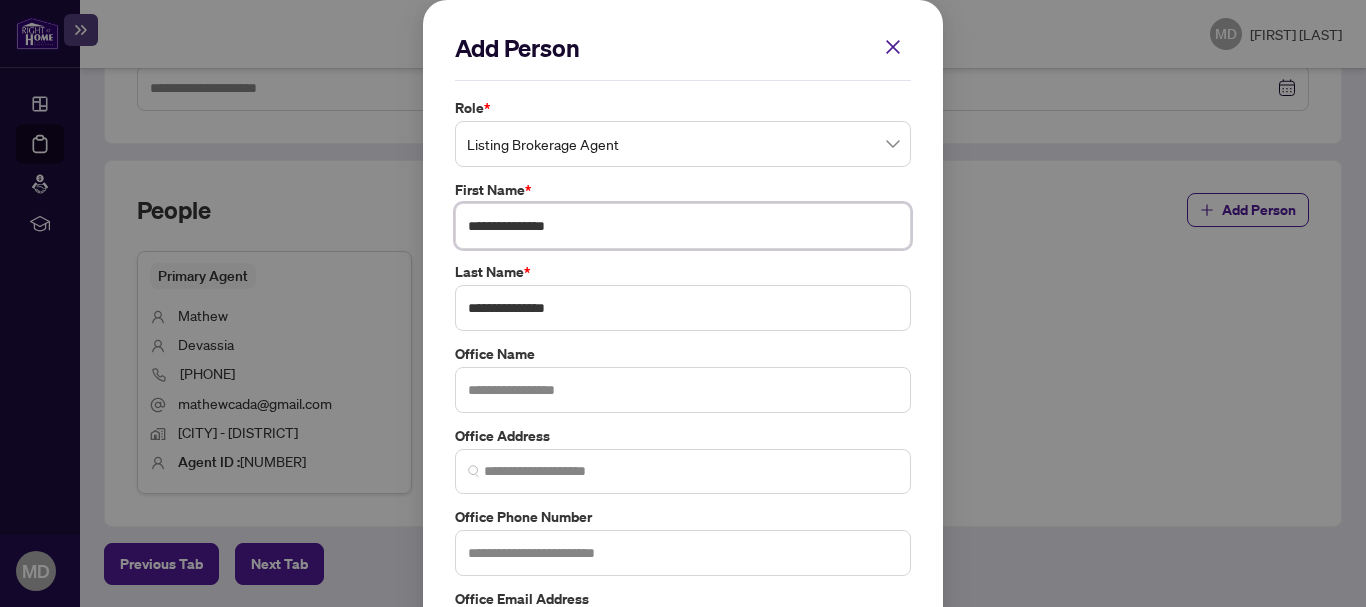 drag, startPoint x: 518, startPoint y: 225, endPoint x: 603, endPoint y: 225, distance: 85 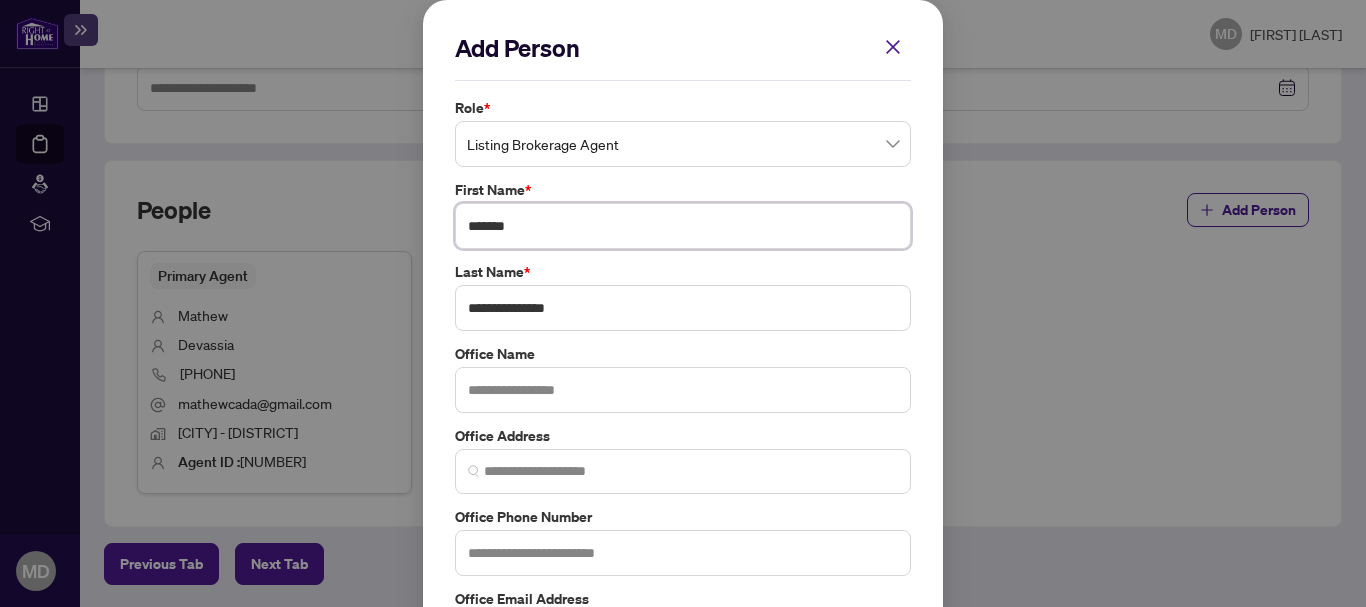 type on "******" 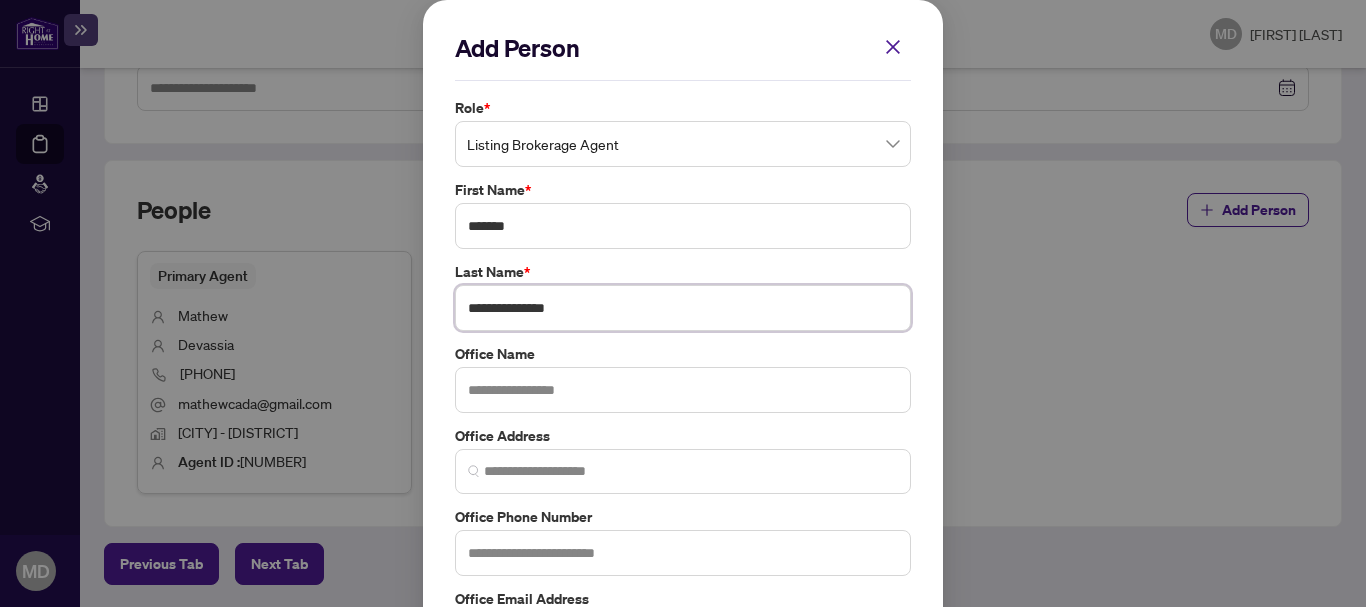 drag, startPoint x: 517, startPoint y: 309, endPoint x: 387, endPoint y: 307, distance: 130.01538 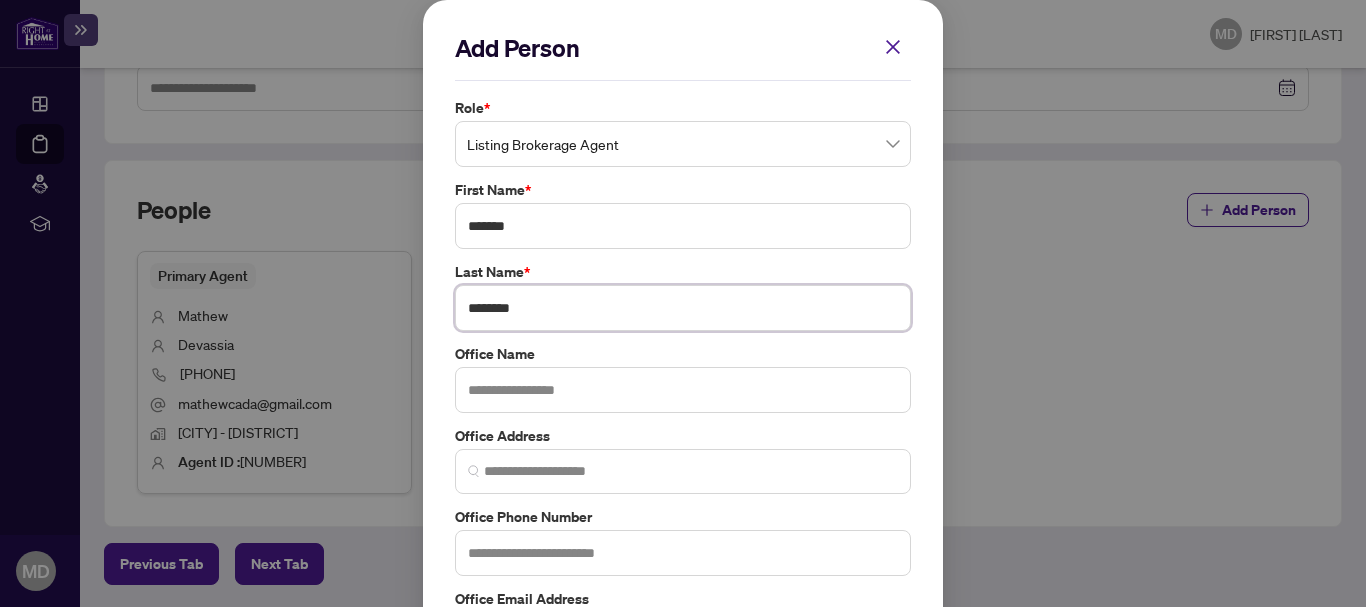 type on "********" 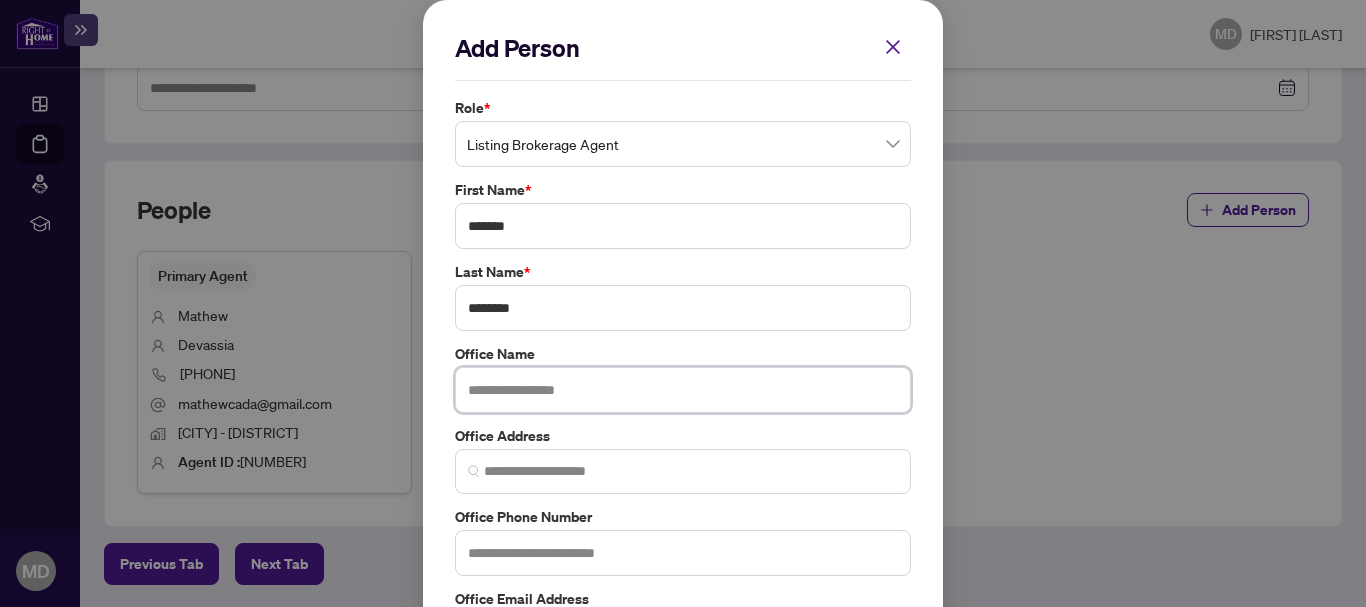 click at bounding box center (683, 390) 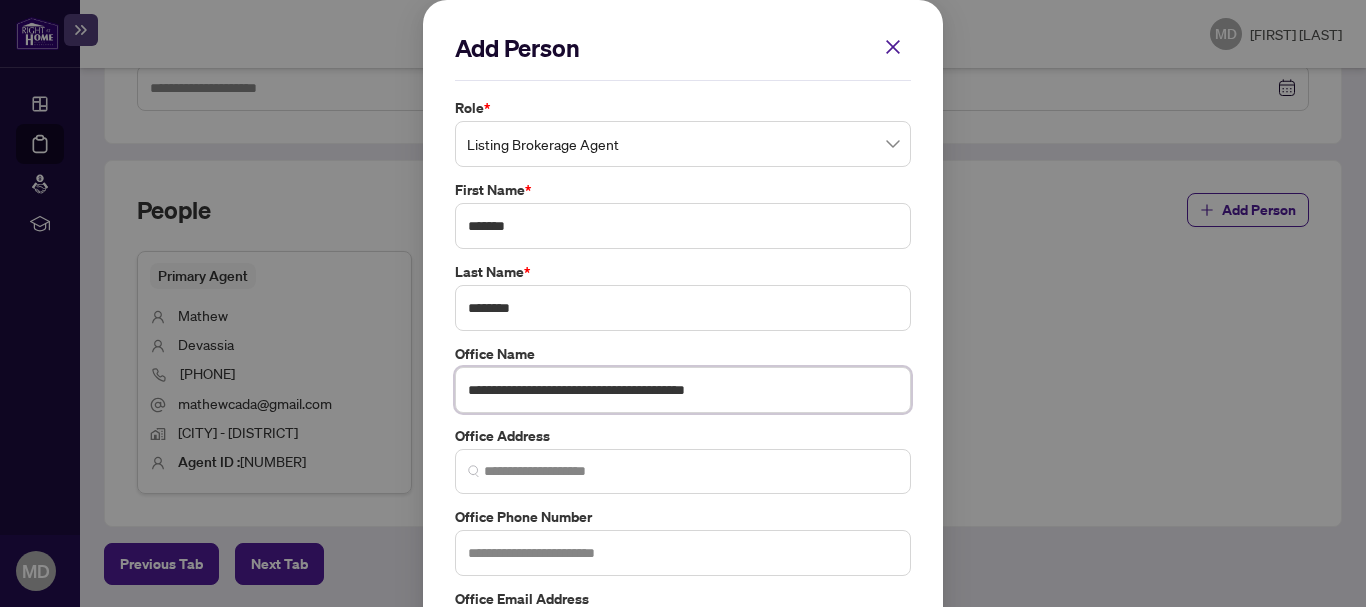 type on "**********" 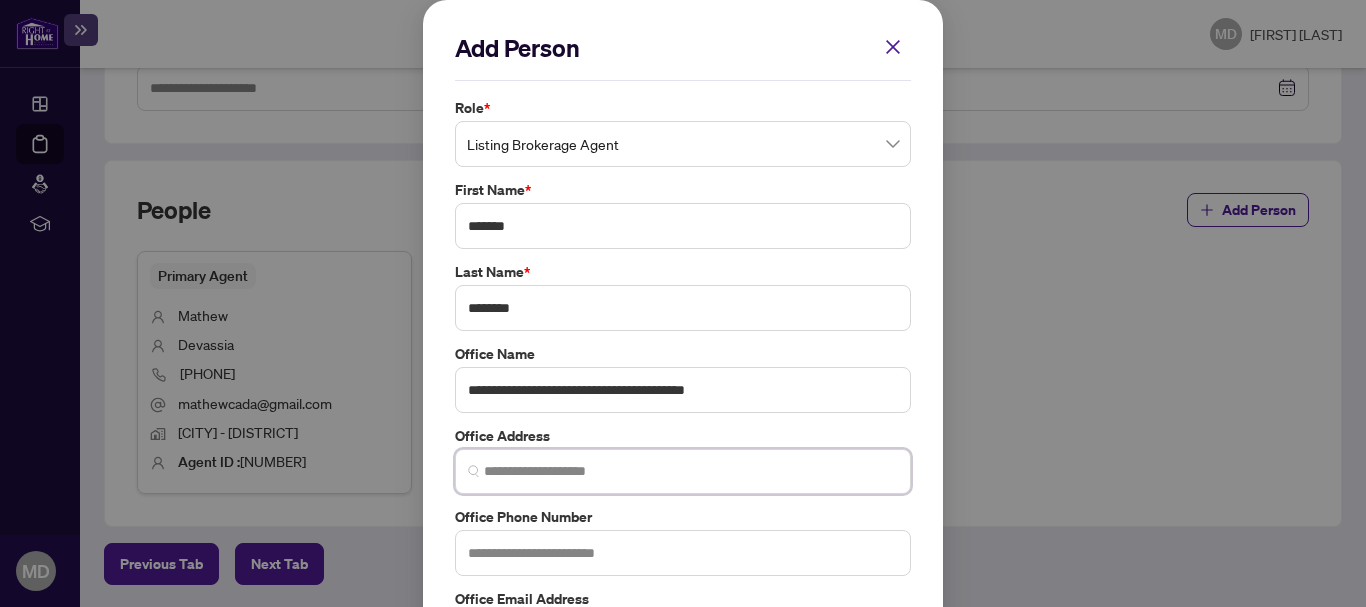 click at bounding box center (691, 471) 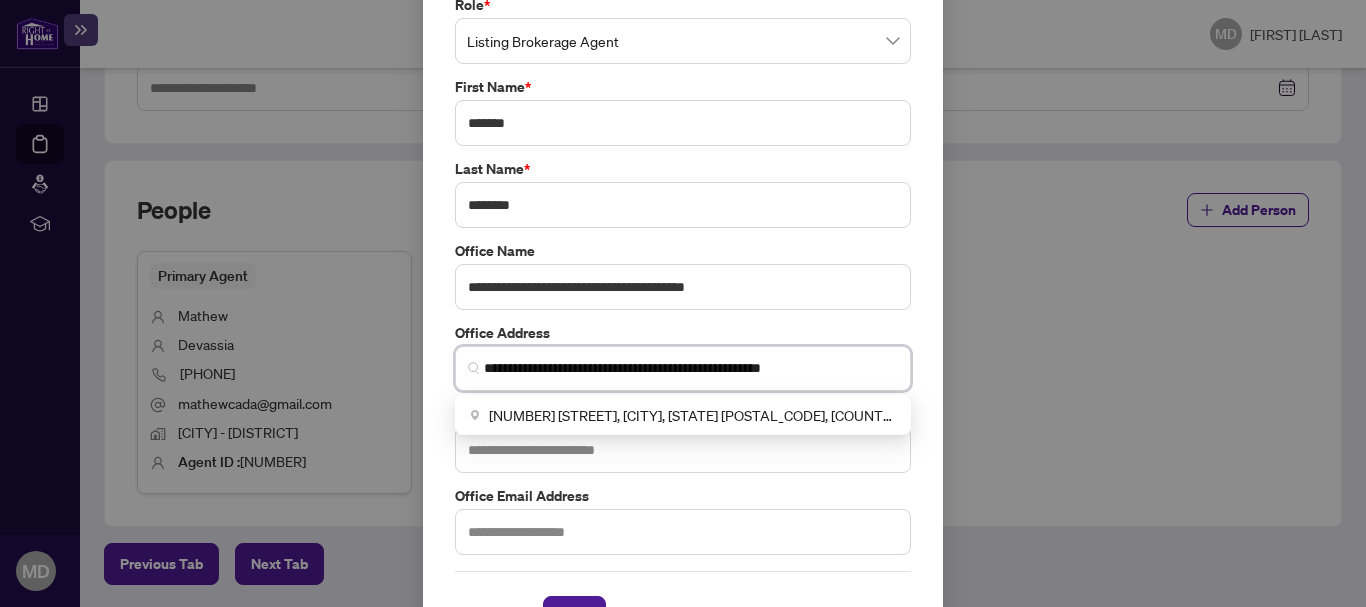 scroll, scrollTop: 110, scrollLeft: 0, axis: vertical 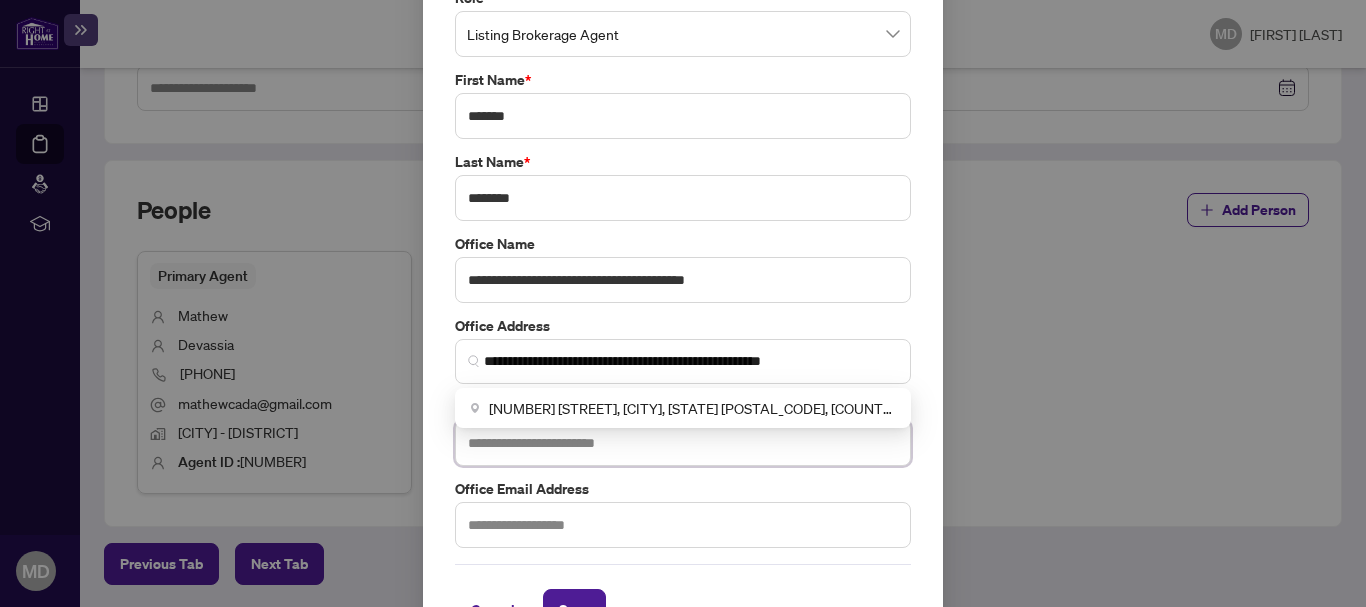 click at bounding box center (683, 443) 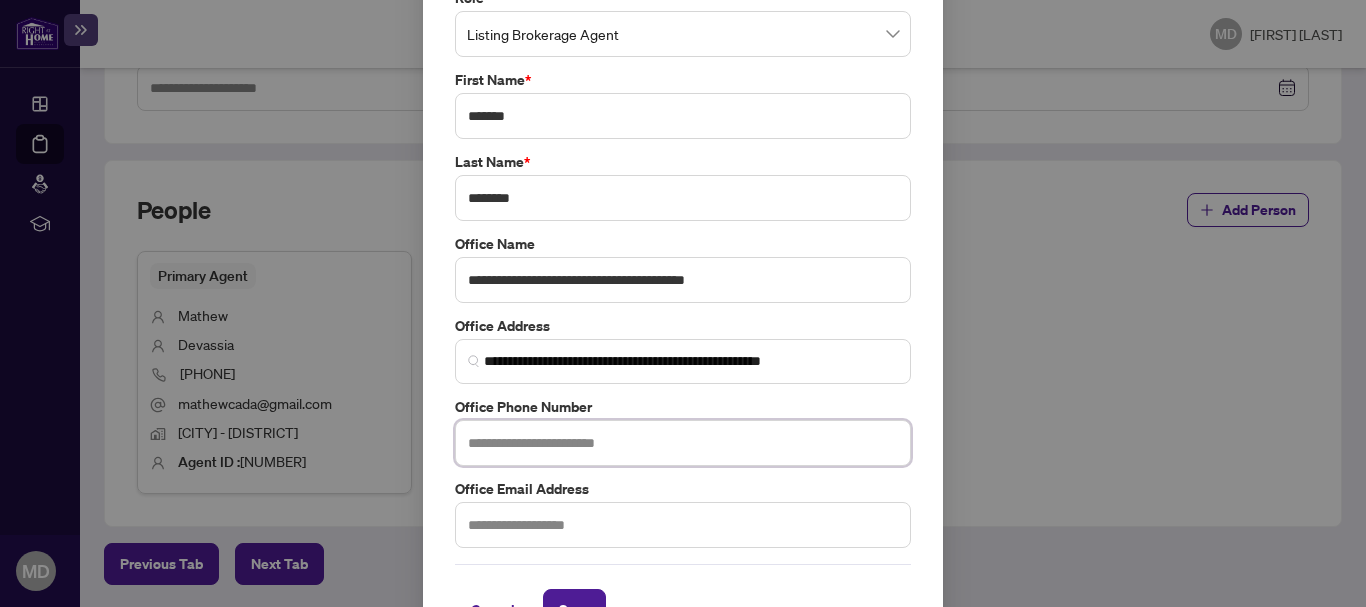 click at bounding box center (683, 443) 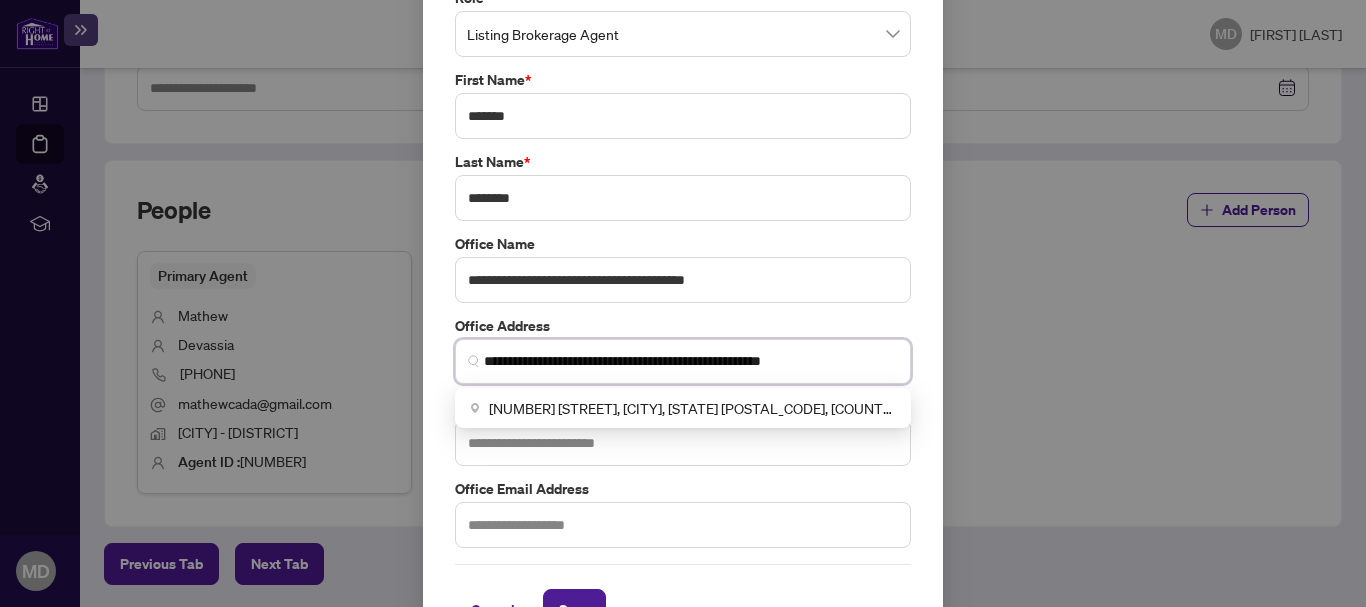 drag, startPoint x: 854, startPoint y: 365, endPoint x: 476, endPoint y: 369, distance: 378.02115 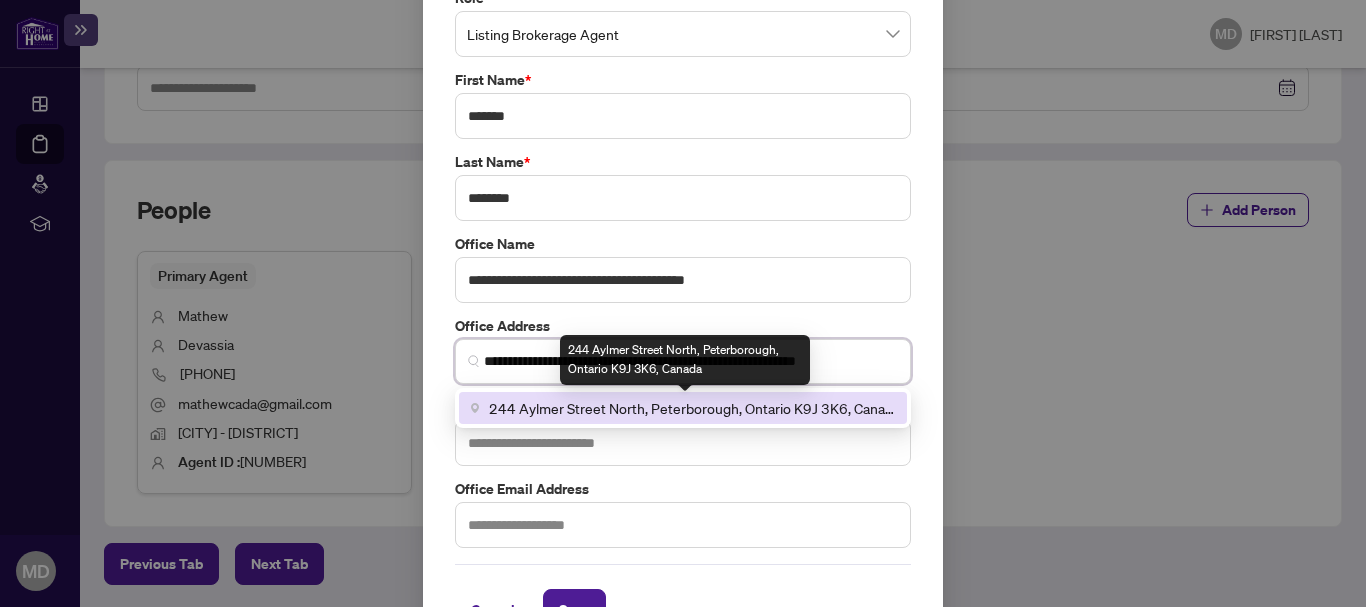 click on "244 Aylmer Street North, Peterborough, Ontario K9J 3K6, Canada" at bounding box center (692, 408) 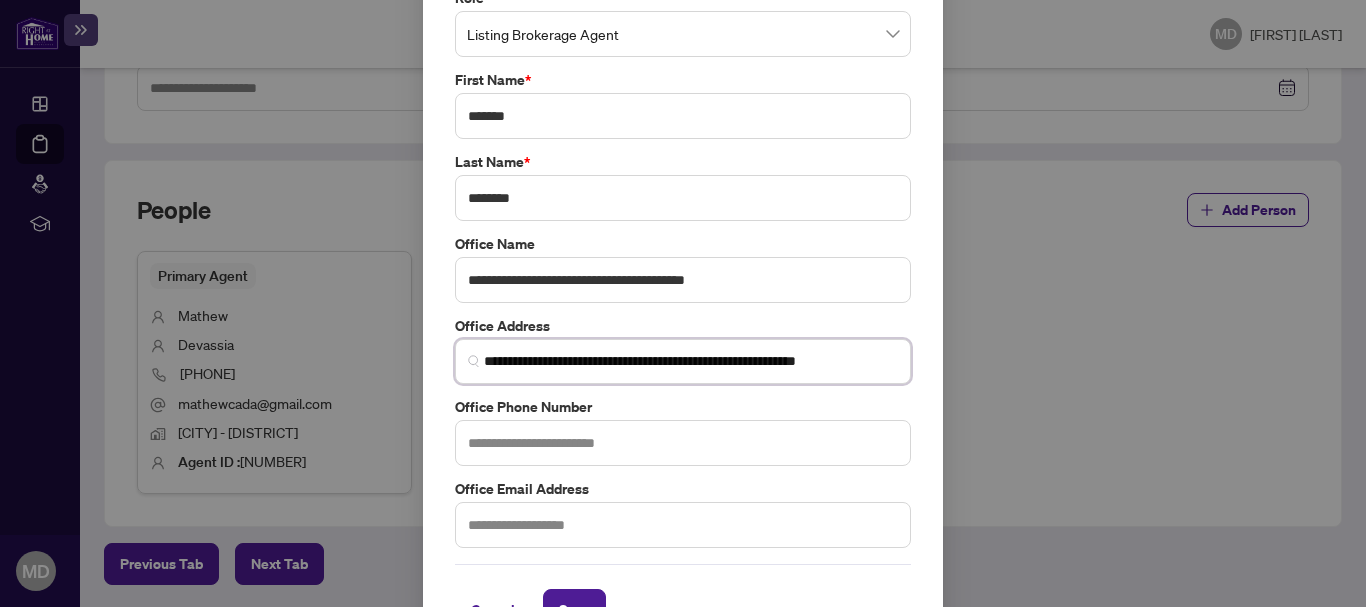 type on "**********" 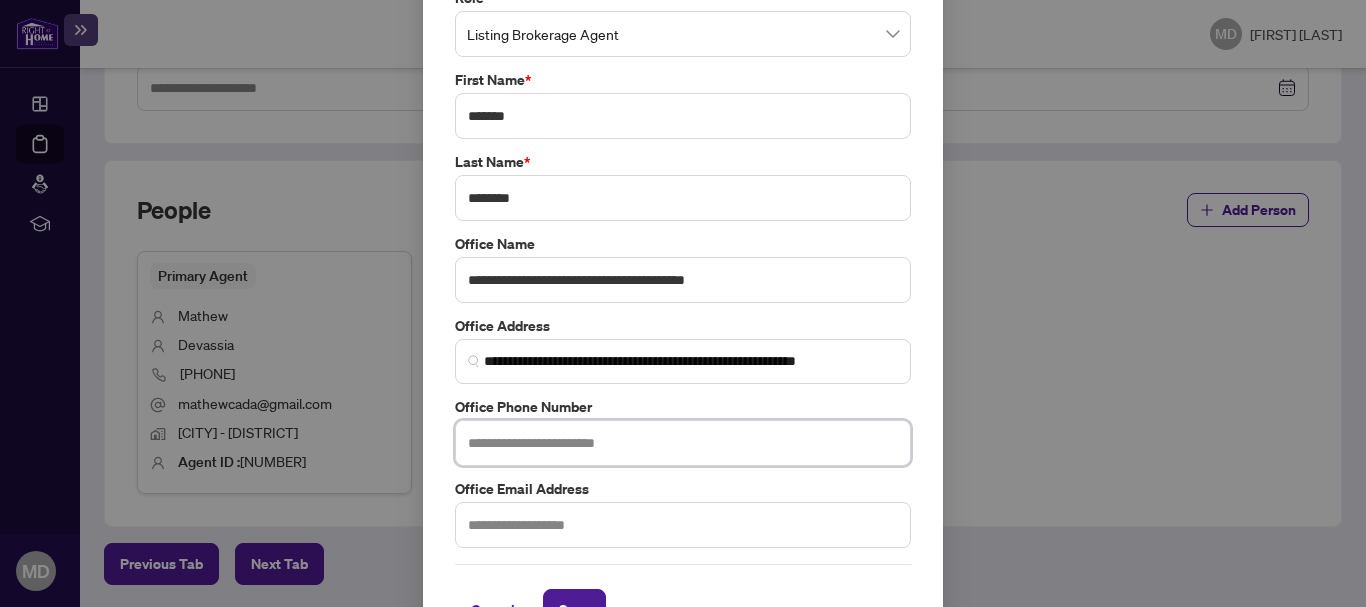 click at bounding box center [683, 443] 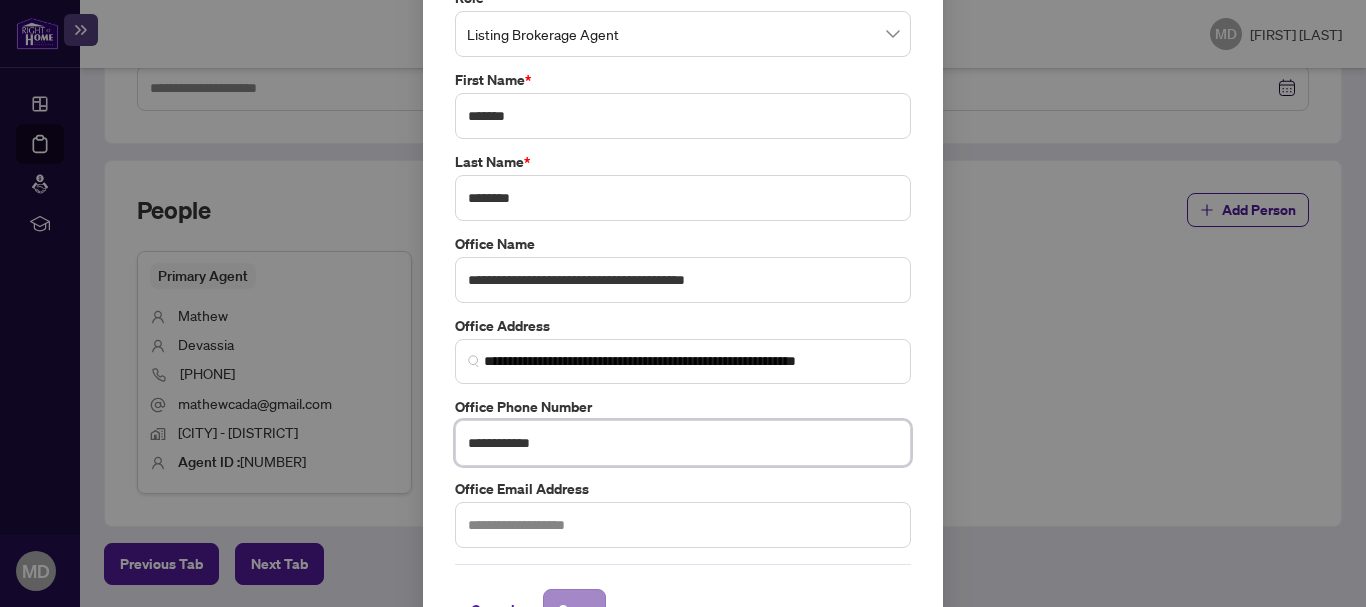 type on "**********" 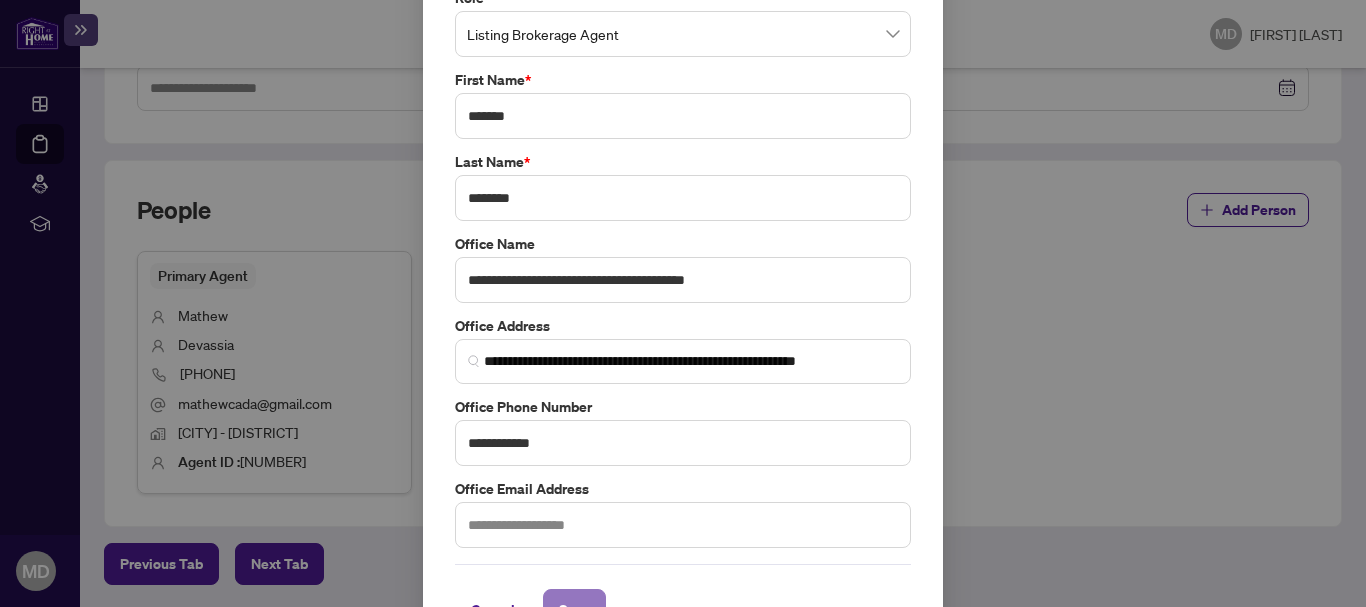 click on "Save" at bounding box center (574, 610) 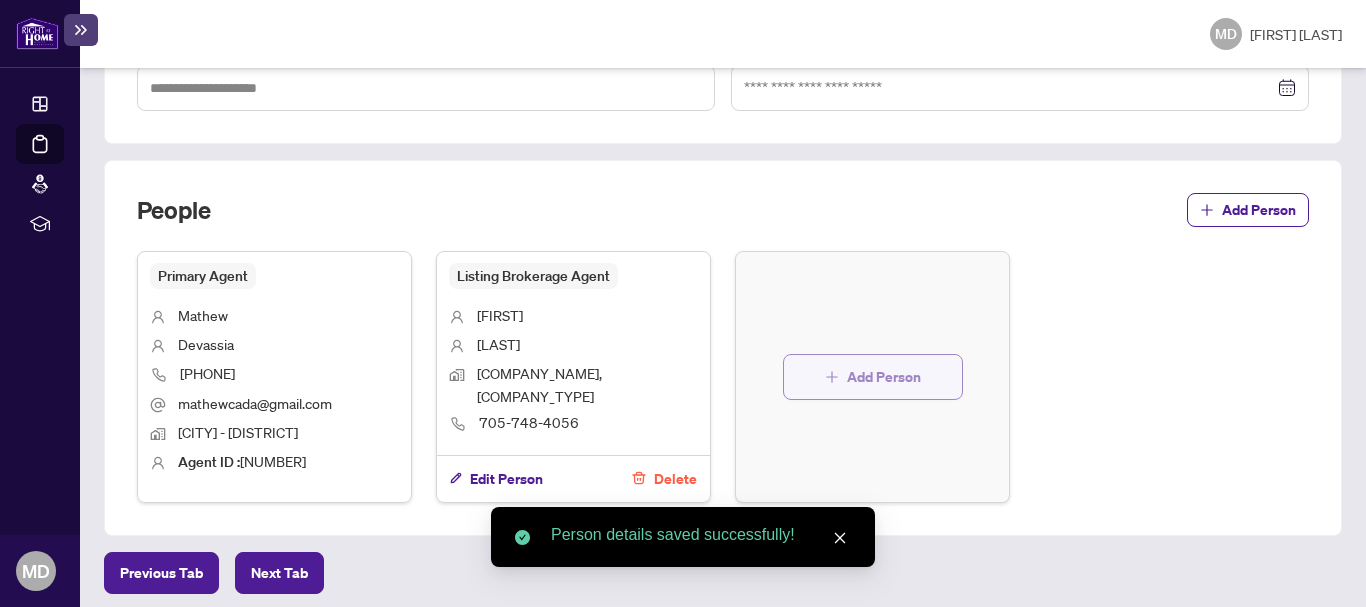 click on "Add Person" at bounding box center [884, 377] 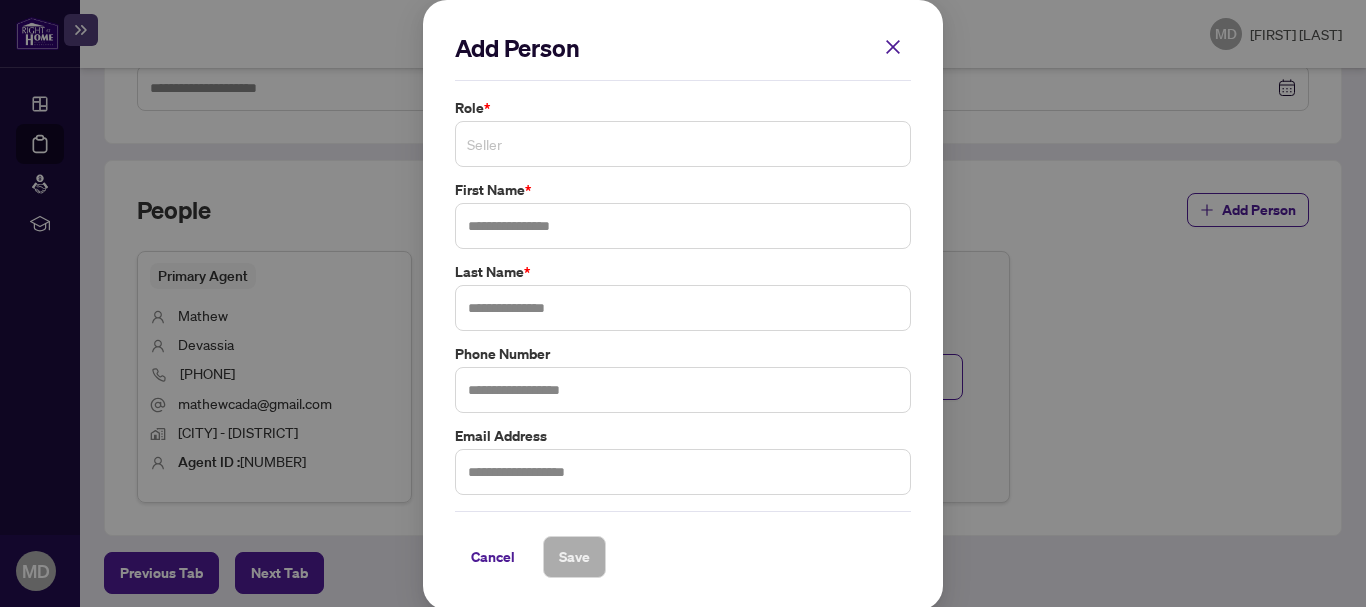 click on "Seller" at bounding box center [683, 144] 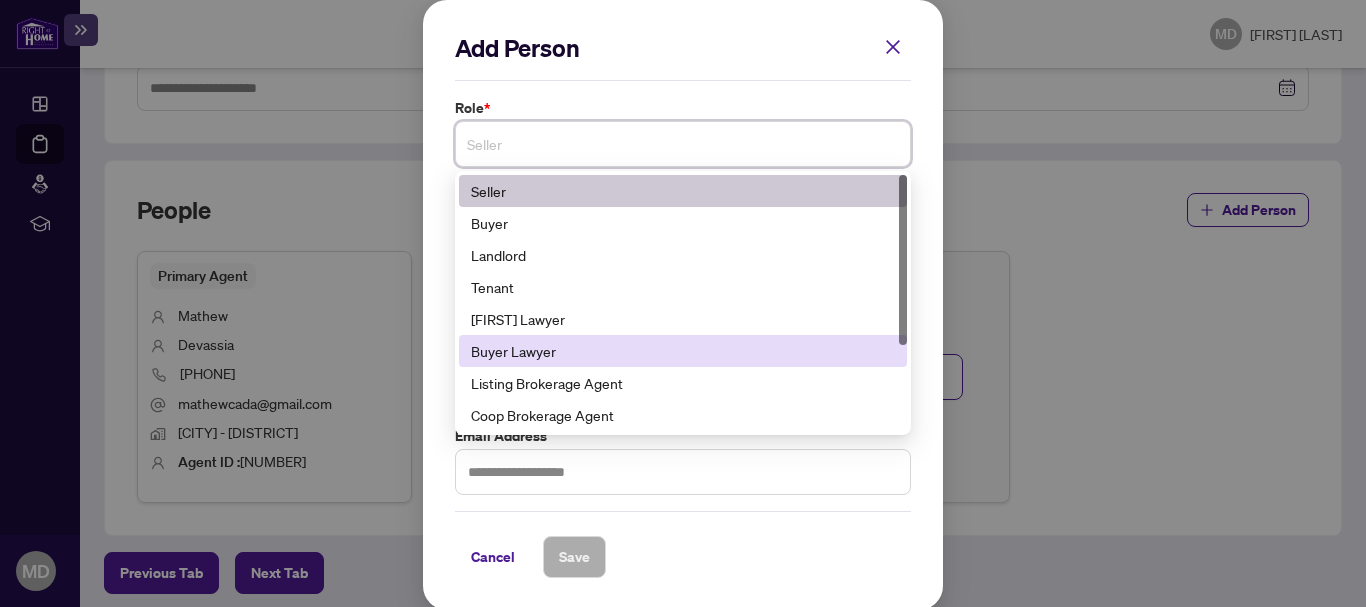 click on "Buyer Lawyer" at bounding box center (683, 351) 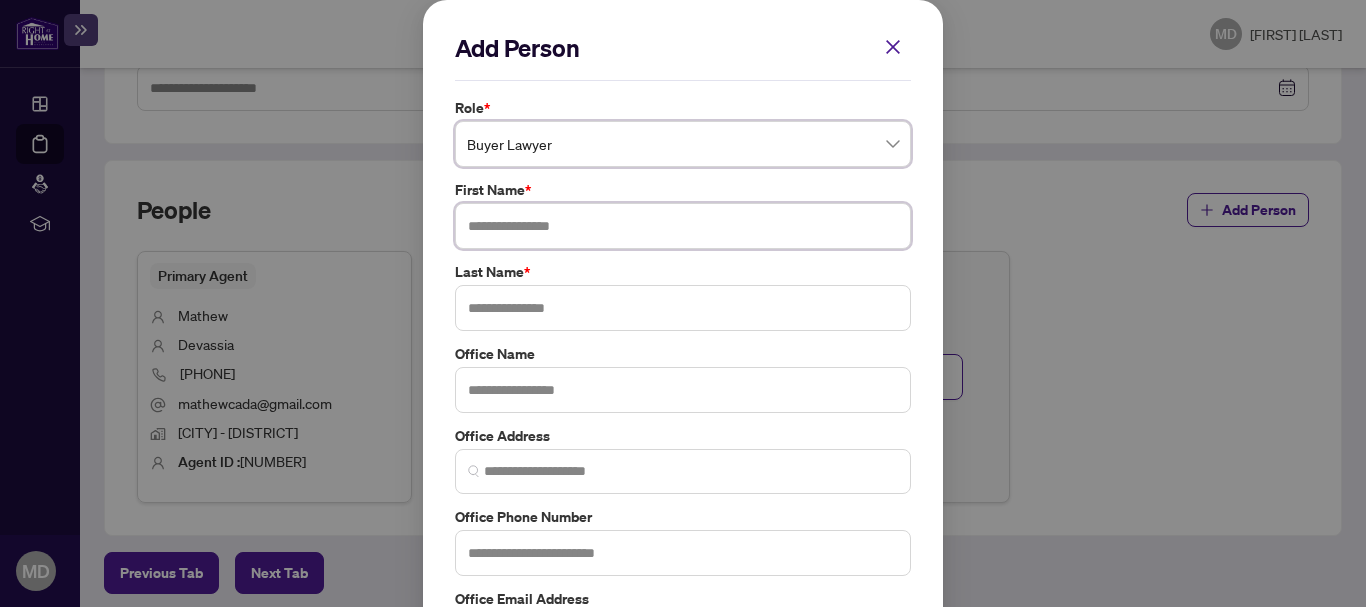 click at bounding box center (683, 226) 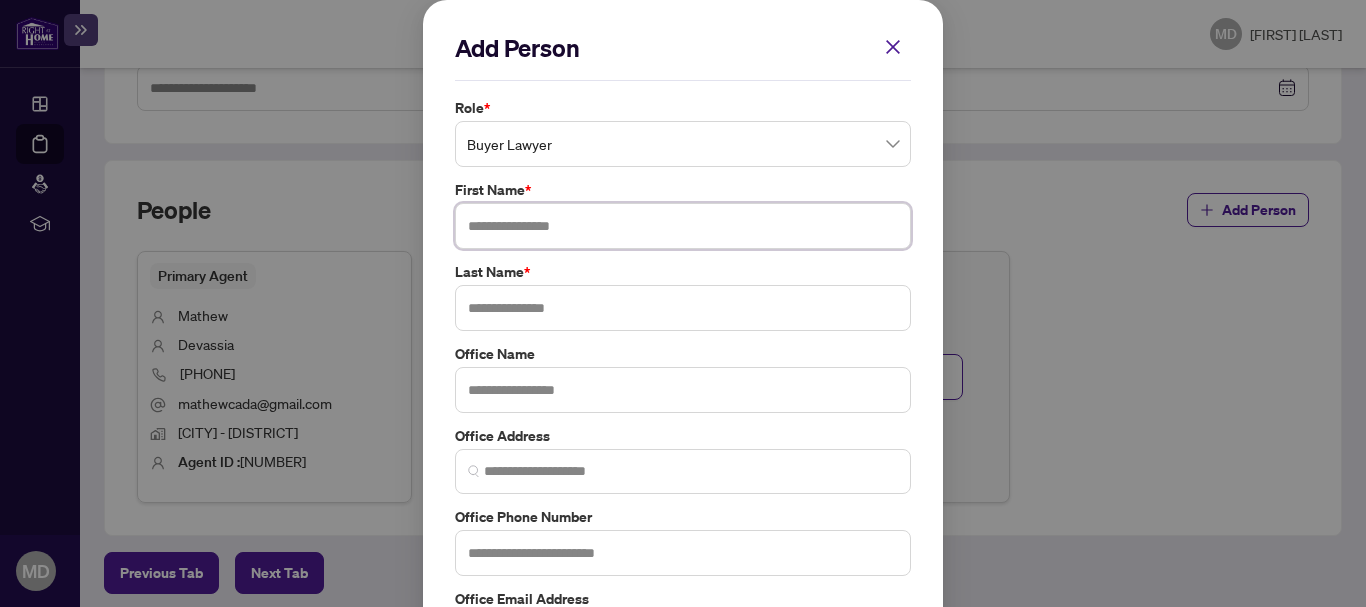 paste on "**********" 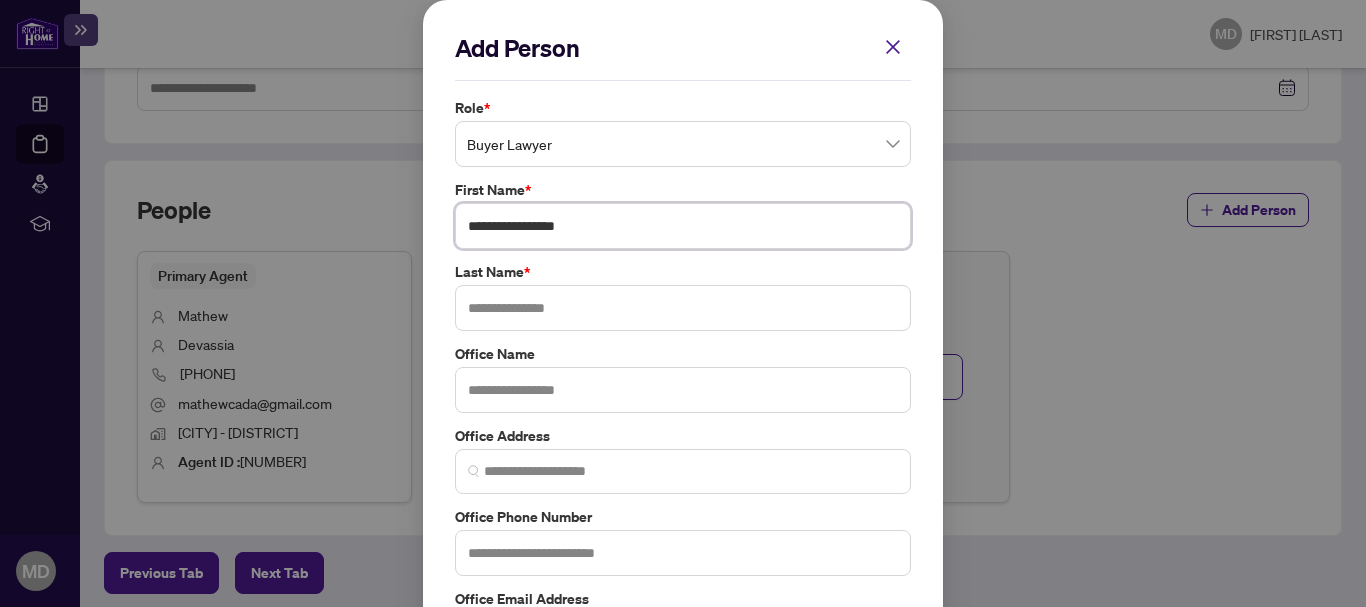 type on "**********" 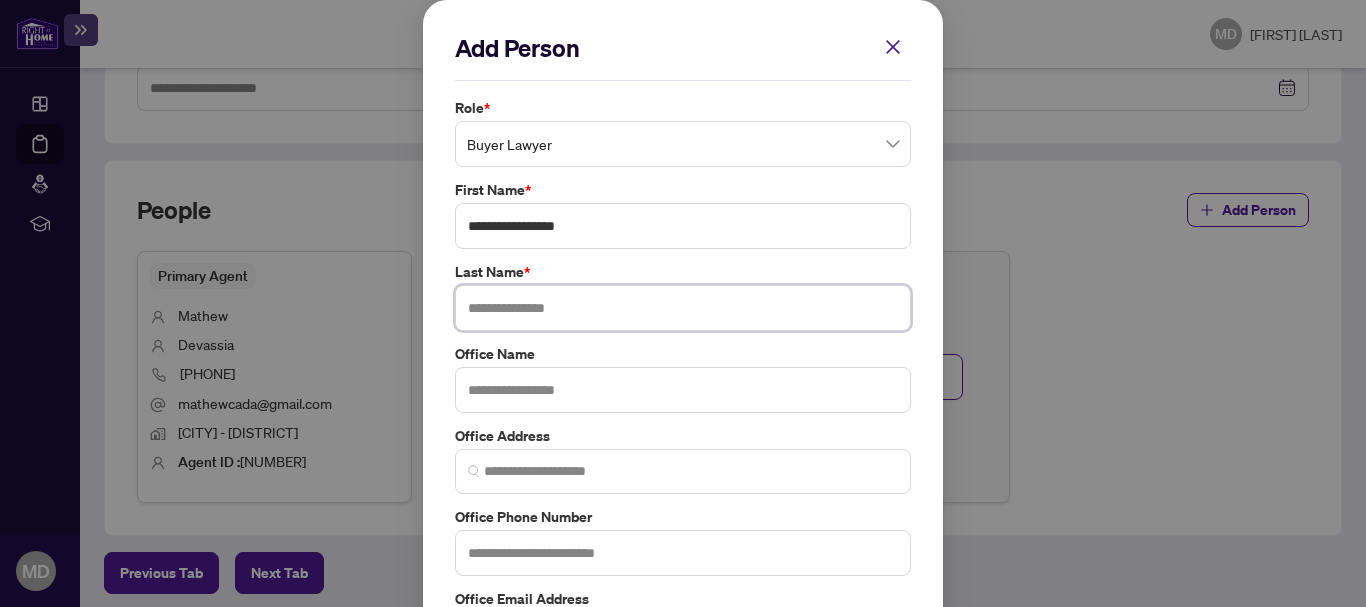 click at bounding box center [683, 308] 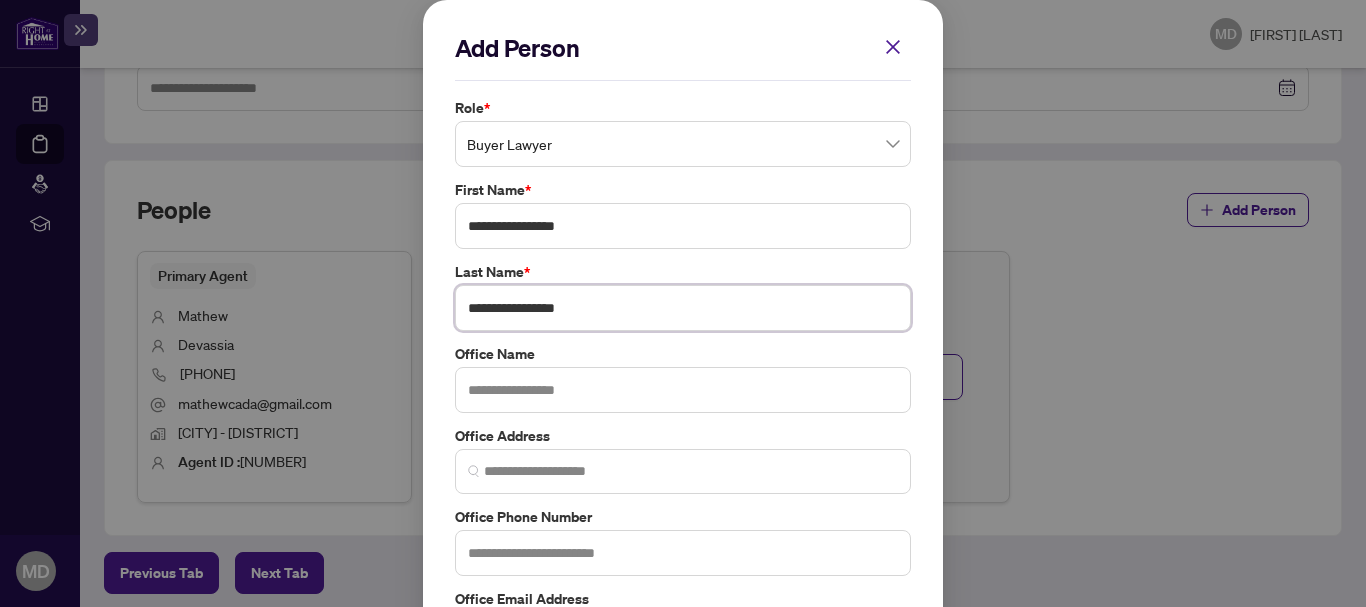 type on "**********" 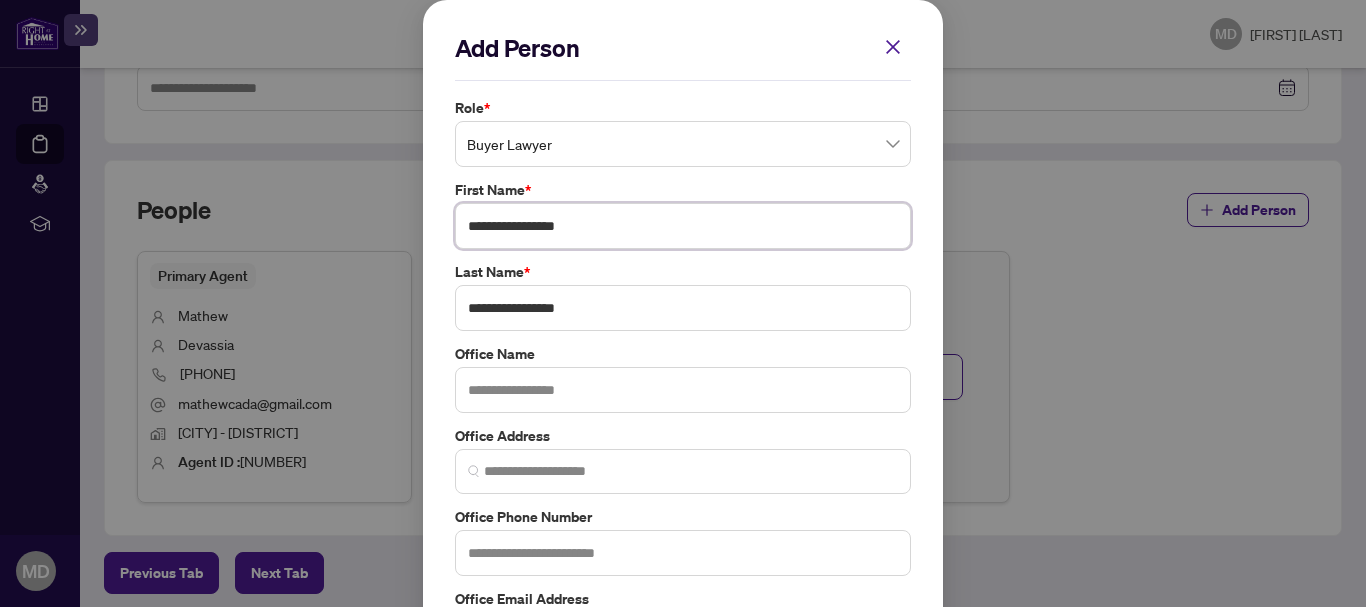drag, startPoint x: 517, startPoint y: 226, endPoint x: 623, endPoint y: 235, distance: 106.381386 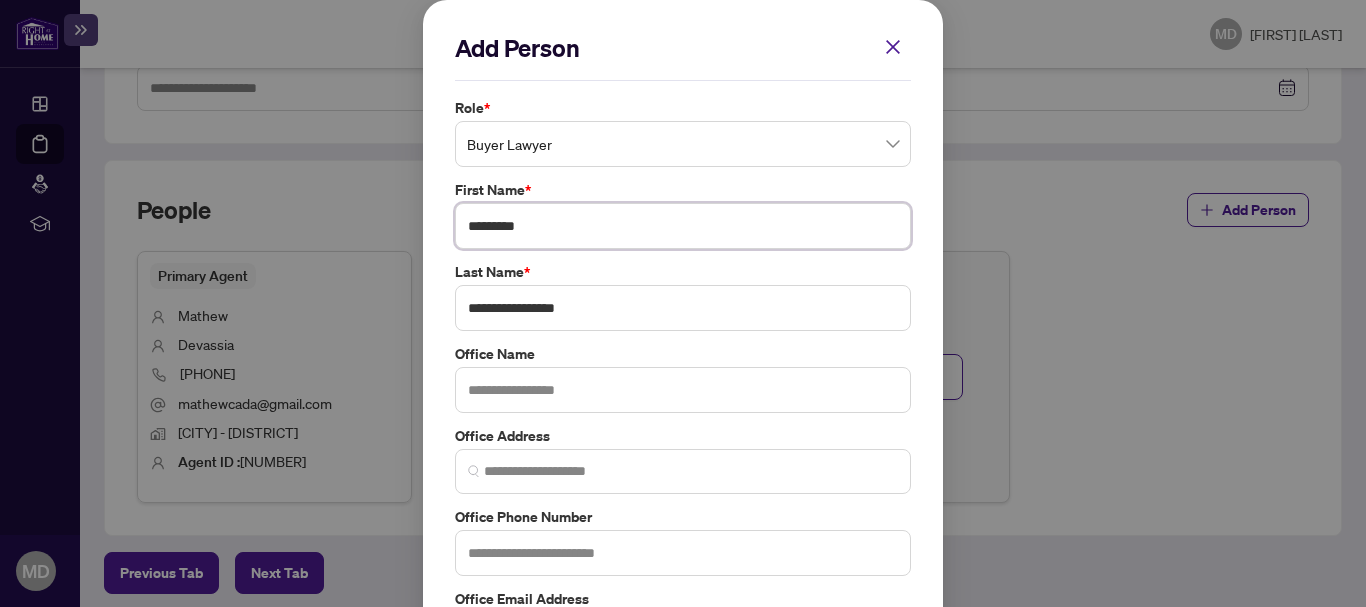 type on "********" 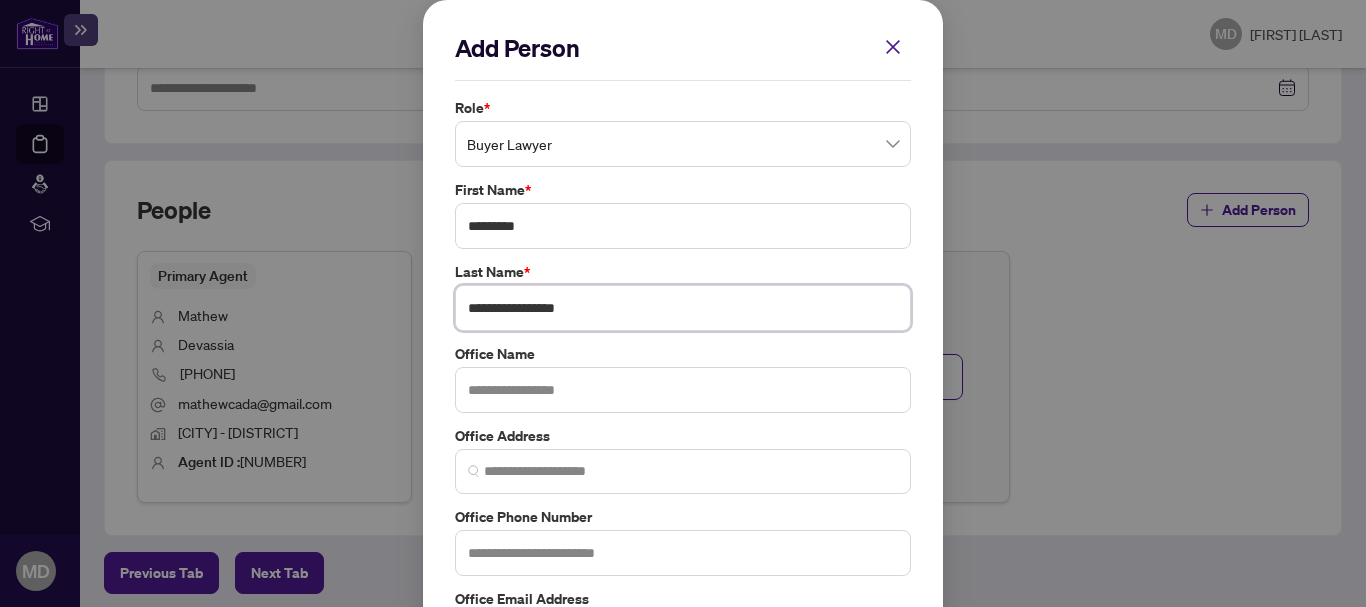 drag, startPoint x: 511, startPoint y: 309, endPoint x: 349, endPoint y: 320, distance: 162.37303 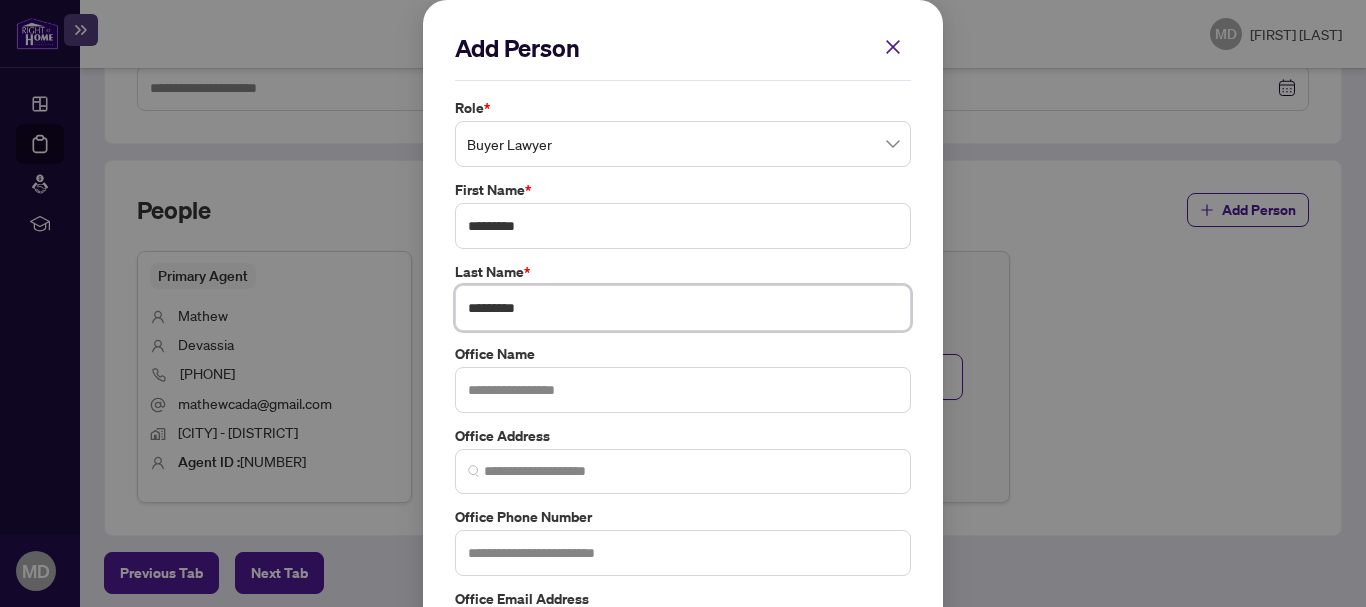 type on "********" 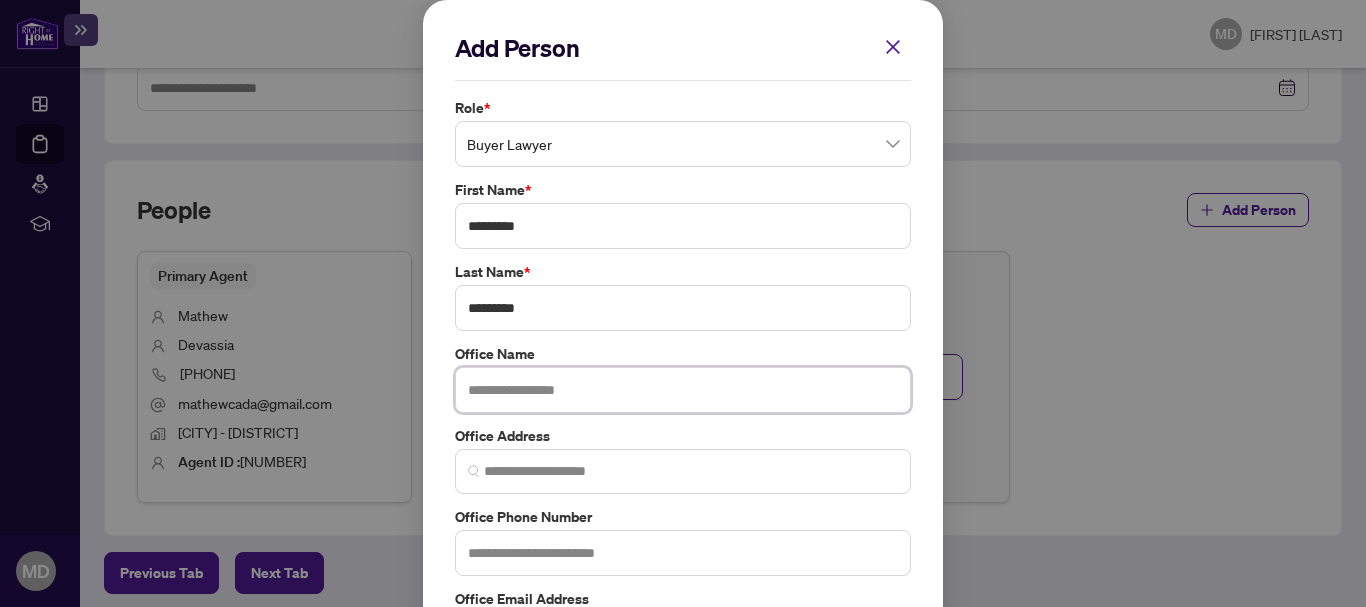 click at bounding box center (683, 390) 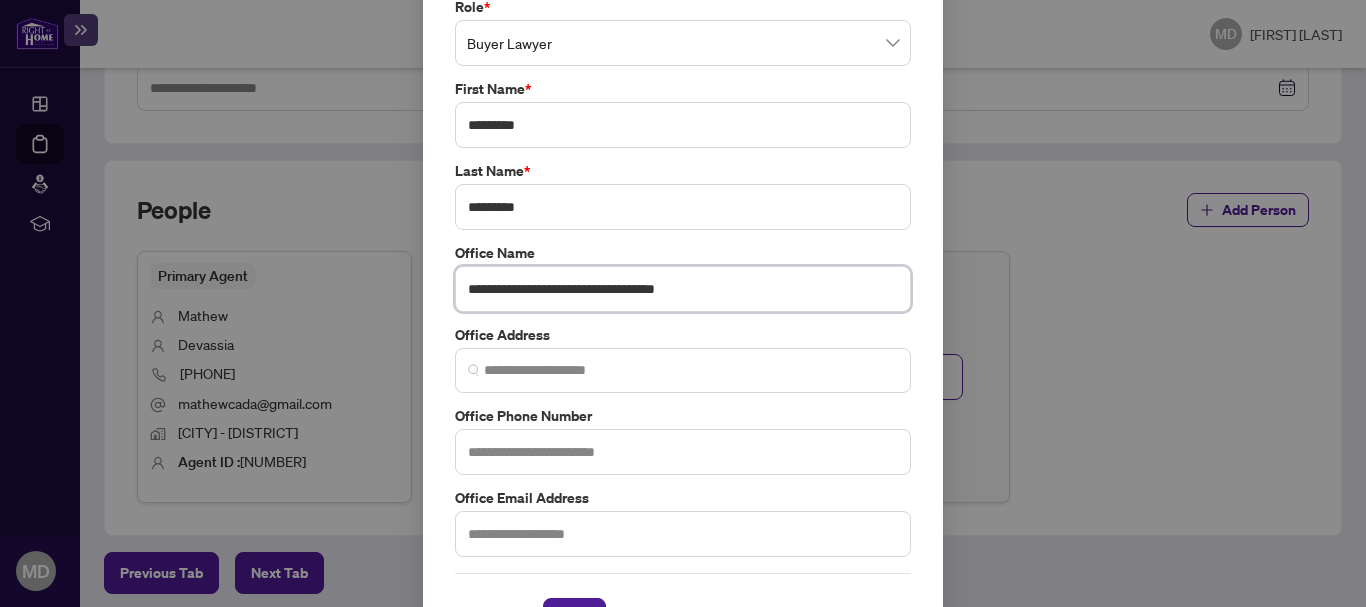 scroll, scrollTop: 104, scrollLeft: 0, axis: vertical 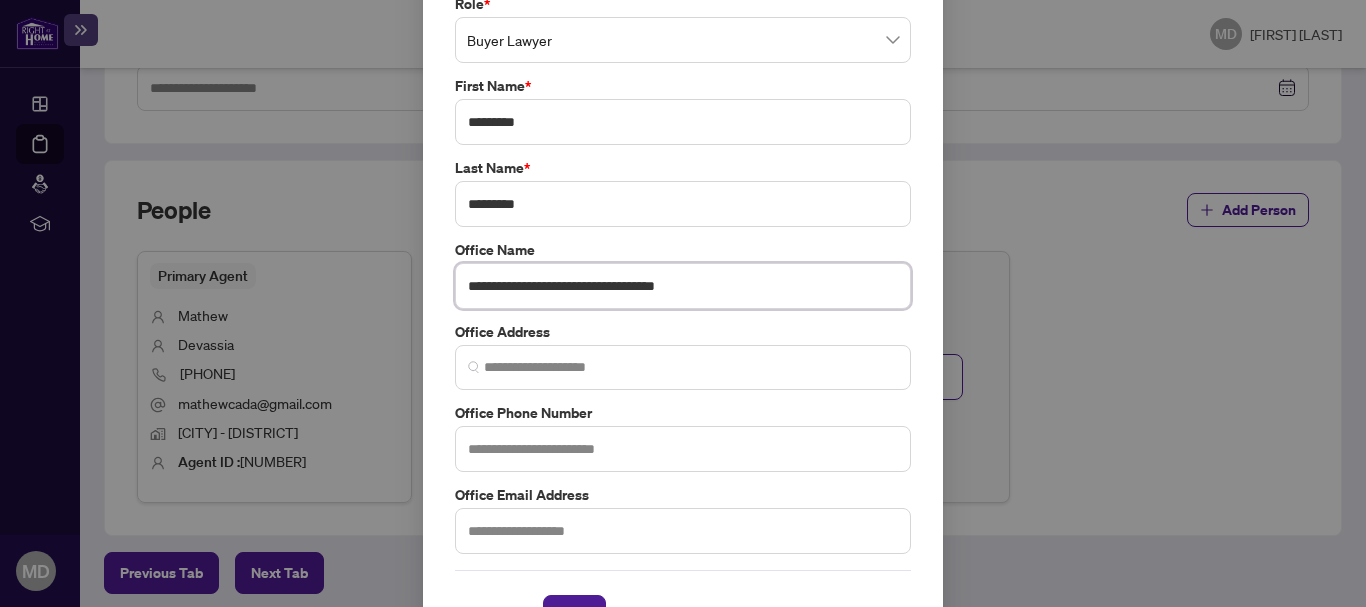 type on "**********" 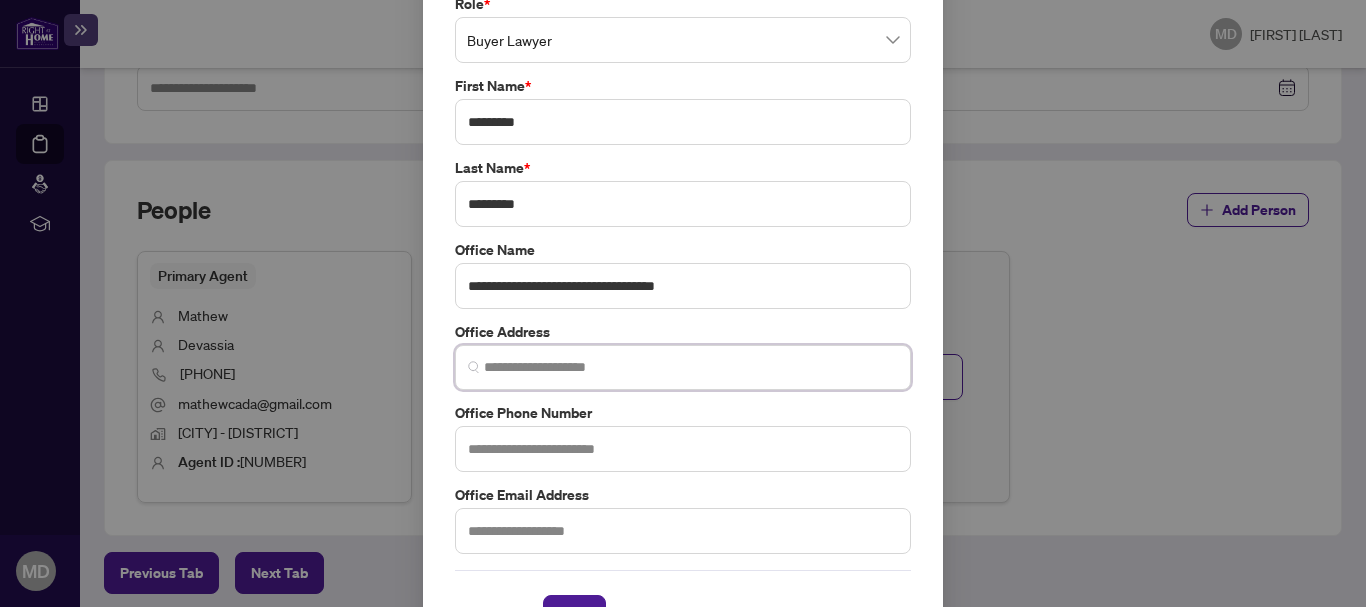 click at bounding box center [691, 367] 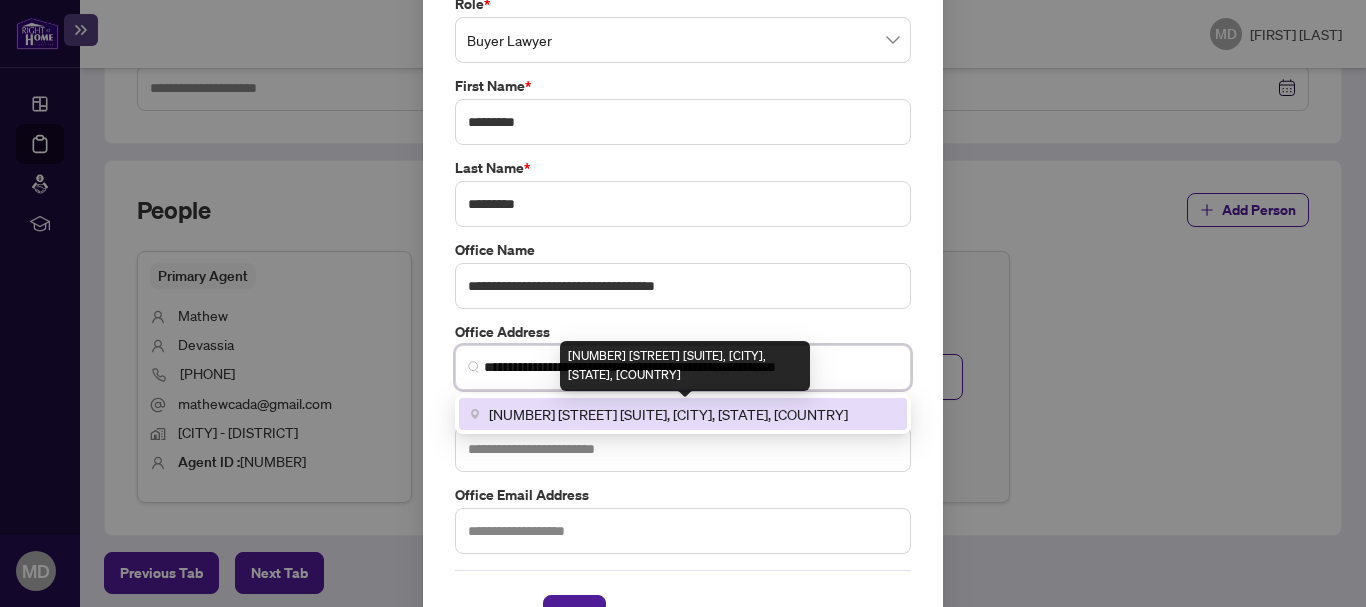 click on "2131 Lawrence Avenue East suite 207, Toronto, ON M1R 5G4, Canada" at bounding box center [668, 414] 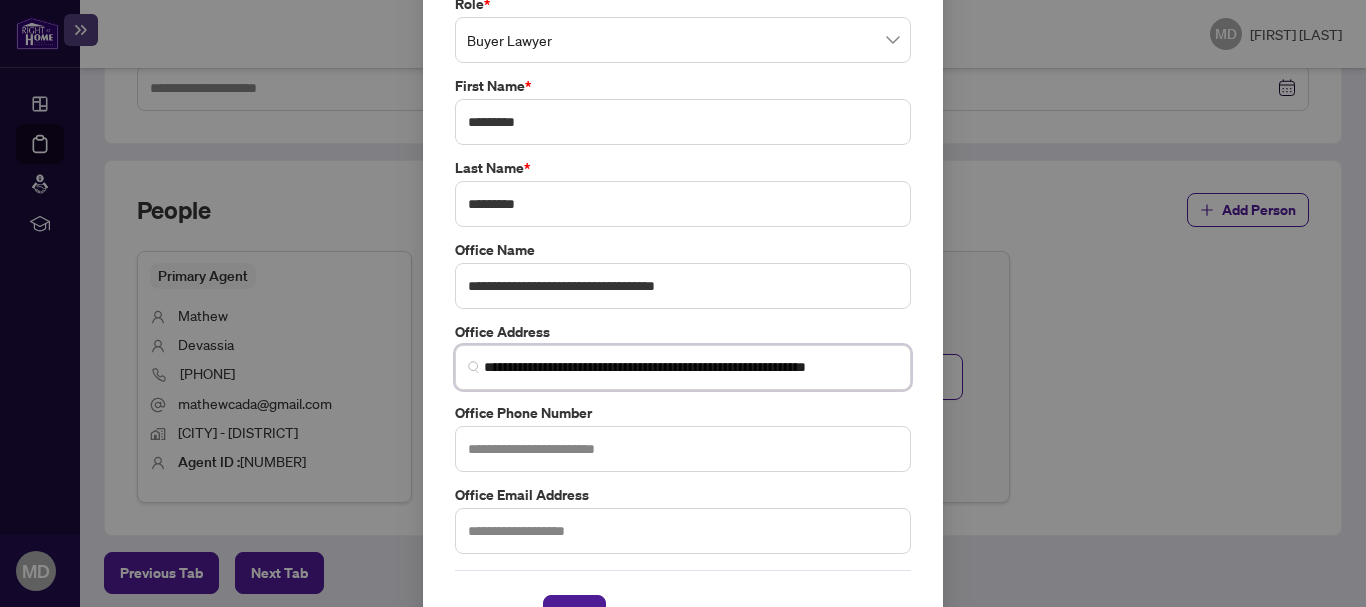 type on "**********" 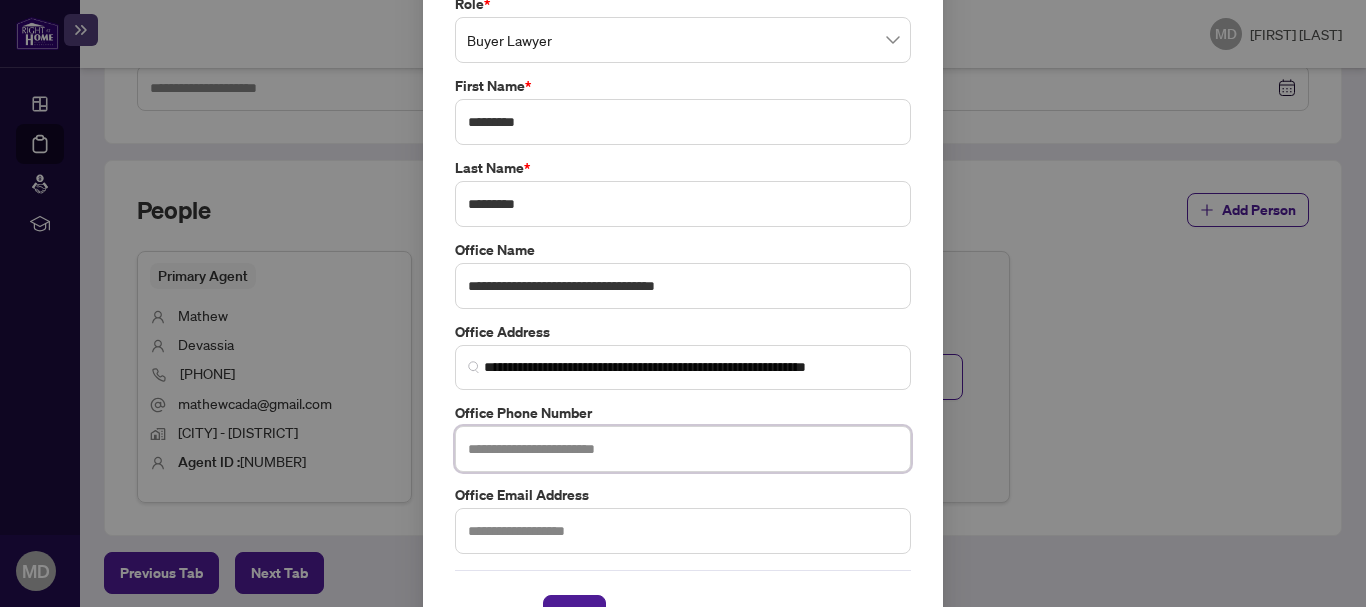 click at bounding box center (683, 449) 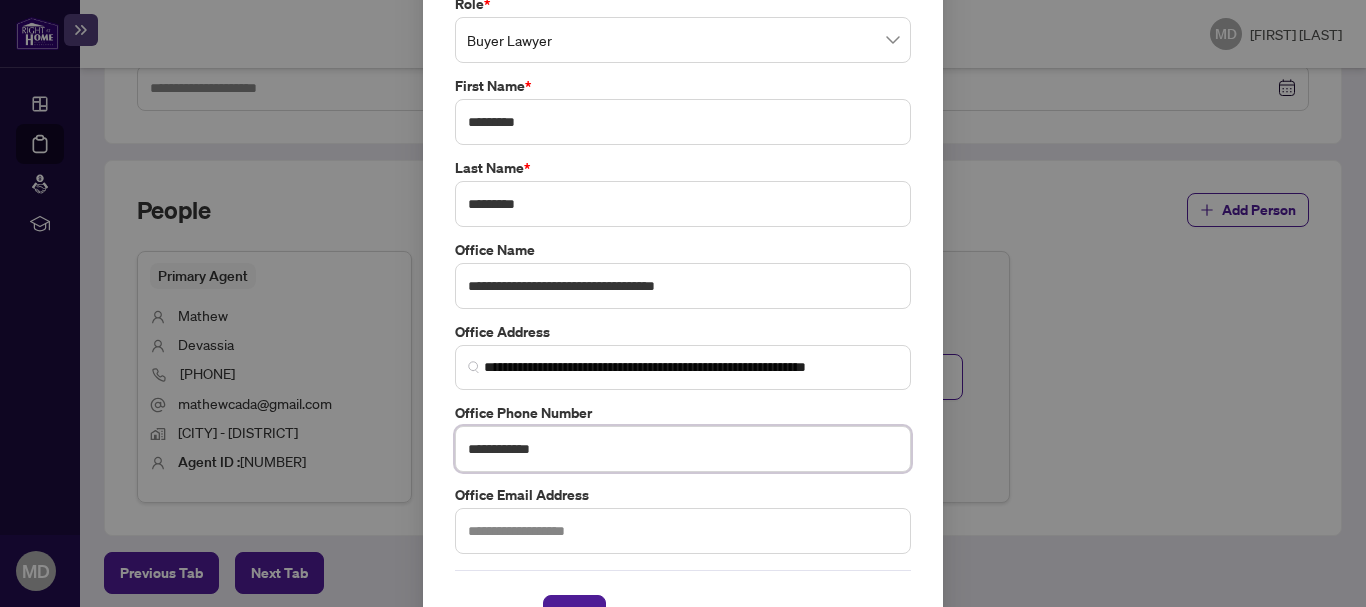 type on "**********" 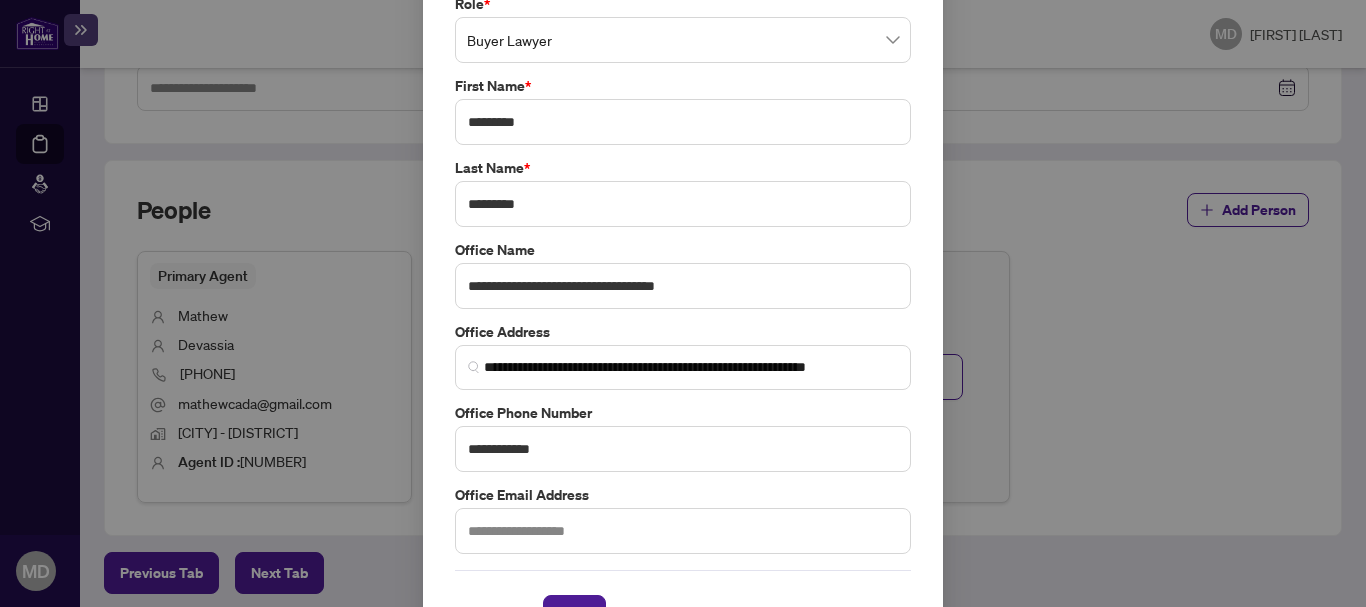 click on "**********" at bounding box center [683, 282] 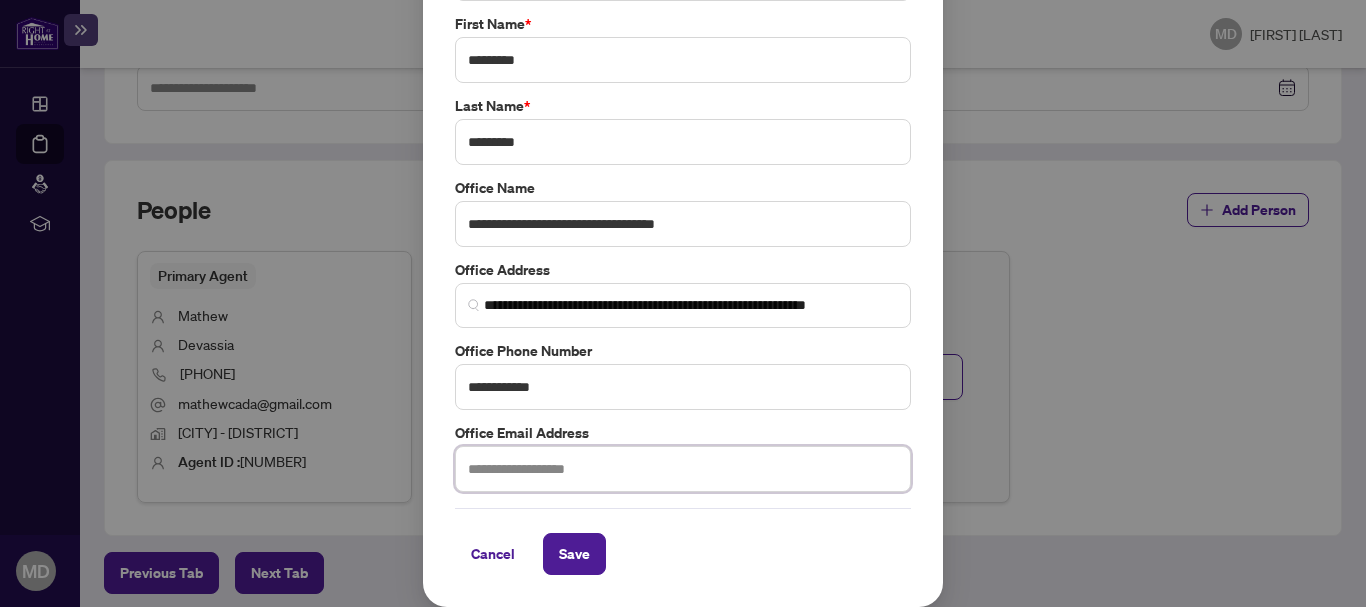 click at bounding box center [683, 469] 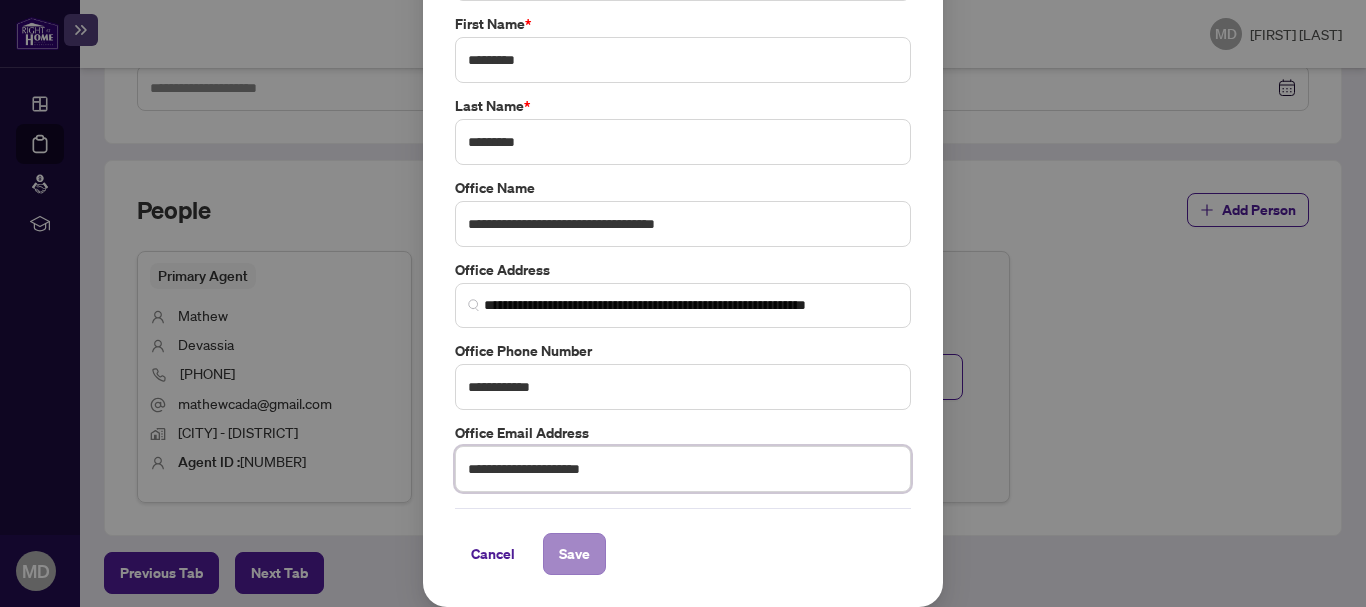 type on "**********" 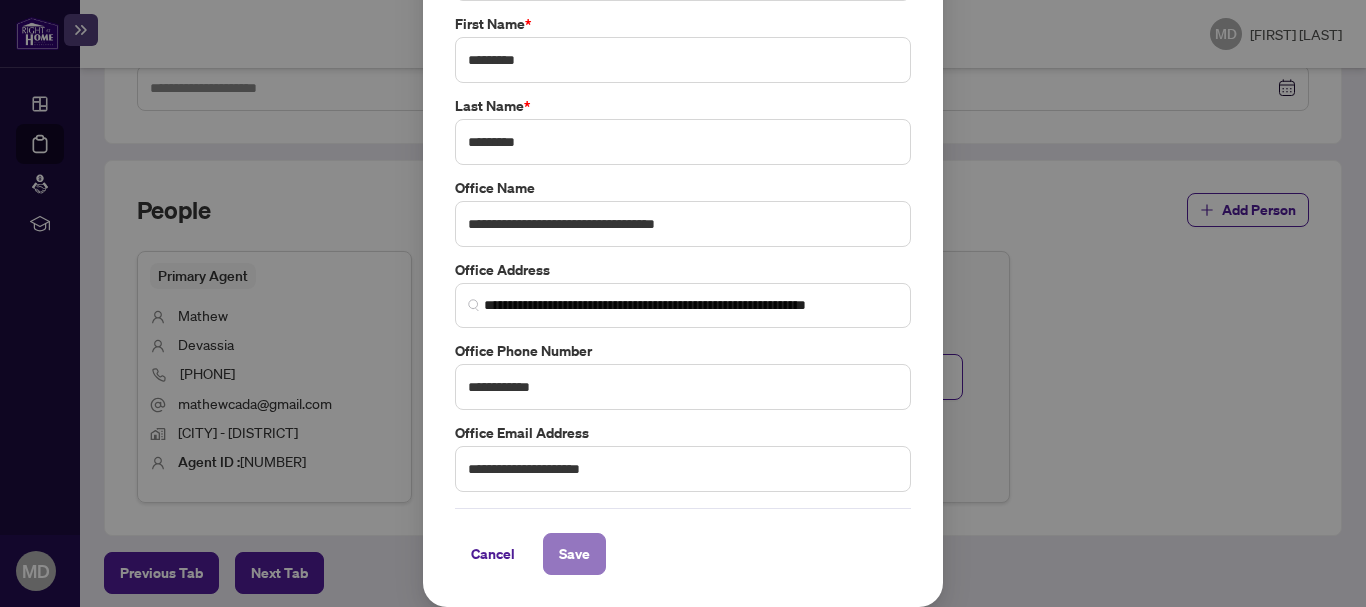 click on "Save" at bounding box center [574, 554] 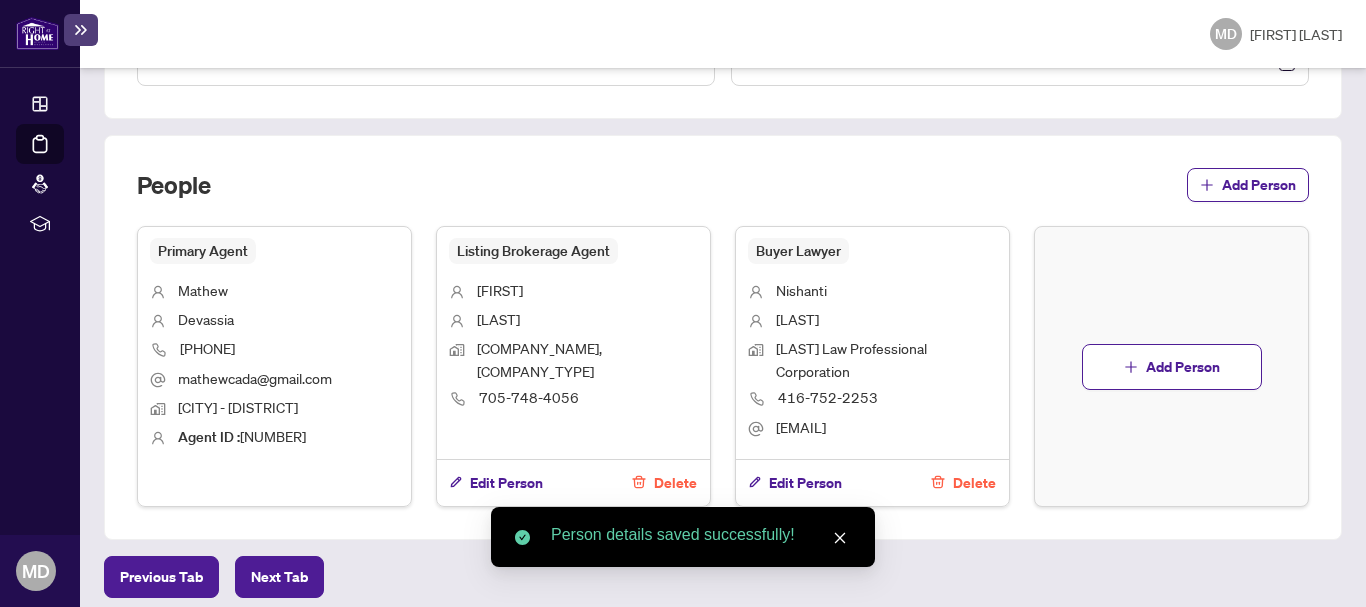scroll, scrollTop: 1208, scrollLeft: 0, axis: vertical 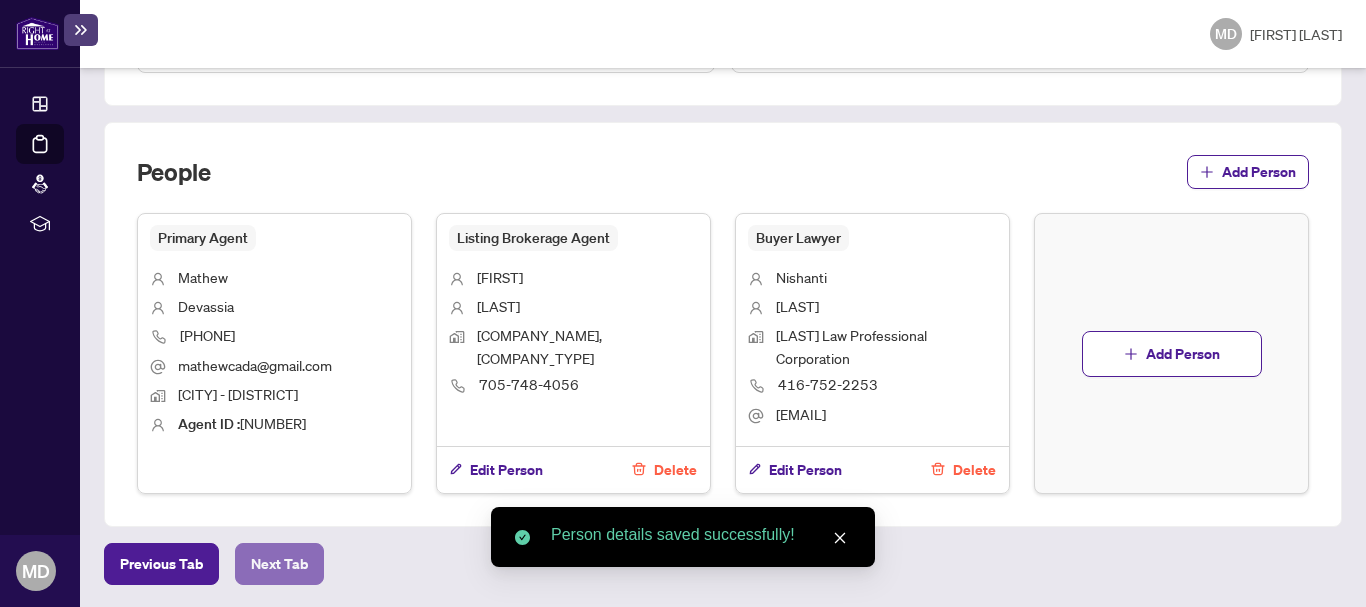 click on "Next Tab" at bounding box center [161, 564] 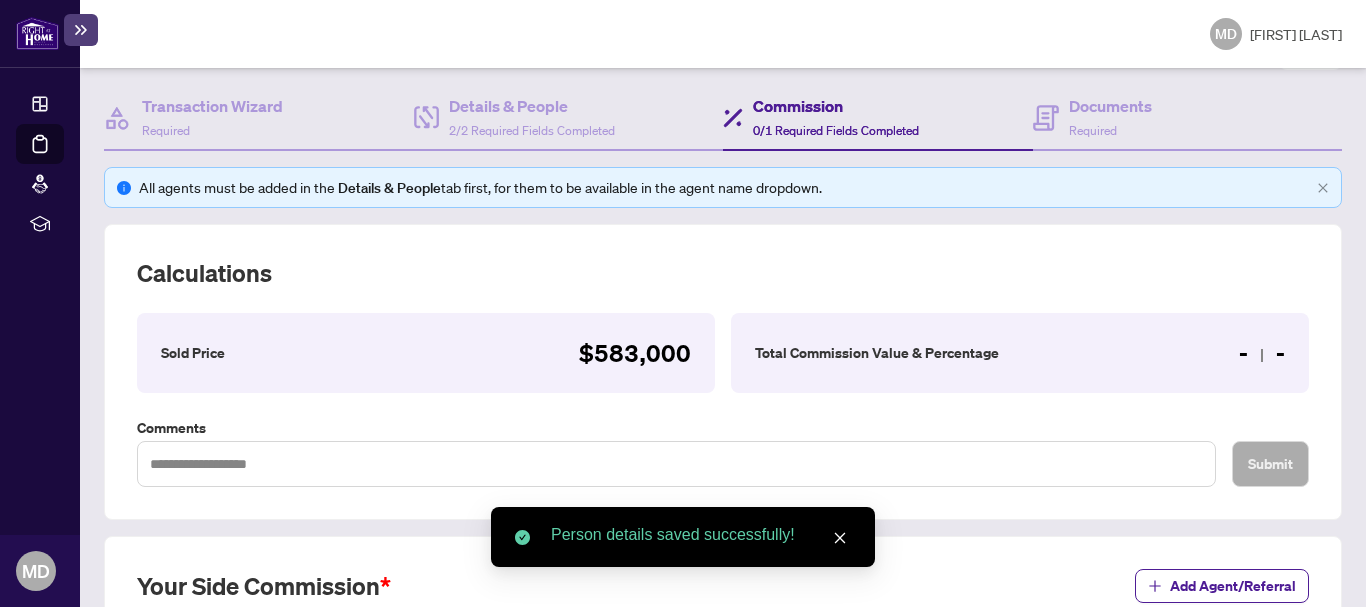 scroll, scrollTop: 653, scrollLeft: 0, axis: vertical 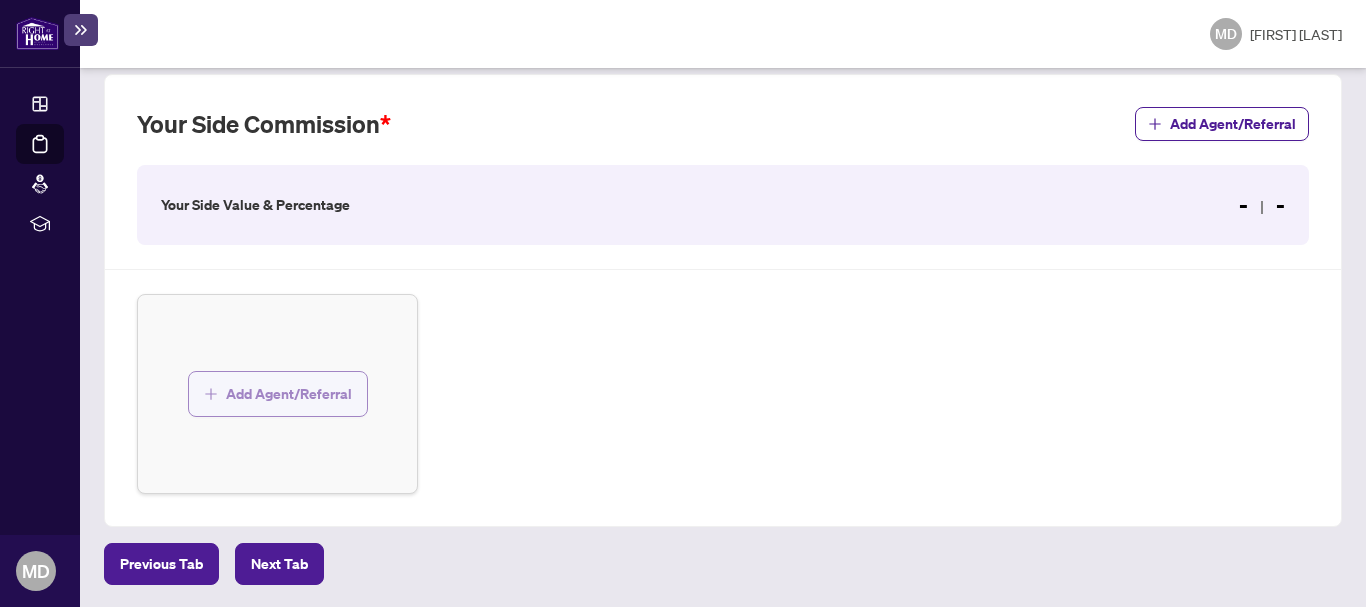 click on "Add Agent/Referral" at bounding box center [289, 394] 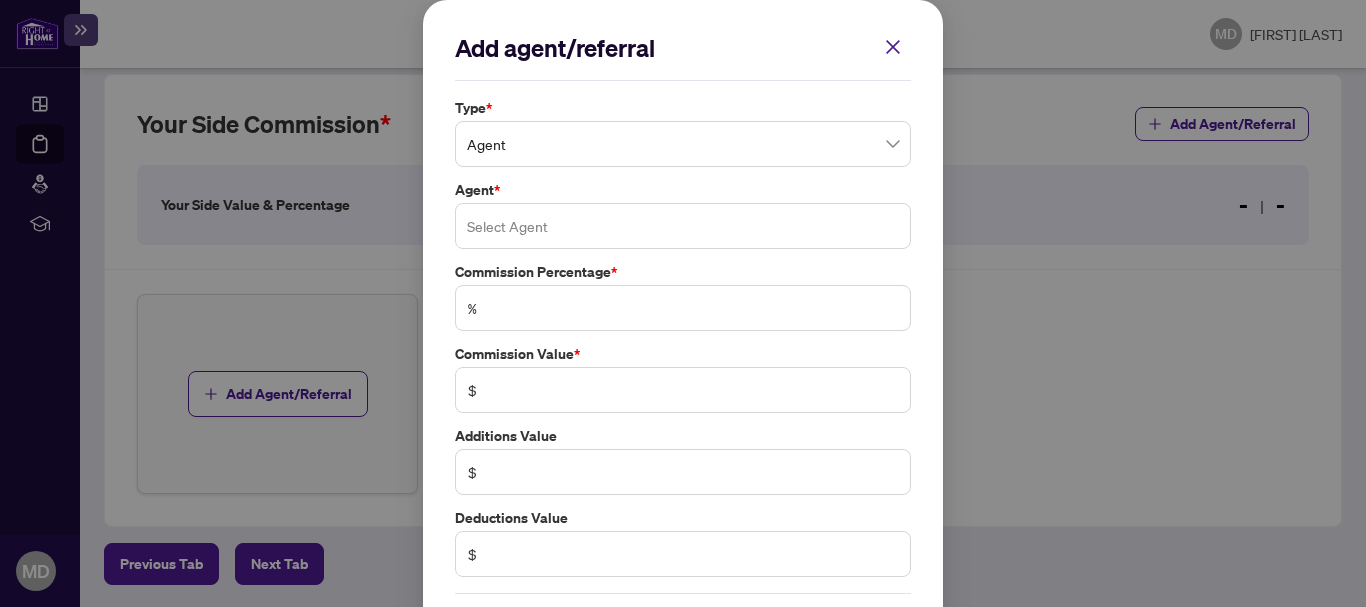 click at bounding box center (683, 226) 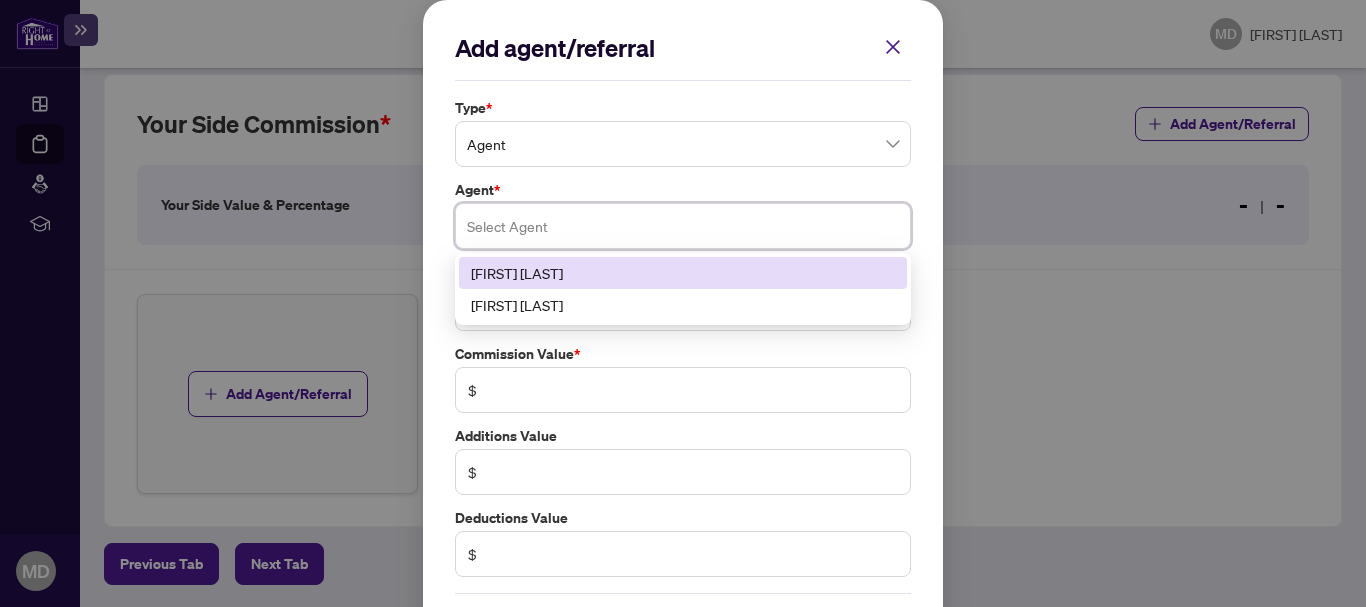 click on "[NAME] [NAME]" at bounding box center (683, 273) 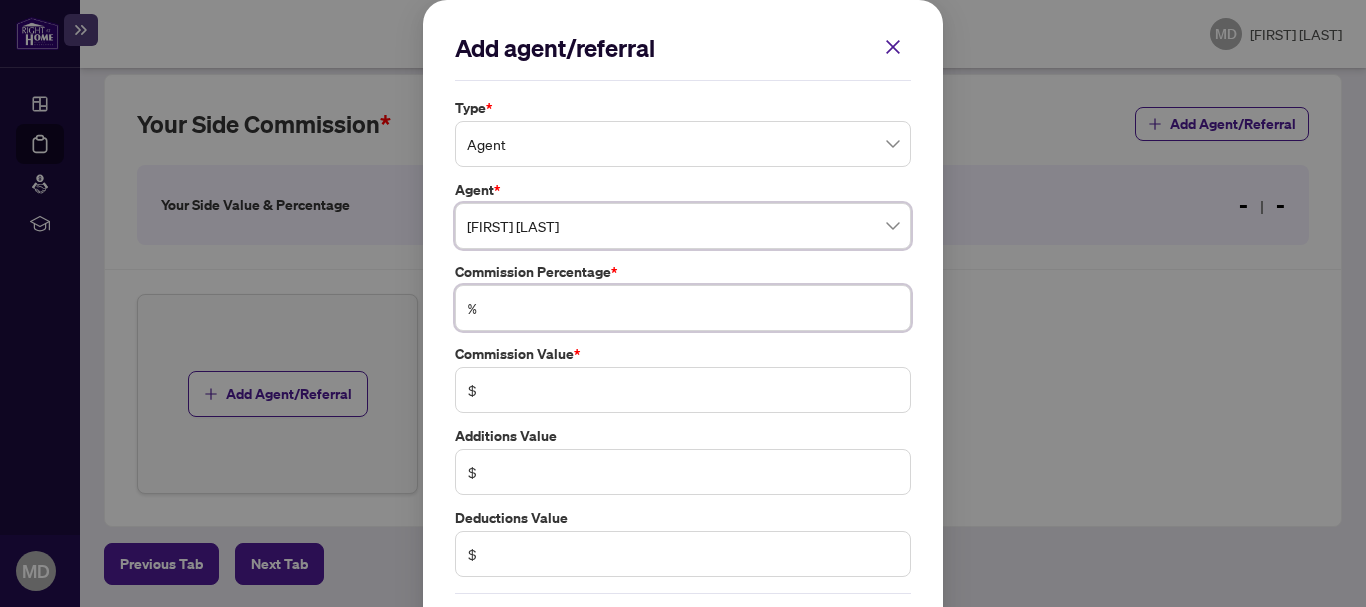 click at bounding box center [693, 308] 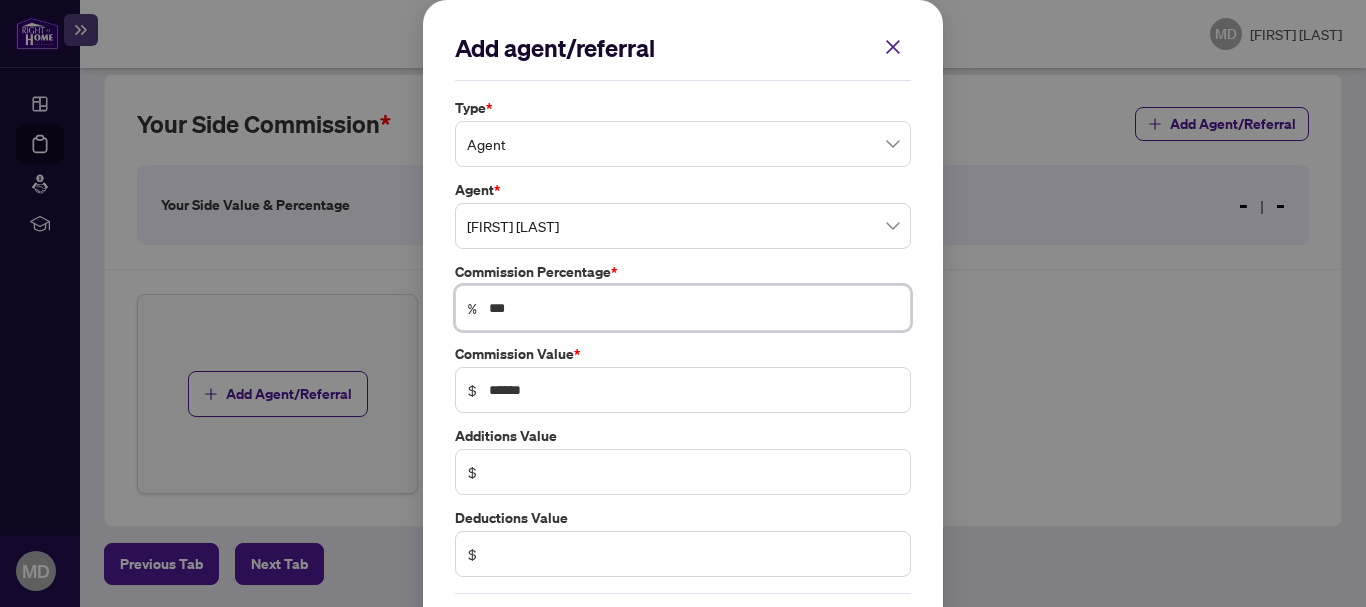 type on "***" 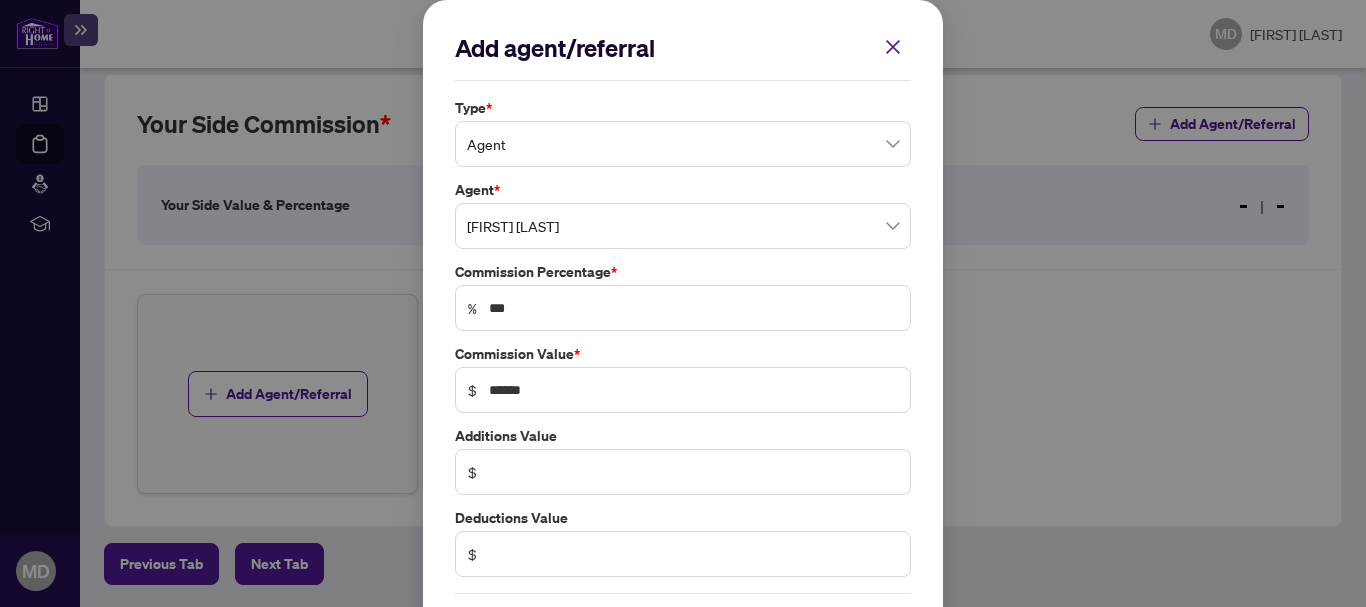 click on "Agent *" at bounding box center (683, 108) 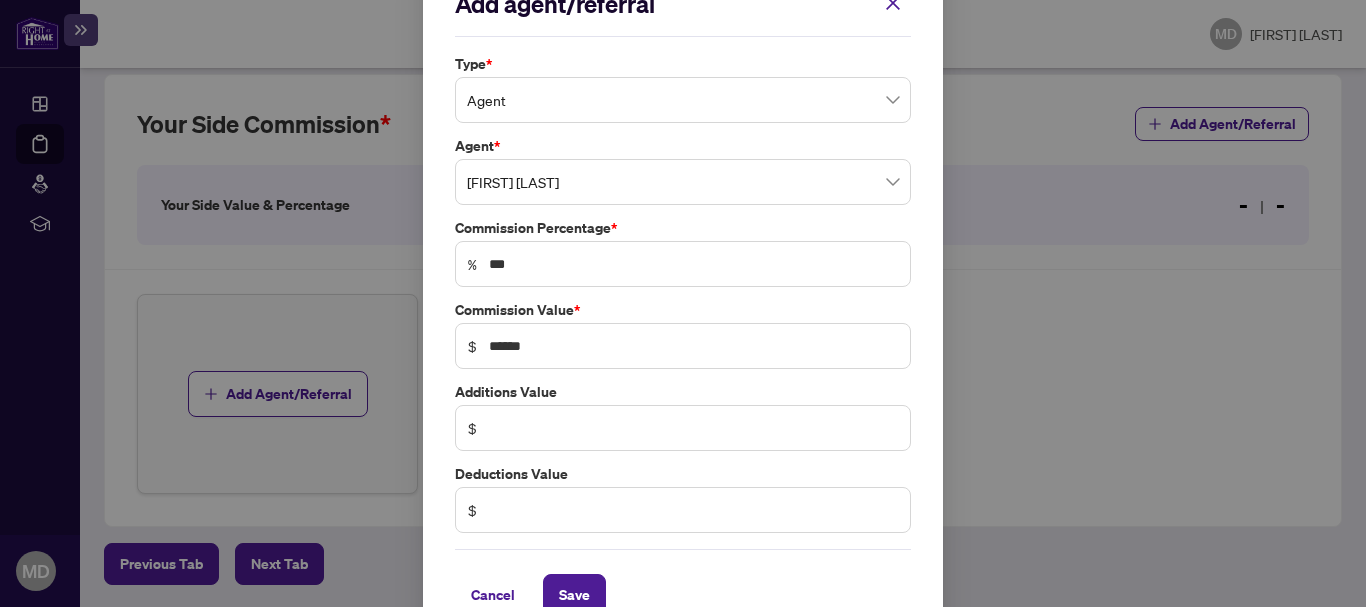 scroll, scrollTop: 85, scrollLeft: 0, axis: vertical 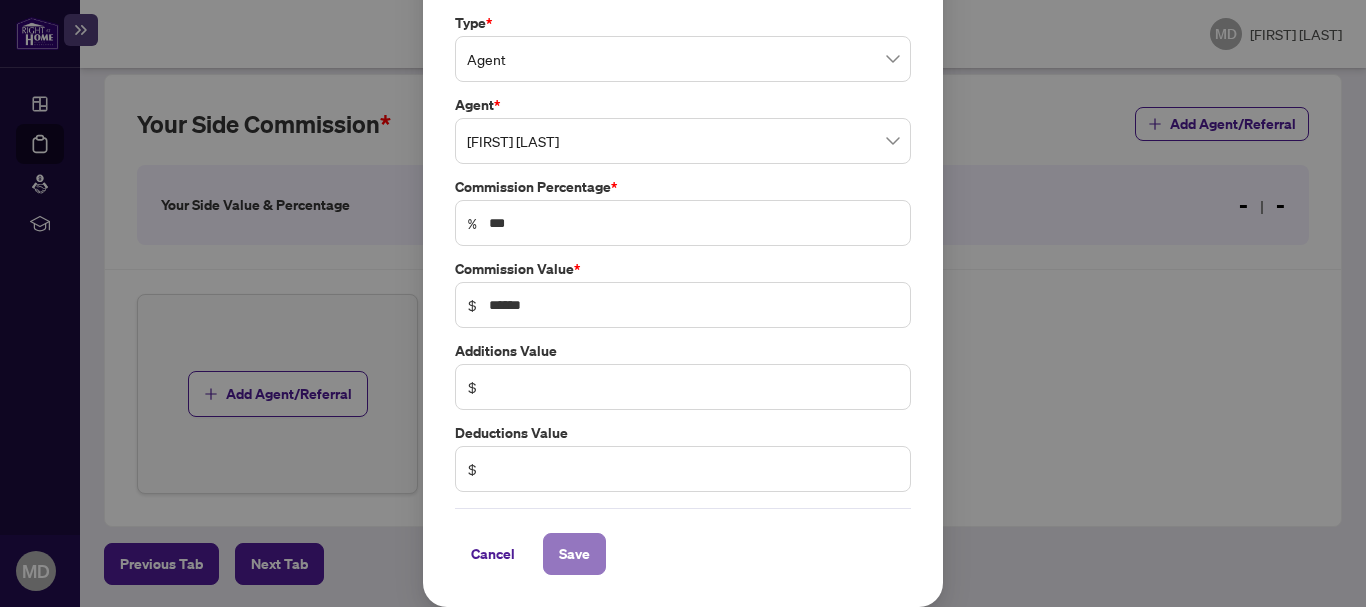 click on "Save" at bounding box center (574, 554) 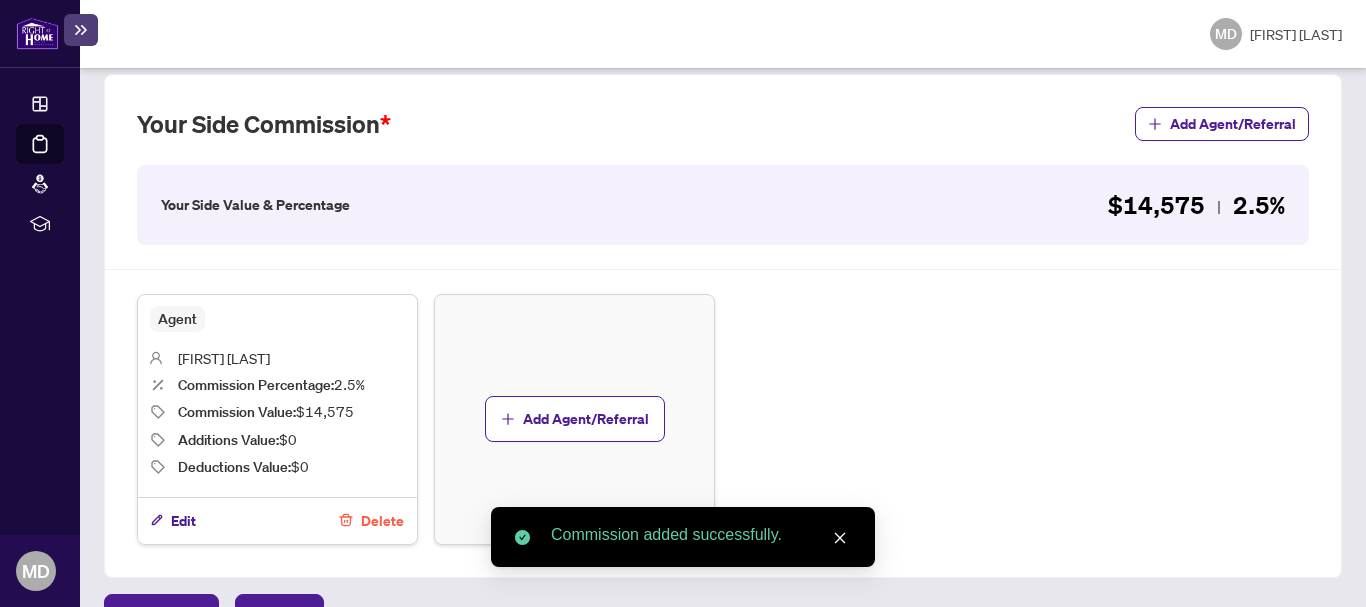 scroll, scrollTop: 699, scrollLeft: 0, axis: vertical 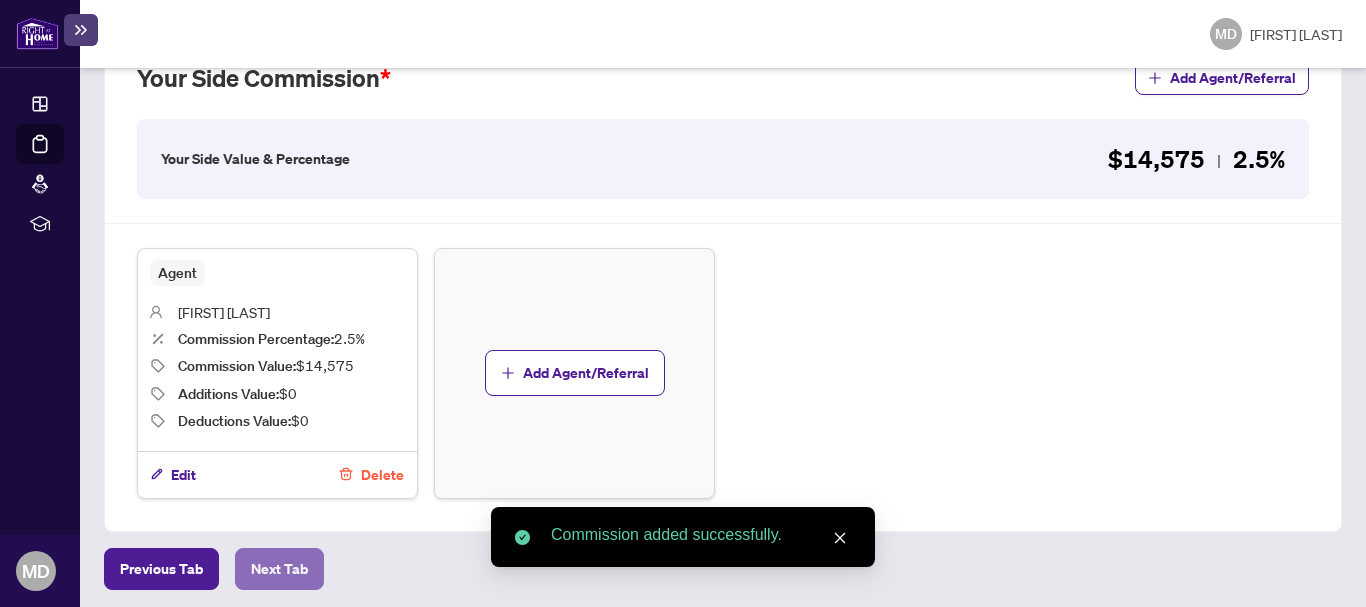 click on "Next Tab" at bounding box center (161, 569) 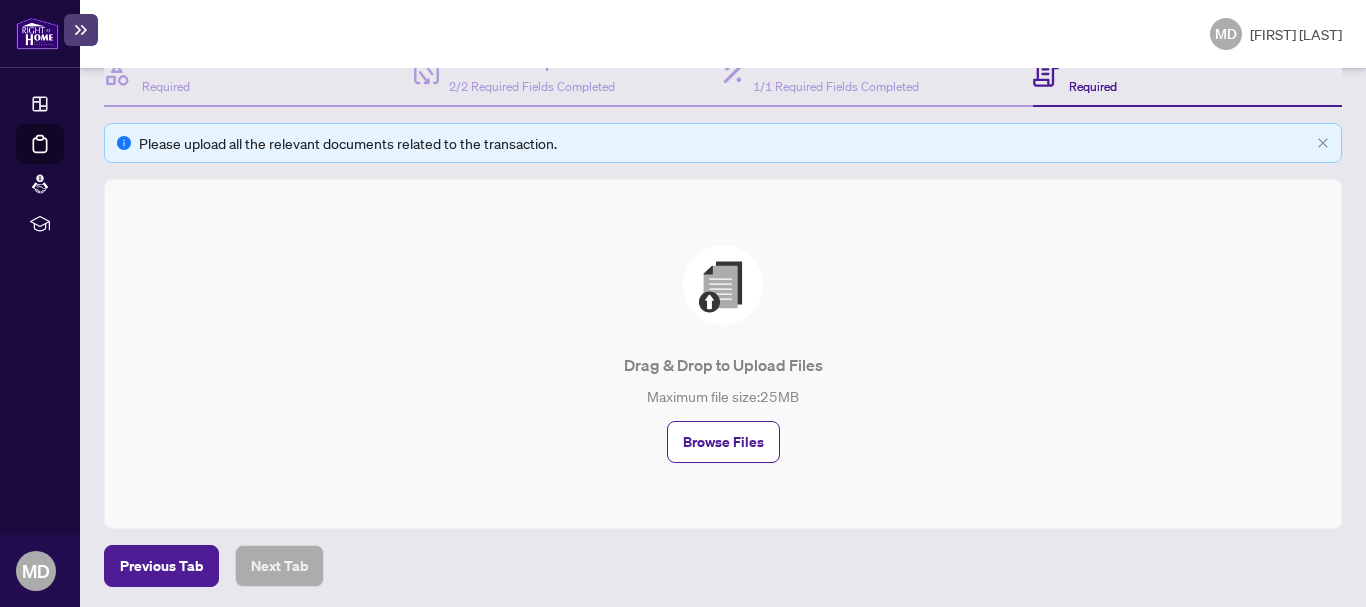 scroll, scrollTop: 238, scrollLeft: 0, axis: vertical 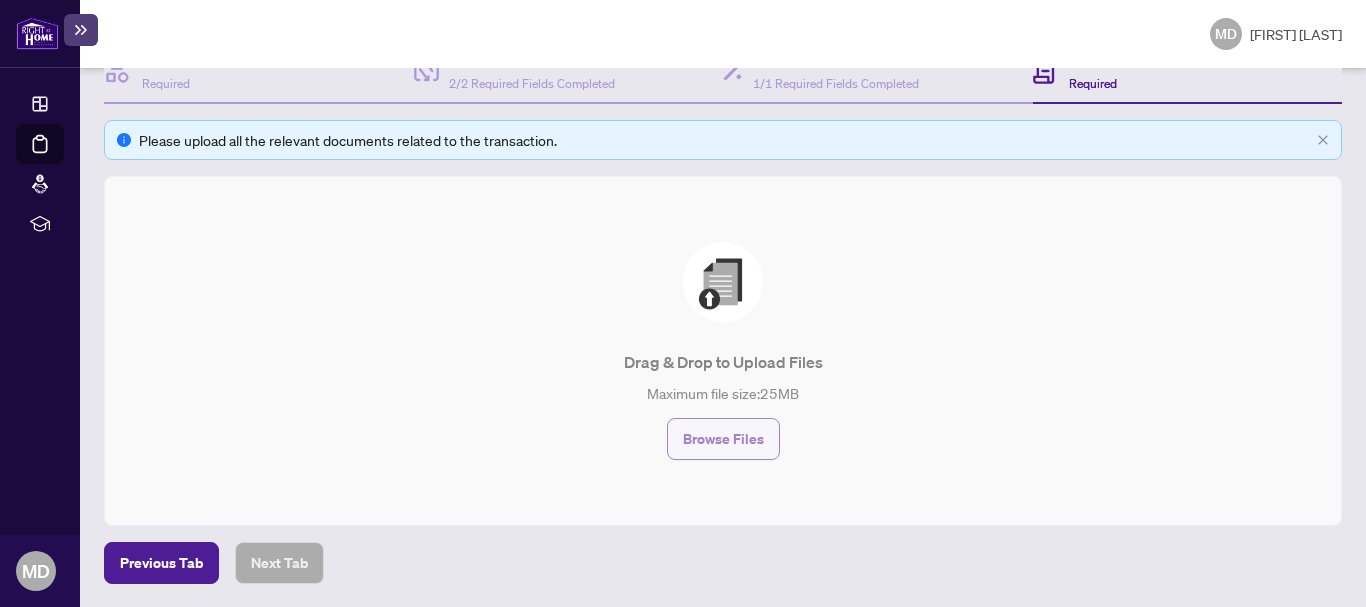 click on "Browse Files" at bounding box center (723, 439) 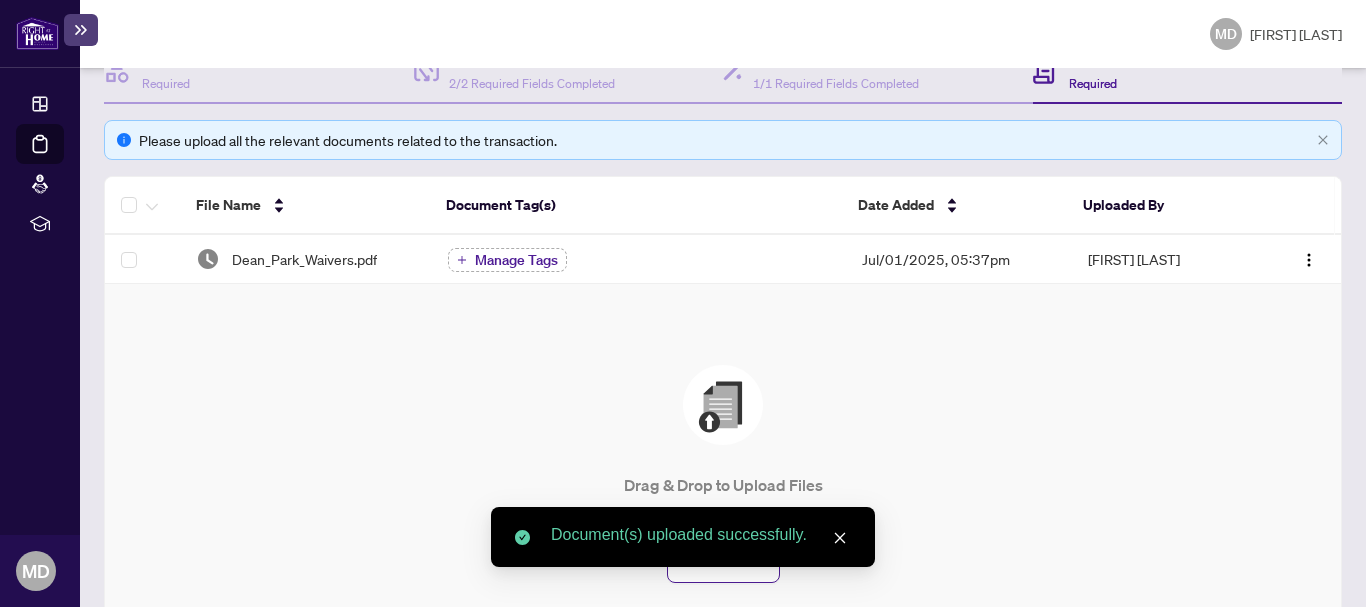 click on "Document(s) uploaded successfully." at bounding box center (683, 537) 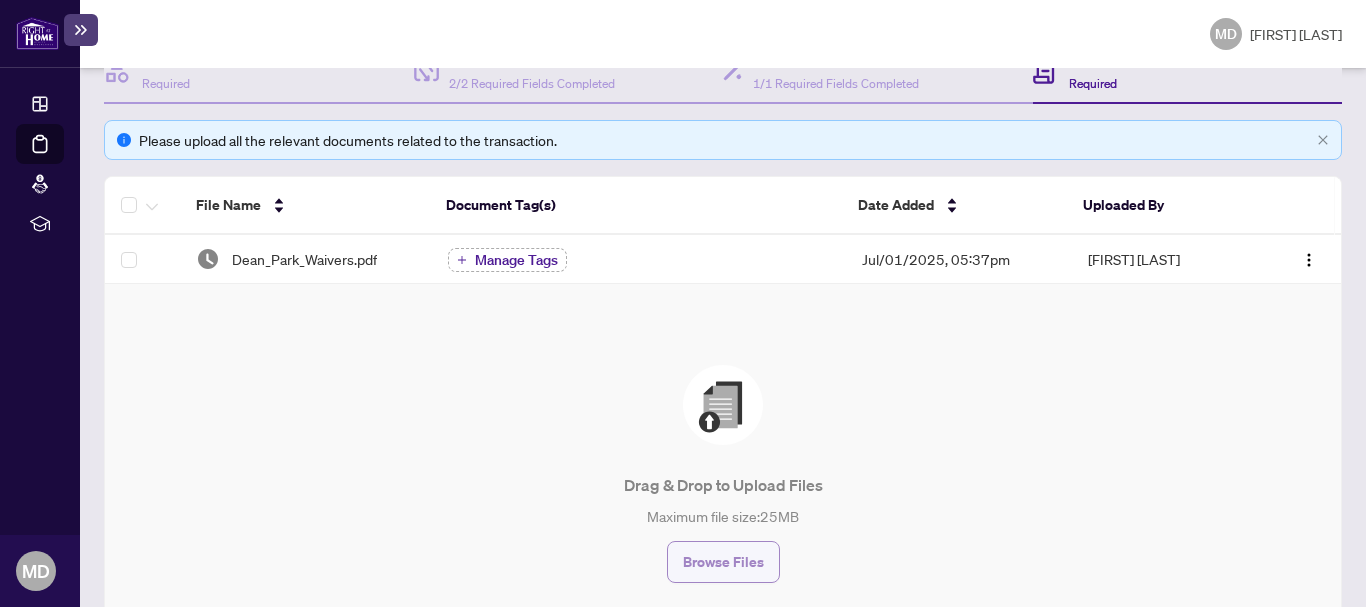 click on "Browse Files" at bounding box center (723, 562) 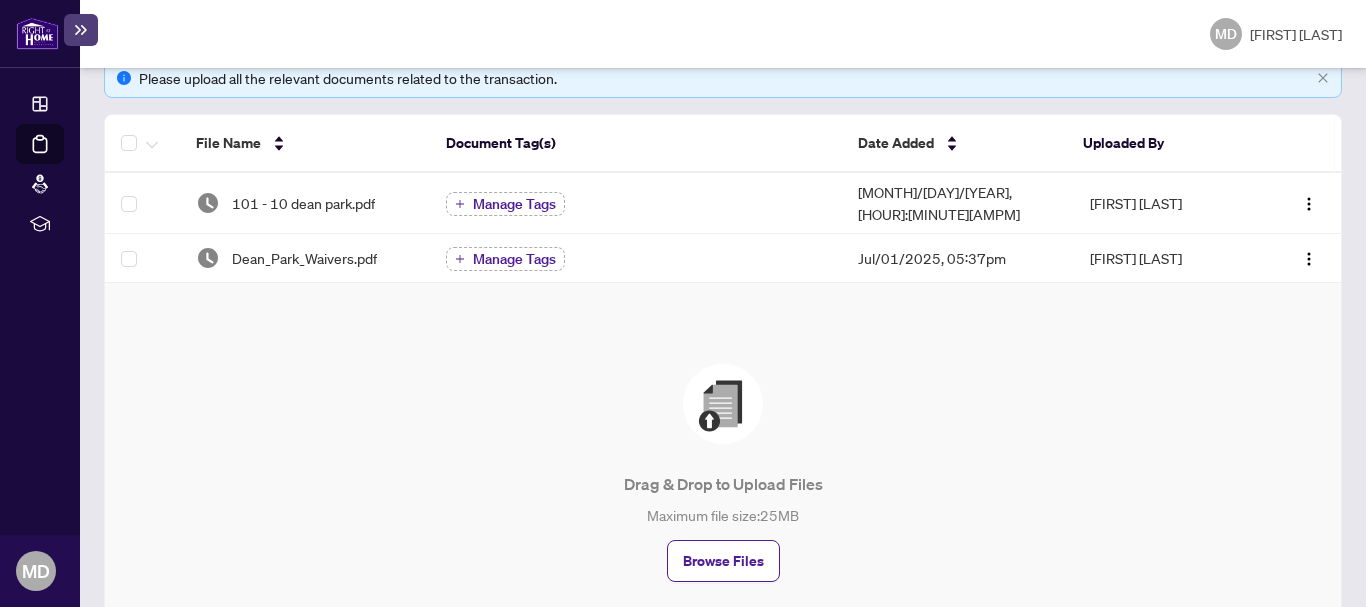 scroll, scrollTop: 318, scrollLeft: 0, axis: vertical 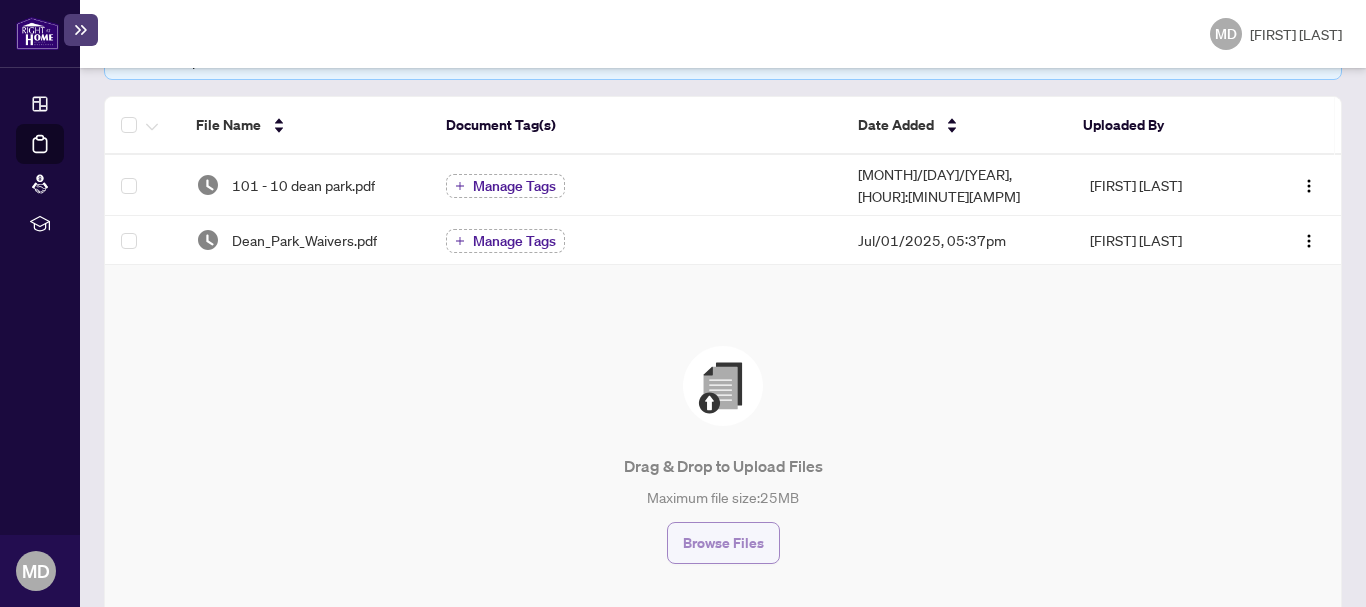 click on "Browse Files" at bounding box center (723, 543) 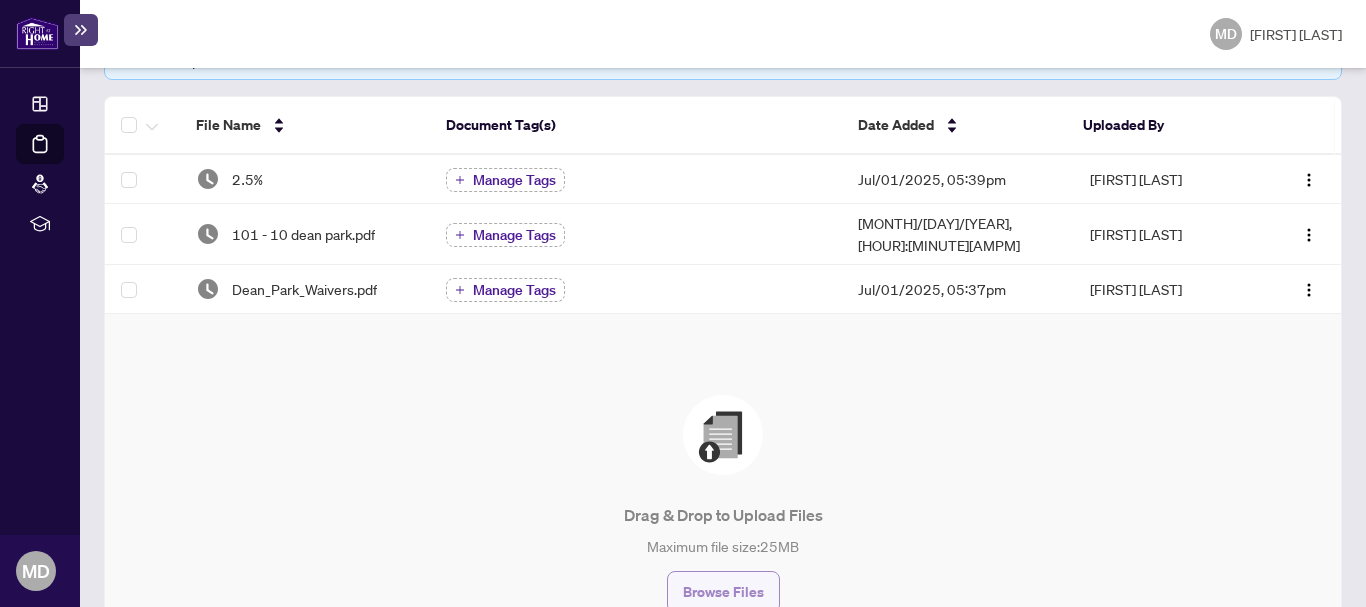 click on "Browse Files" at bounding box center (723, 592) 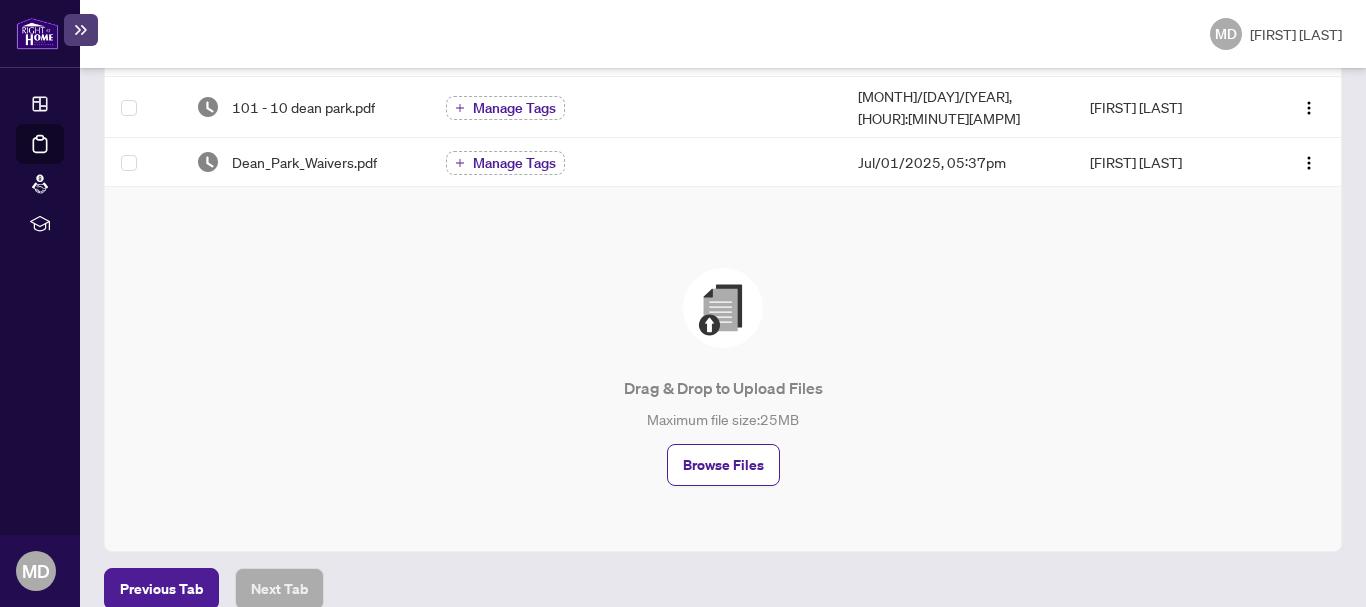 scroll, scrollTop: 508, scrollLeft: 0, axis: vertical 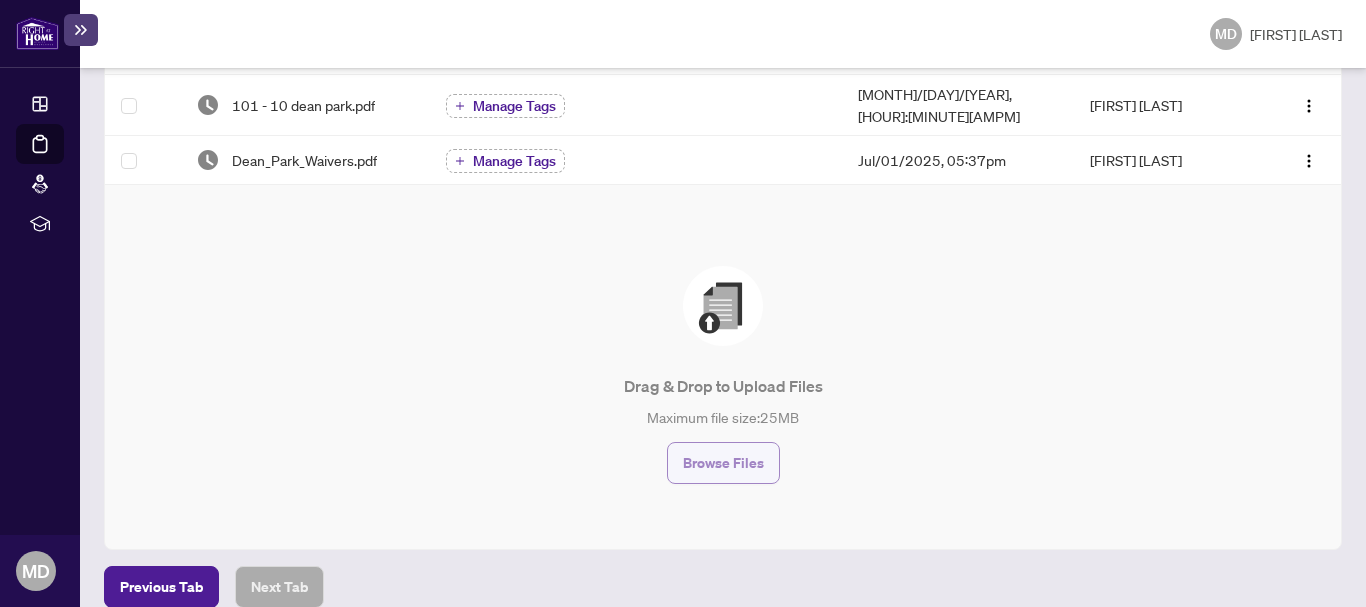 click on "Browse Files" at bounding box center (723, 463) 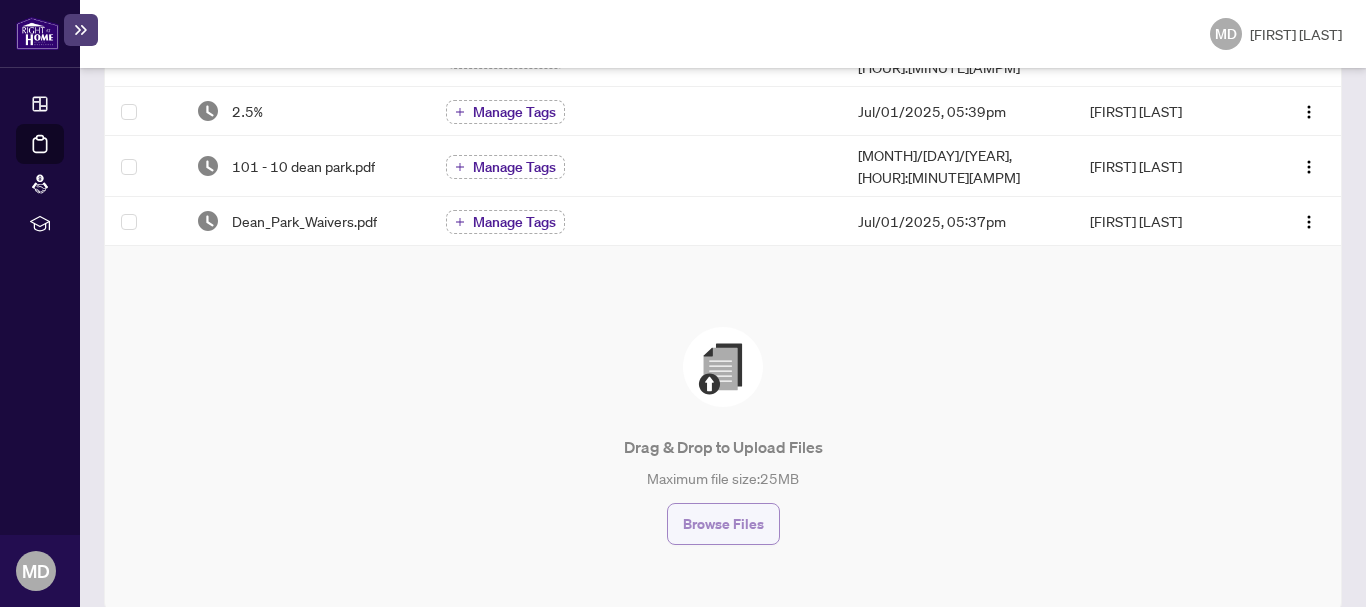 click on "Browse Files" at bounding box center (723, 524) 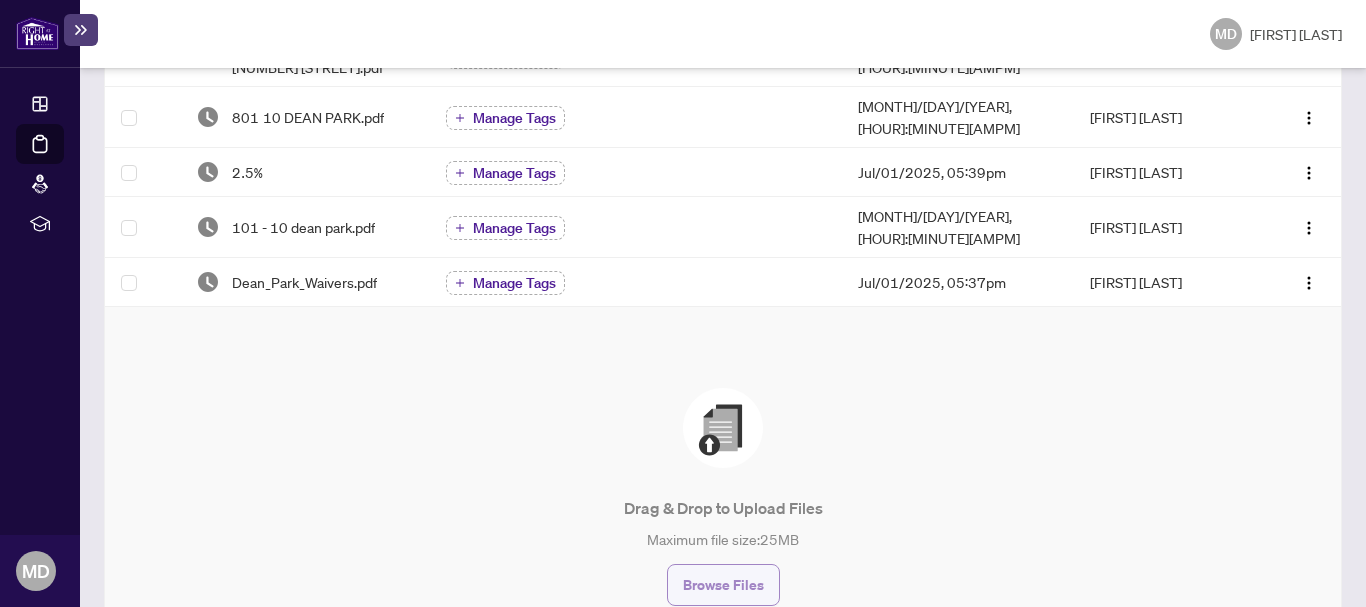 click on "Browse Files" at bounding box center (723, 585) 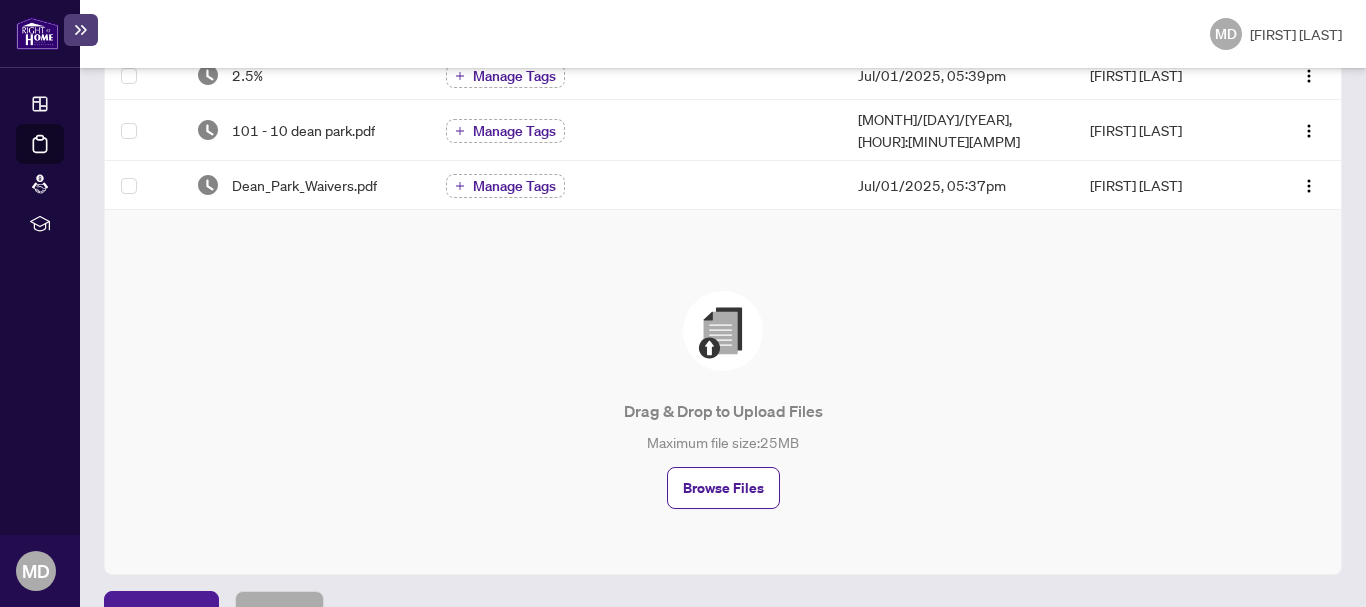 scroll, scrollTop: 667, scrollLeft: 0, axis: vertical 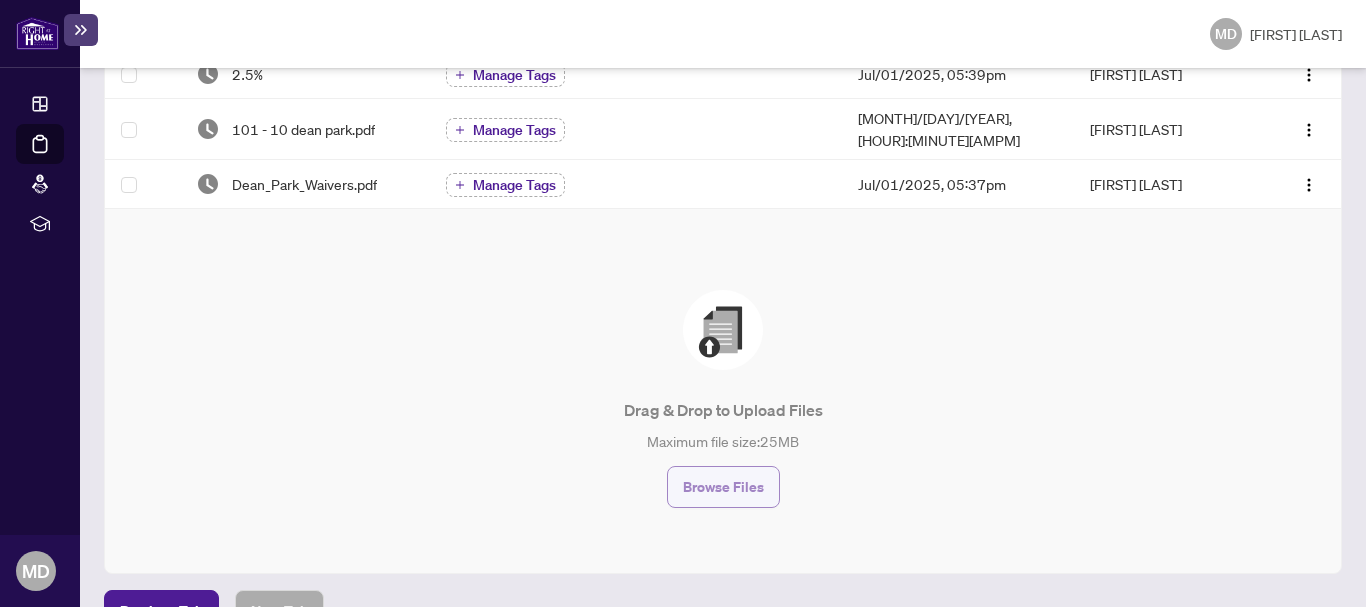 click on "Browse Files" at bounding box center [723, 487] 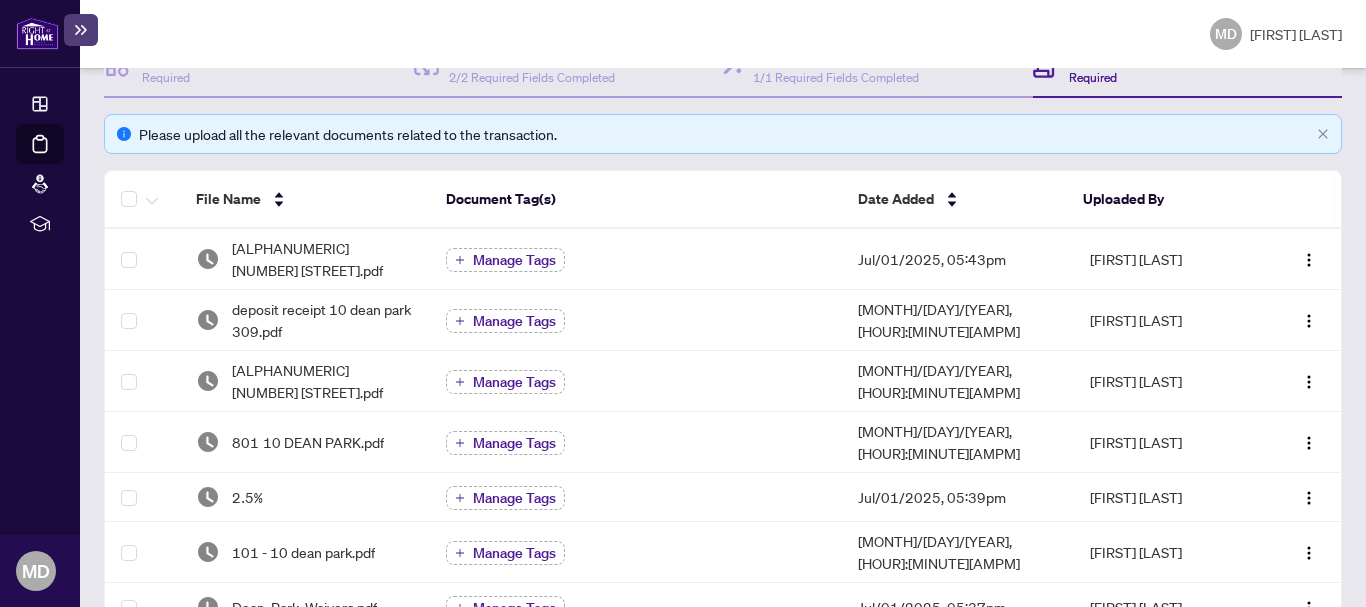 scroll, scrollTop: 0, scrollLeft: 0, axis: both 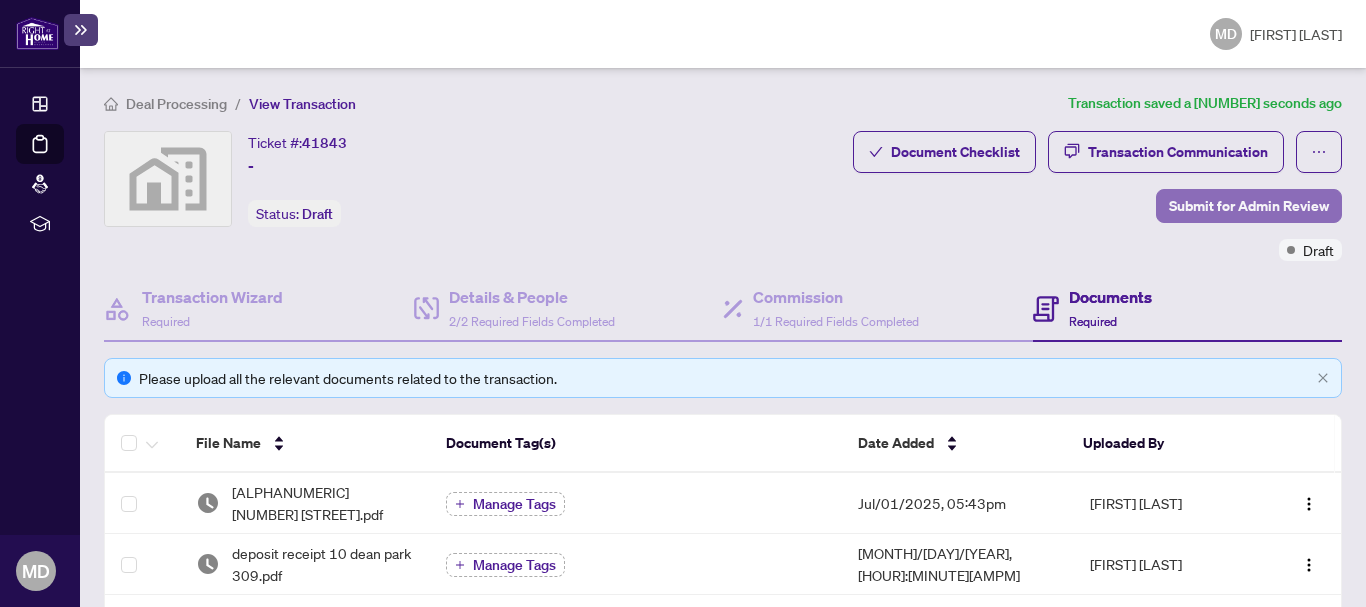 click on "Submit for Admin Review" at bounding box center [1249, 206] 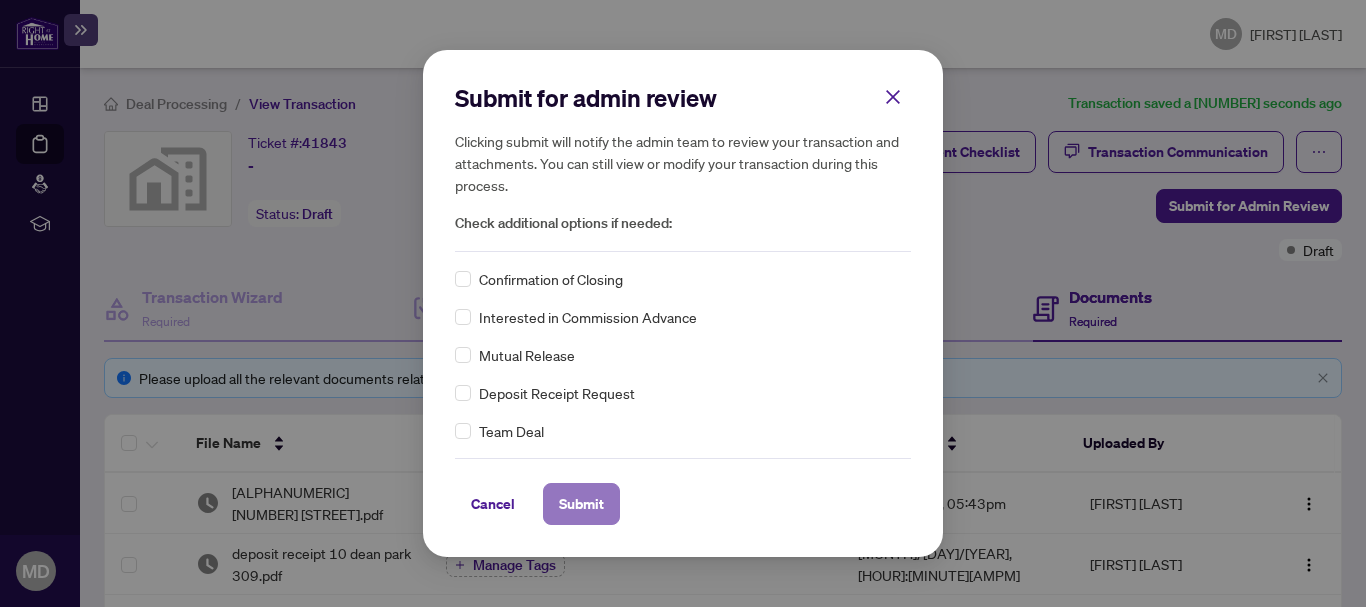 click on "Submit" at bounding box center (581, 504) 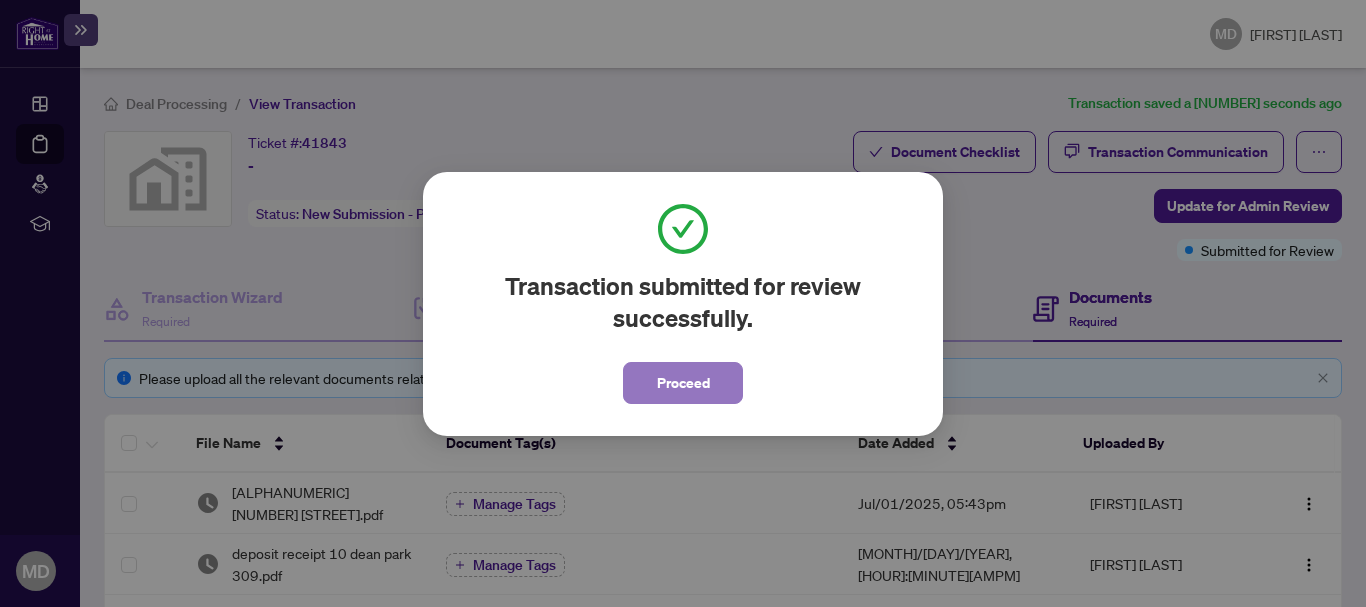 click on "Proceed" at bounding box center (683, 383) 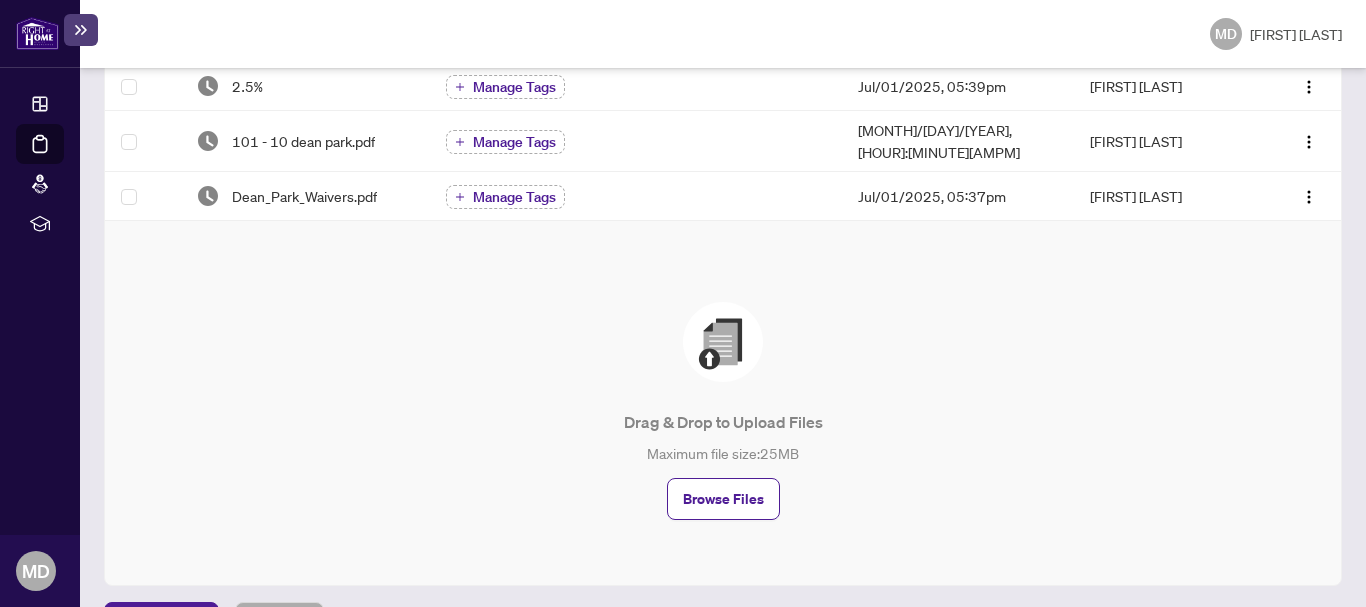 scroll, scrollTop: 667, scrollLeft: 0, axis: vertical 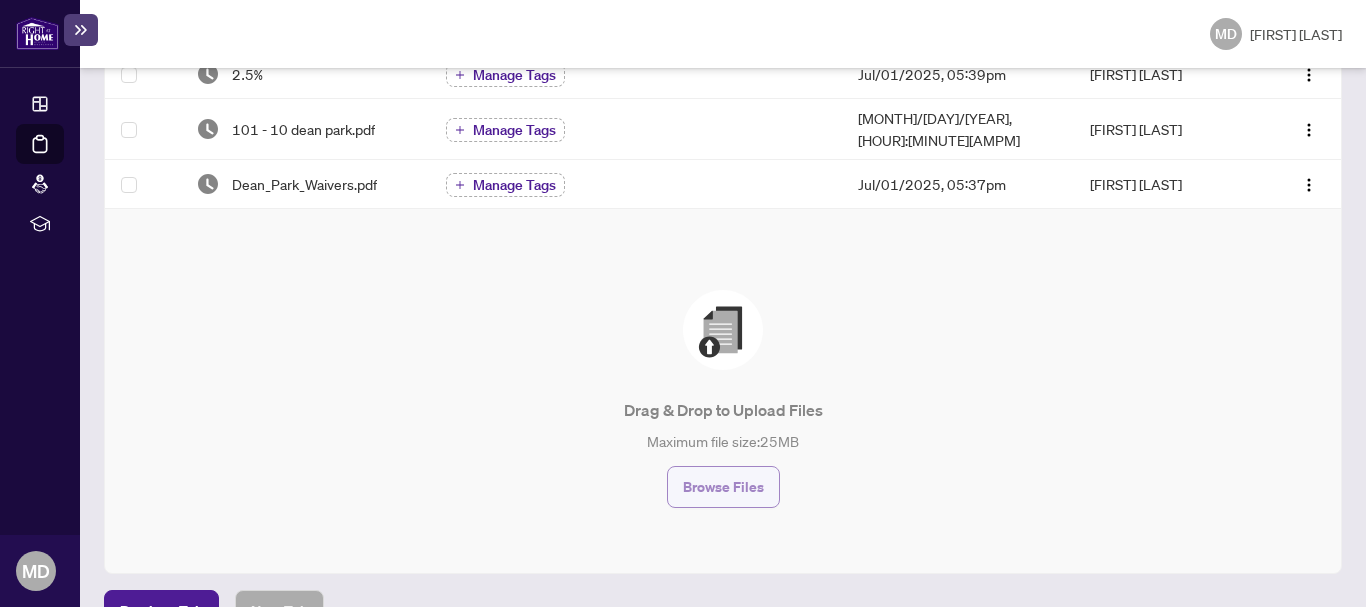 click on "Browse Files" at bounding box center (723, 487) 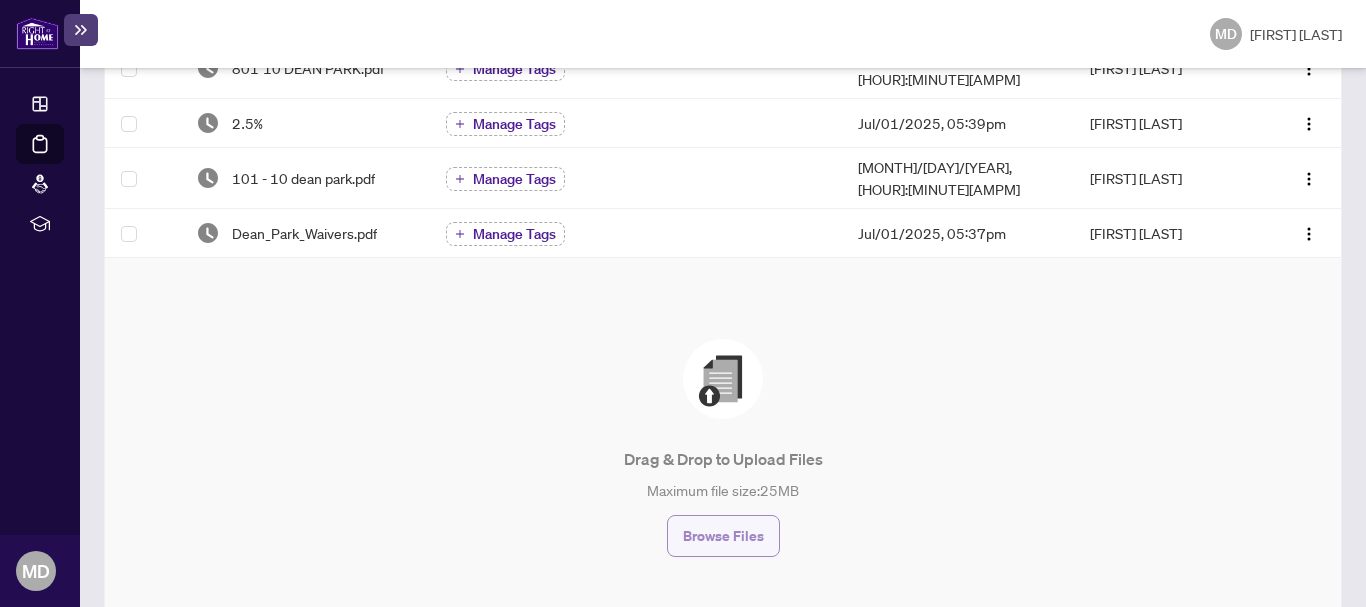 click on "Browse Files" at bounding box center [723, 536] 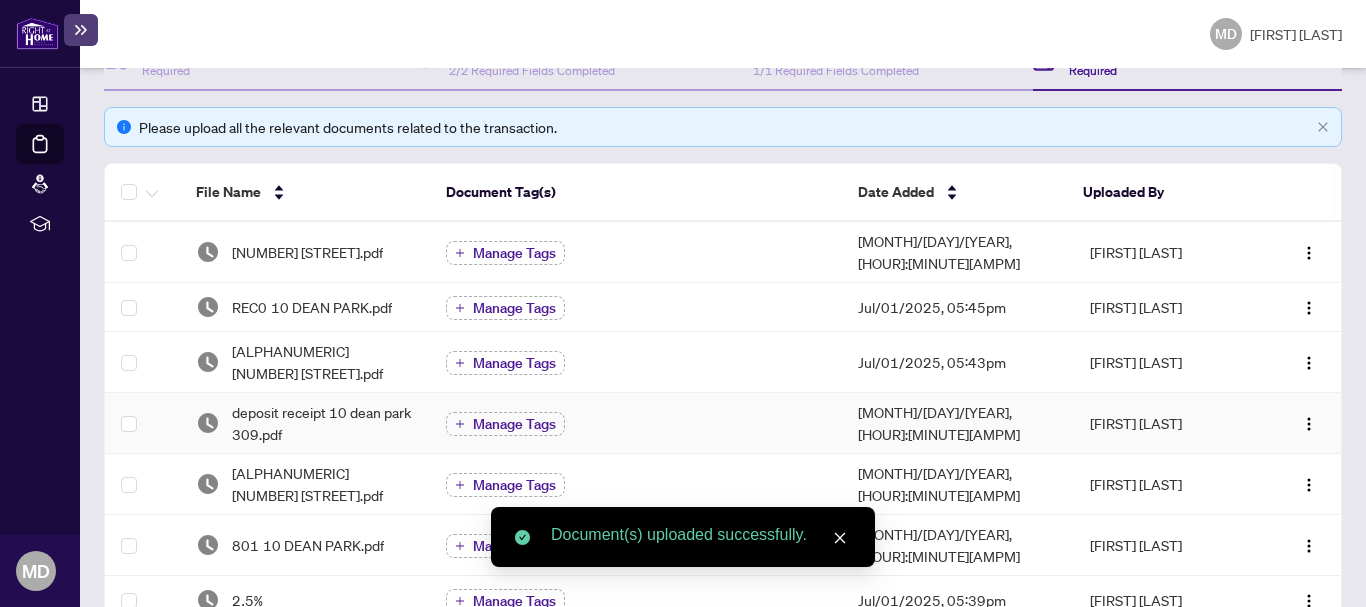 scroll, scrollTop: 0, scrollLeft: 0, axis: both 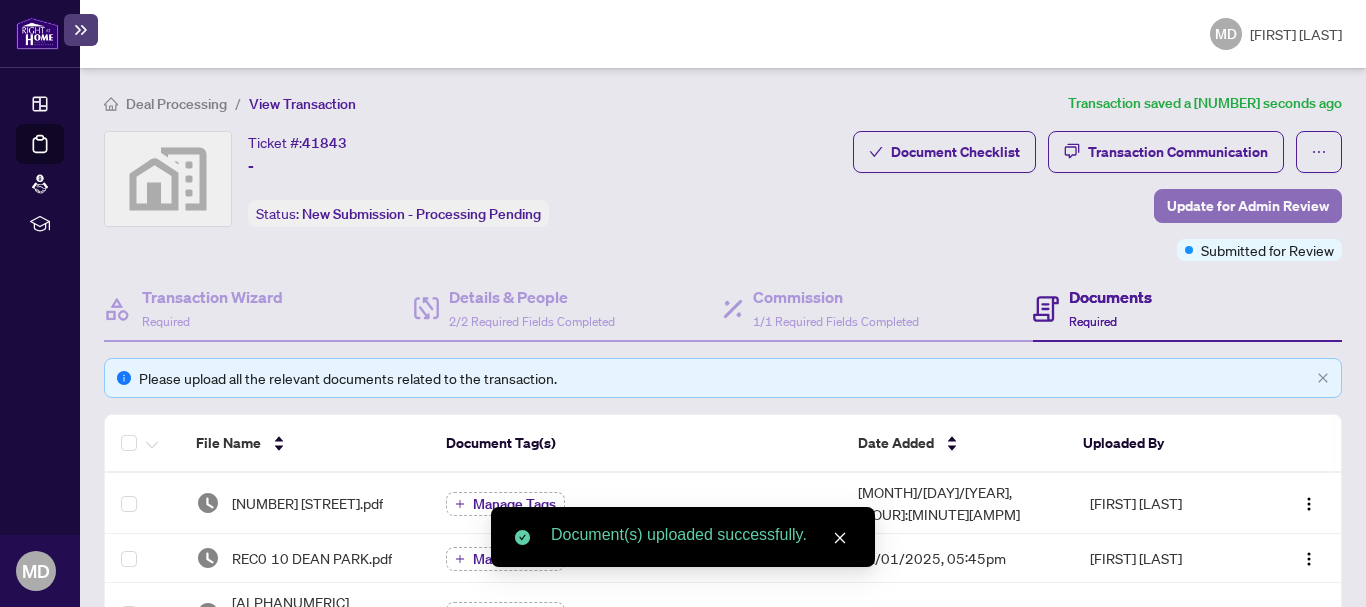 click on "Update for Admin Review" at bounding box center (1248, 206) 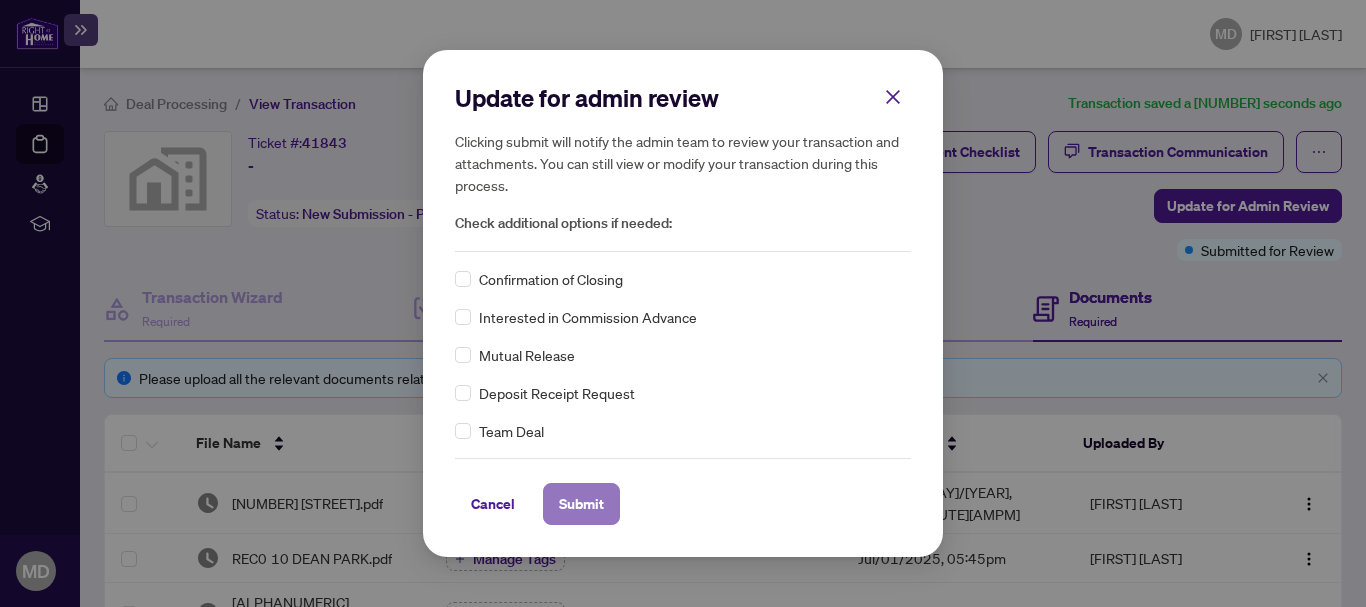 click on "Submit" at bounding box center (581, 504) 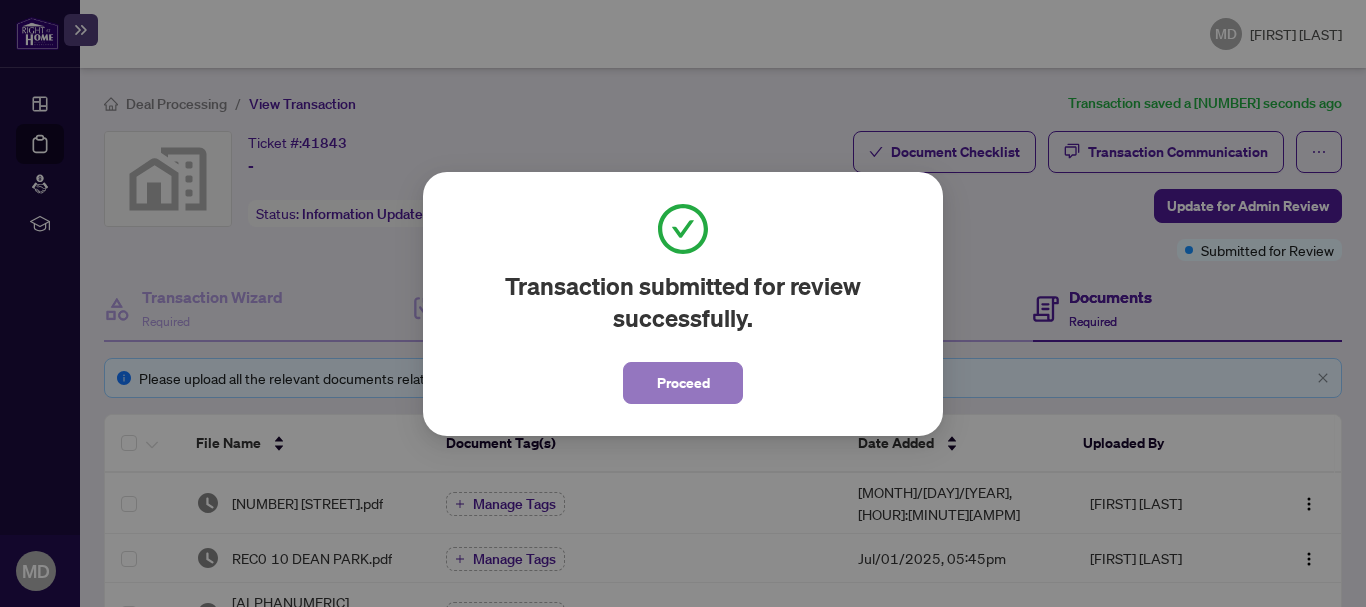 click on "Proceed" at bounding box center (683, 383) 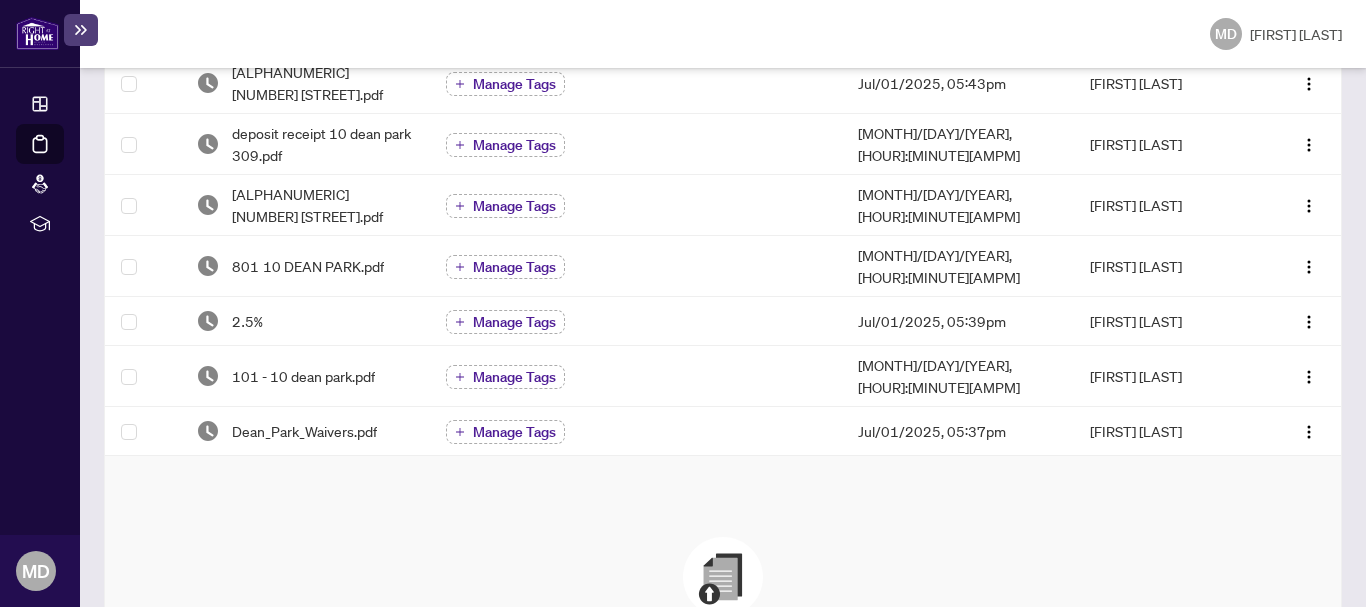 scroll, scrollTop: 765, scrollLeft: 0, axis: vertical 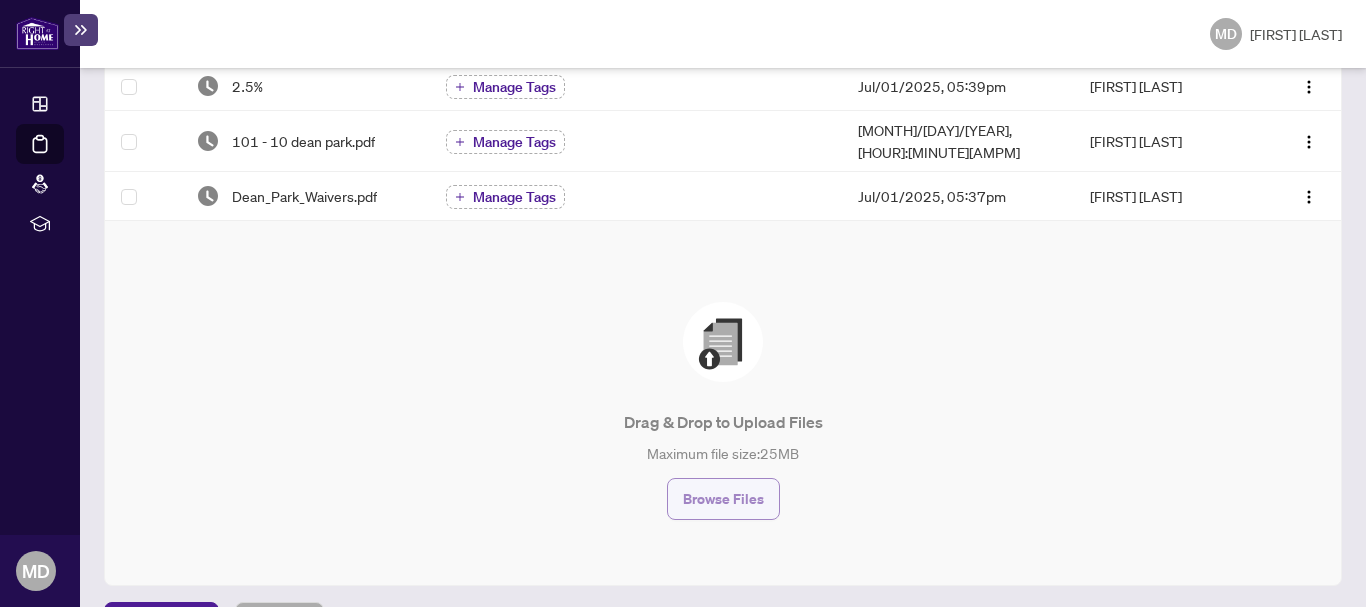 click on "Browse Files" at bounding box center [723, 499] 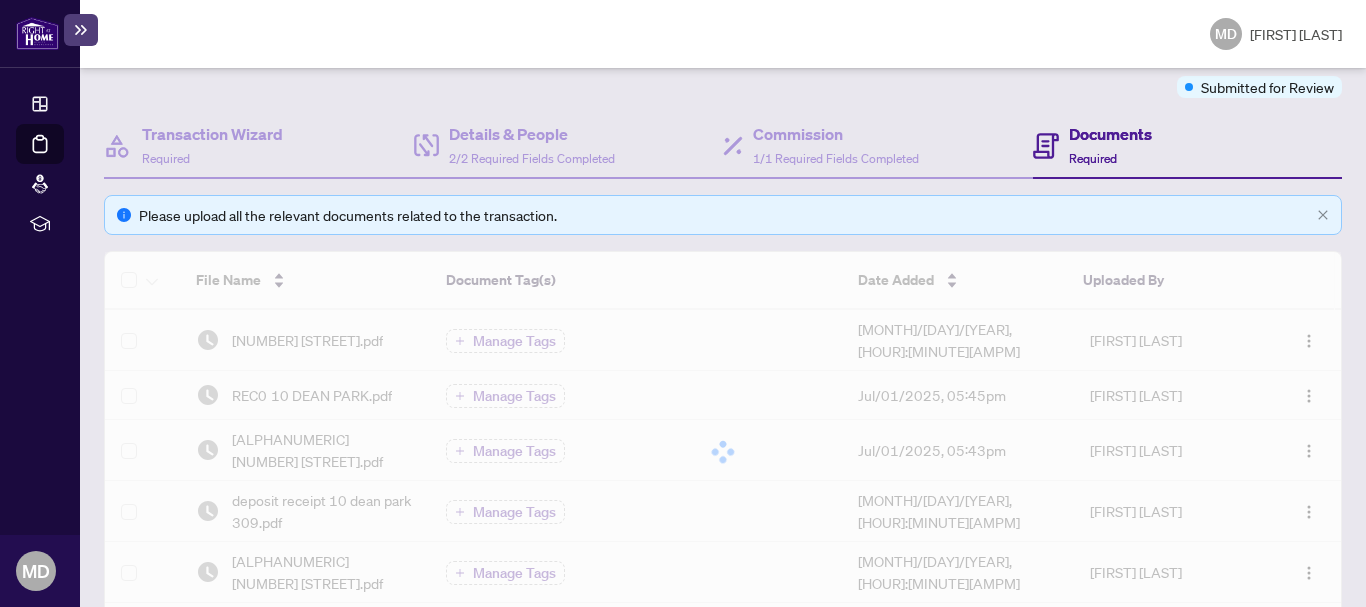 scroll, scrollTop: 0, scrollLeft: 0, axis: both 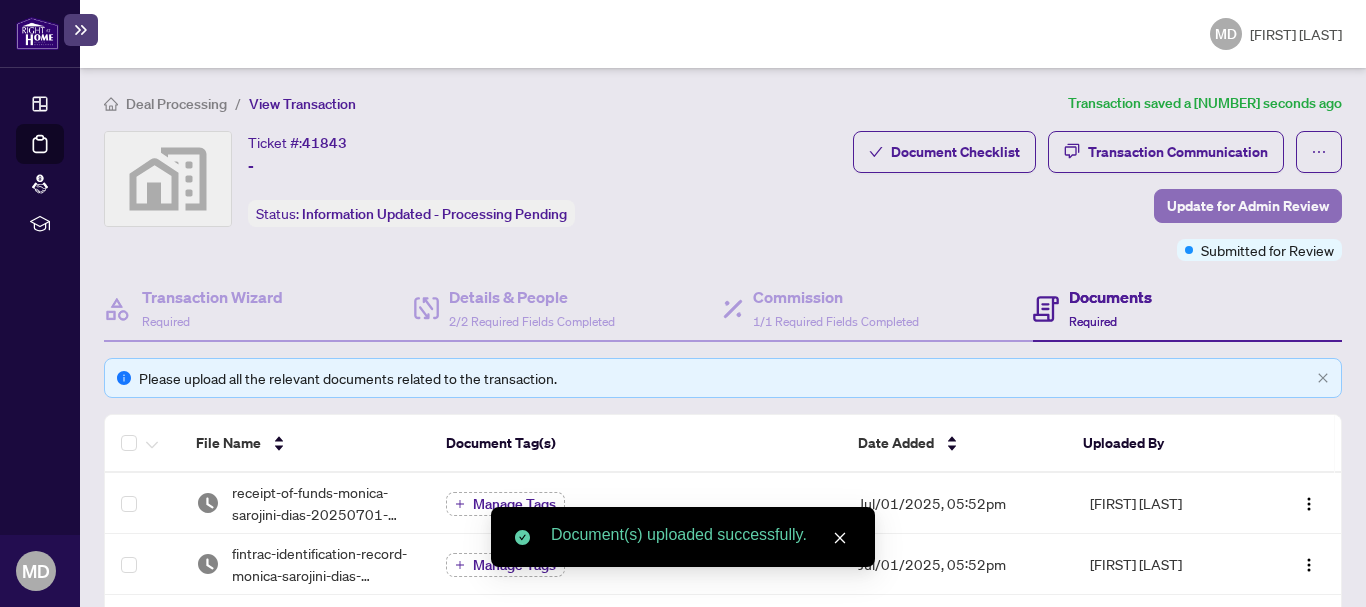 click on "Update for Admin Review" at bounding box center (1248, 206) 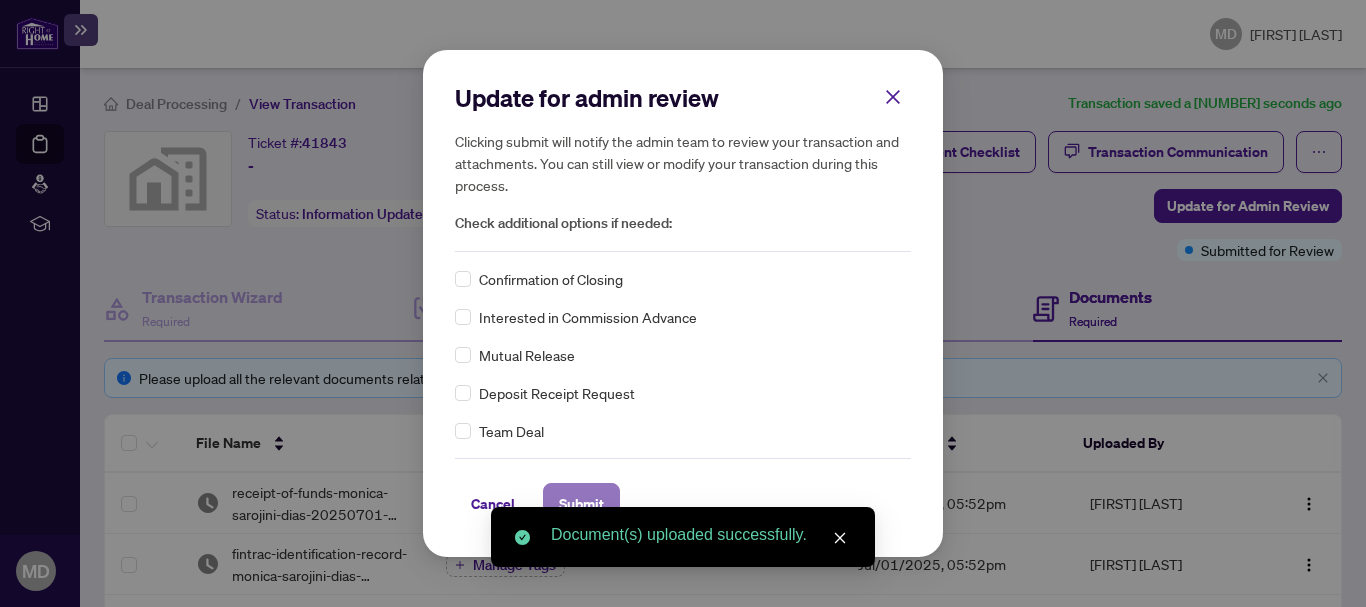 click on "Submit" at bounding box center (581, 504) 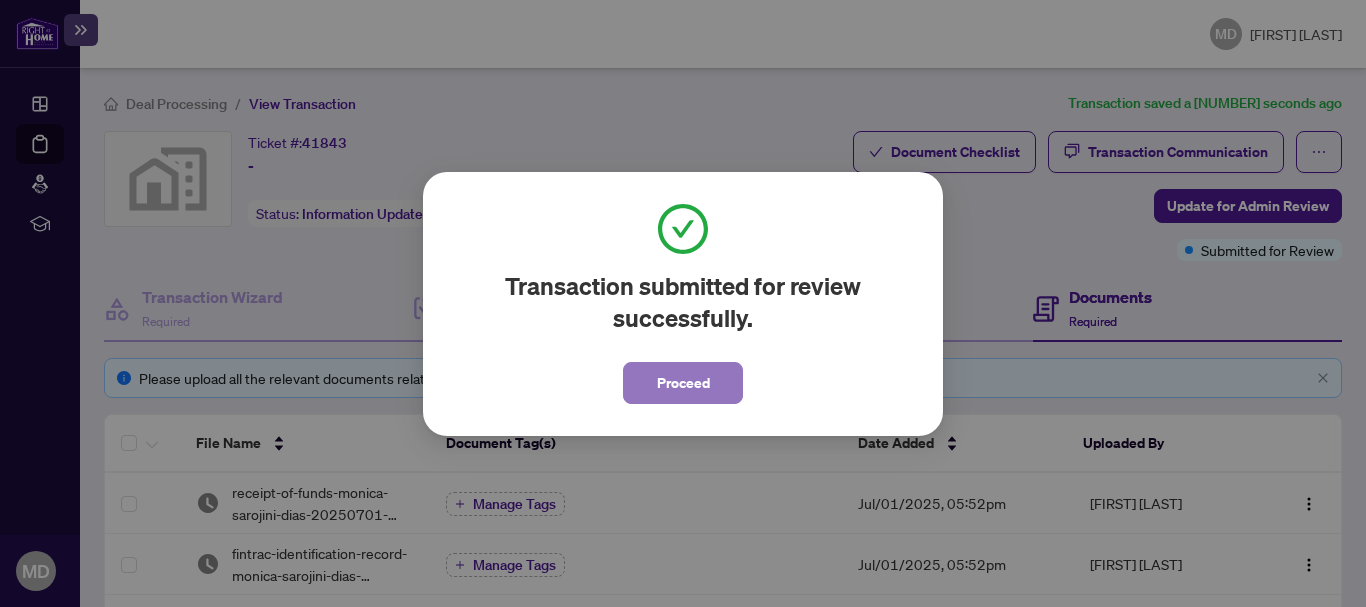 click on "Proceed" at bounding box center (683, 383) 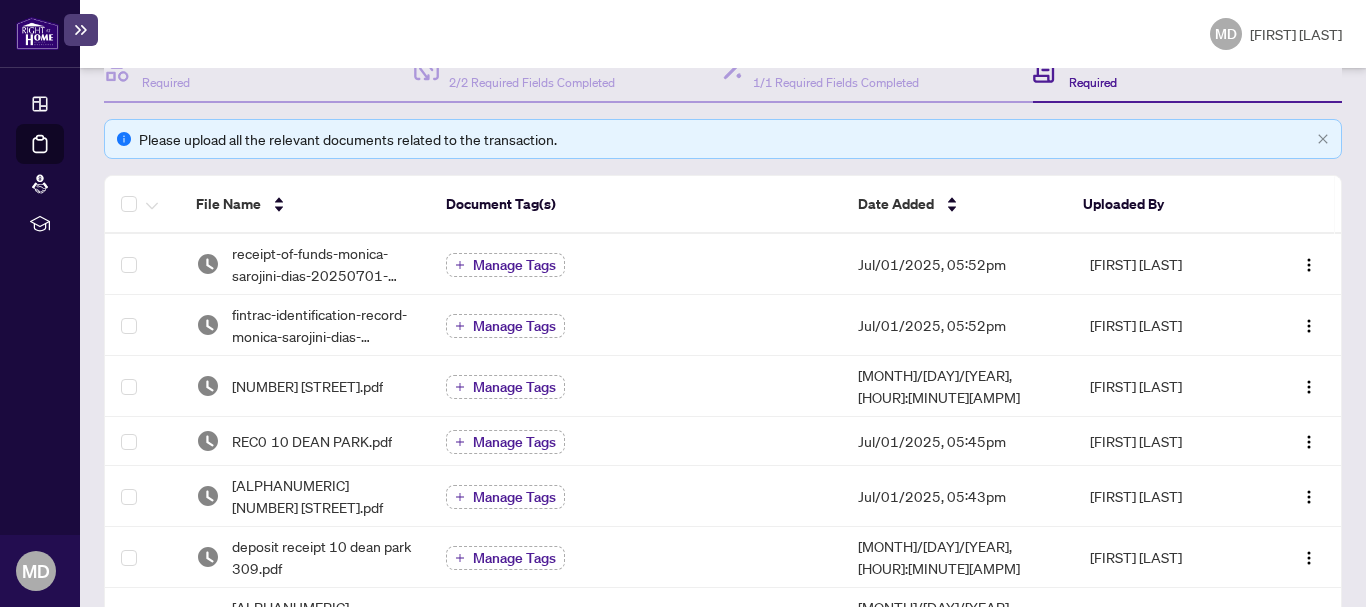 scroll, scrollTop: 0, scrollLeft: 0, axis: both 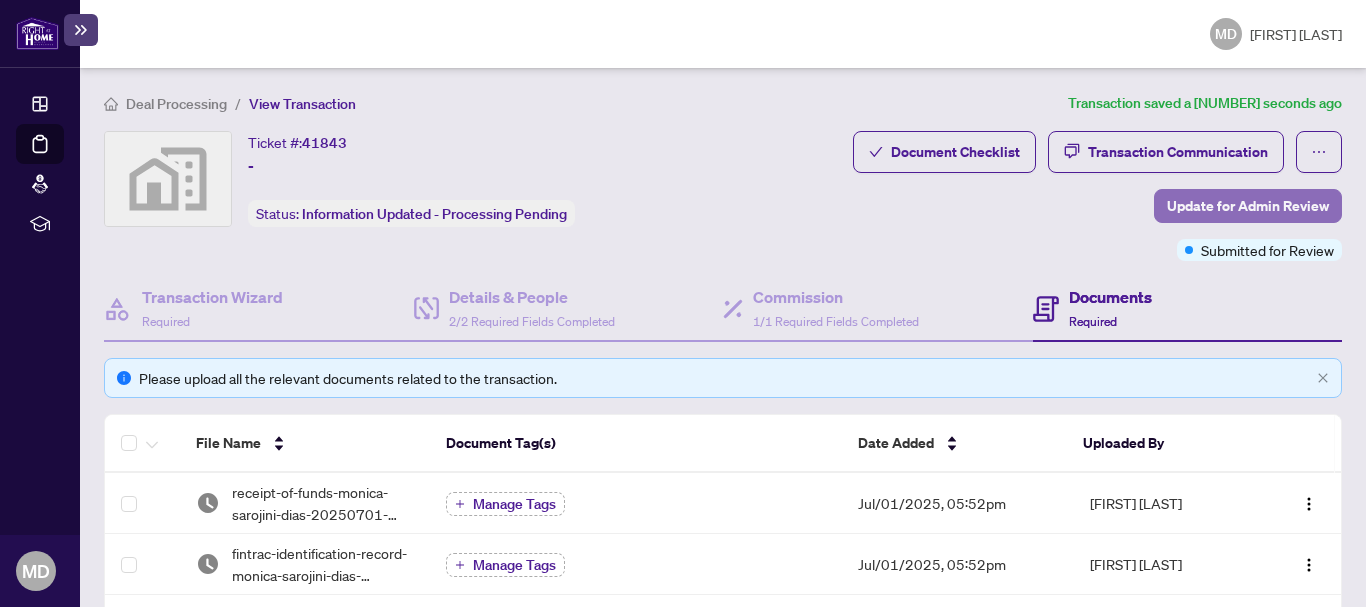 click on "Update for Admin Review" at bounding box center [1248, 206] 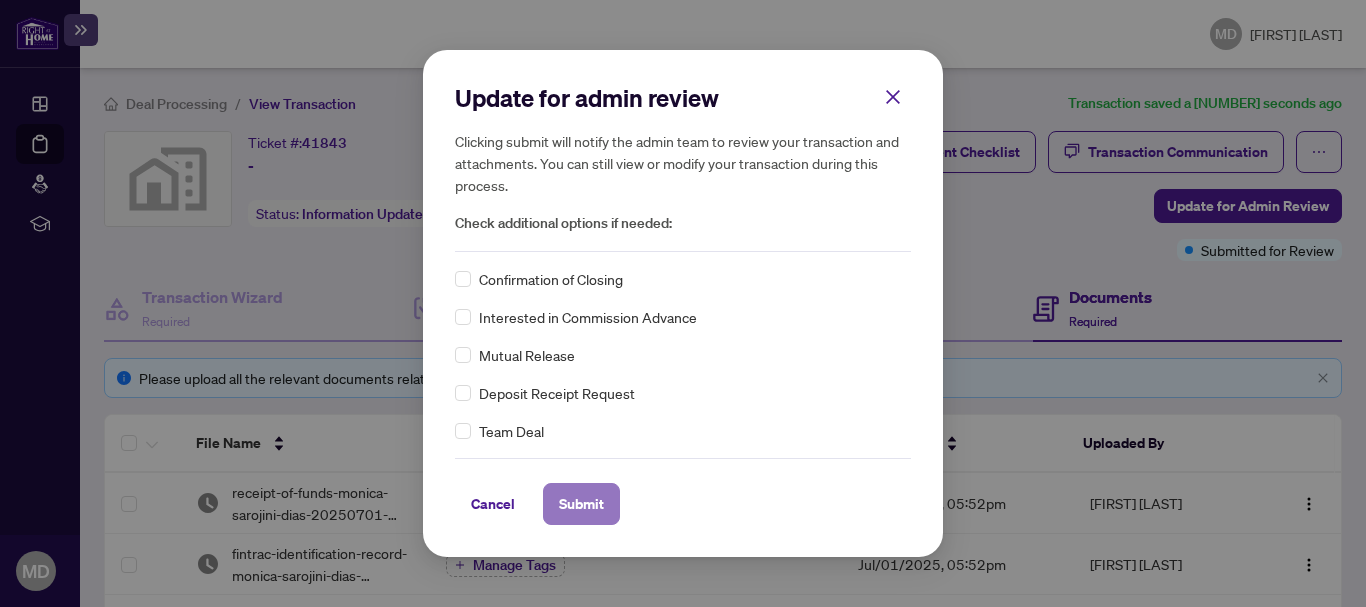 click on "Submit" at bounding box center [581, 504] 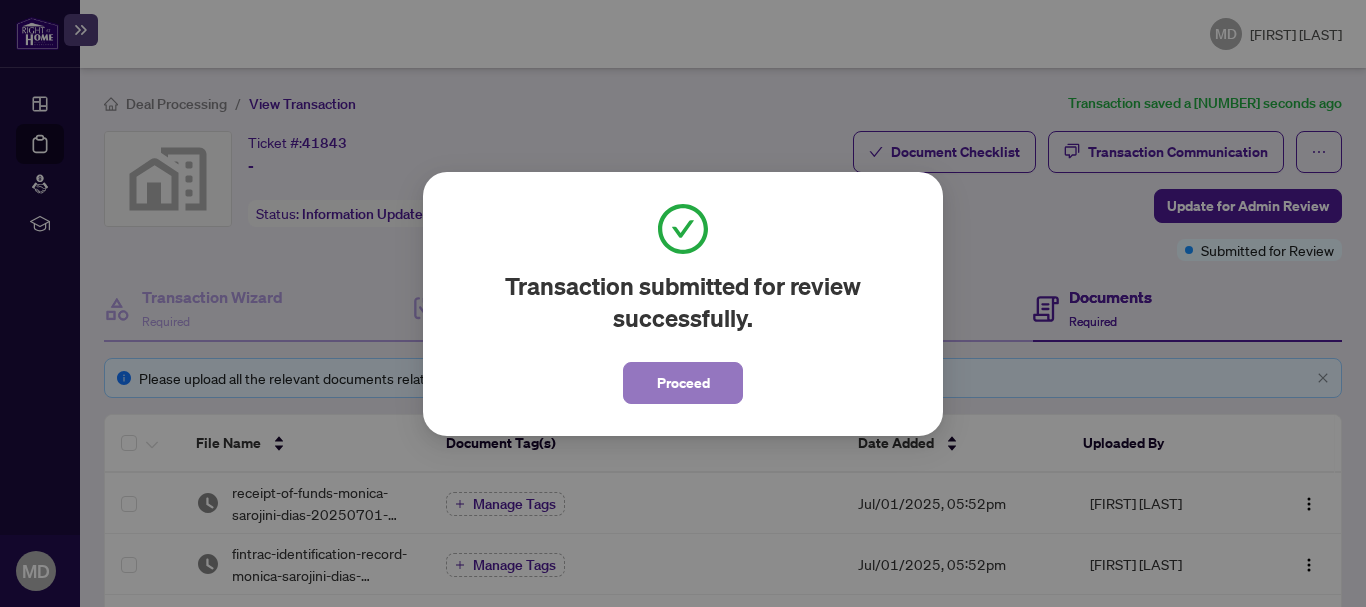 click on "Proceed" at bounding box center (683, 383) 